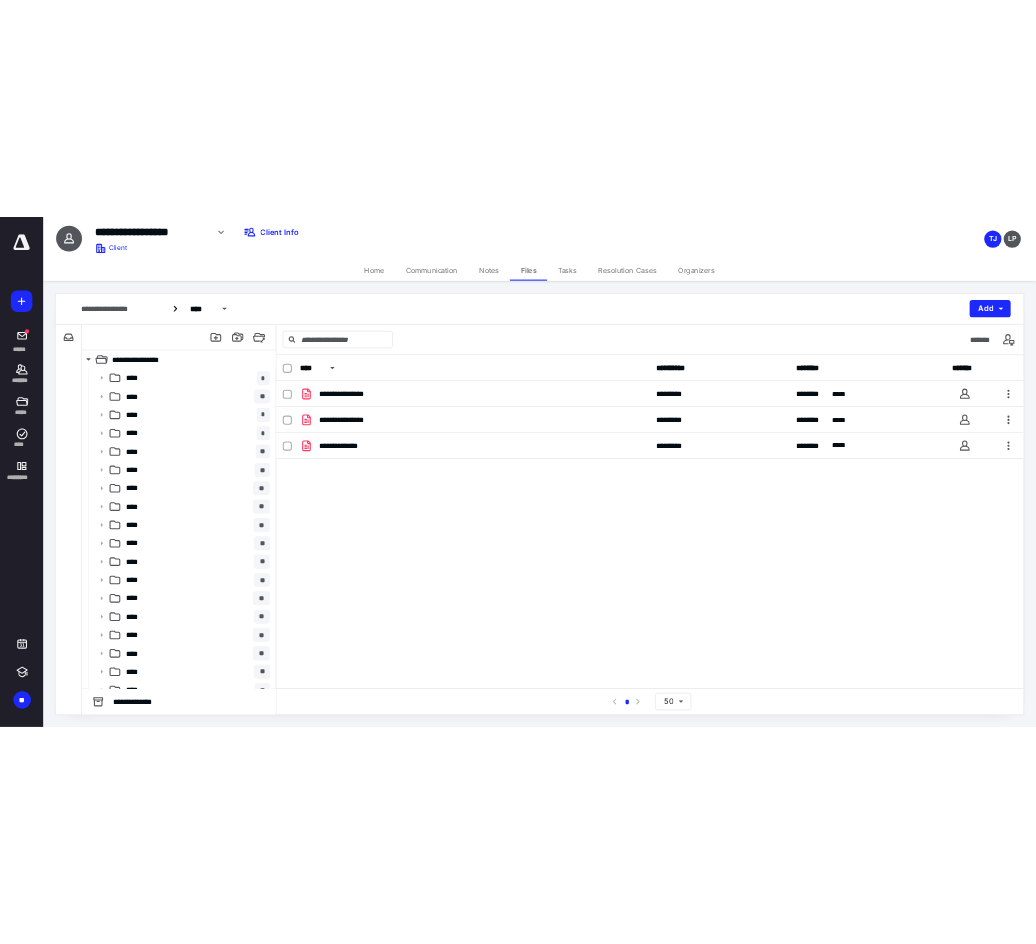 scroll, scrollTop: 0, scrollLeft: 0, axis: both 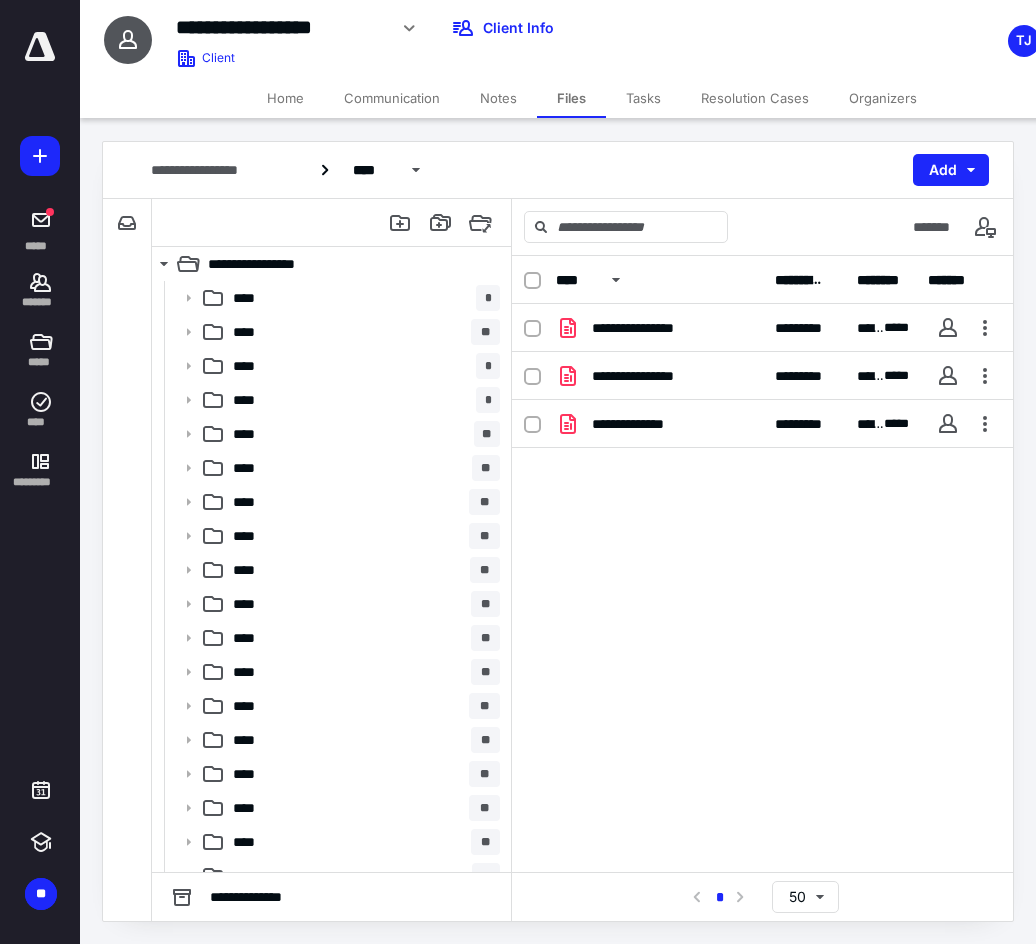 click on "Home" at bounding box center (285, 98) 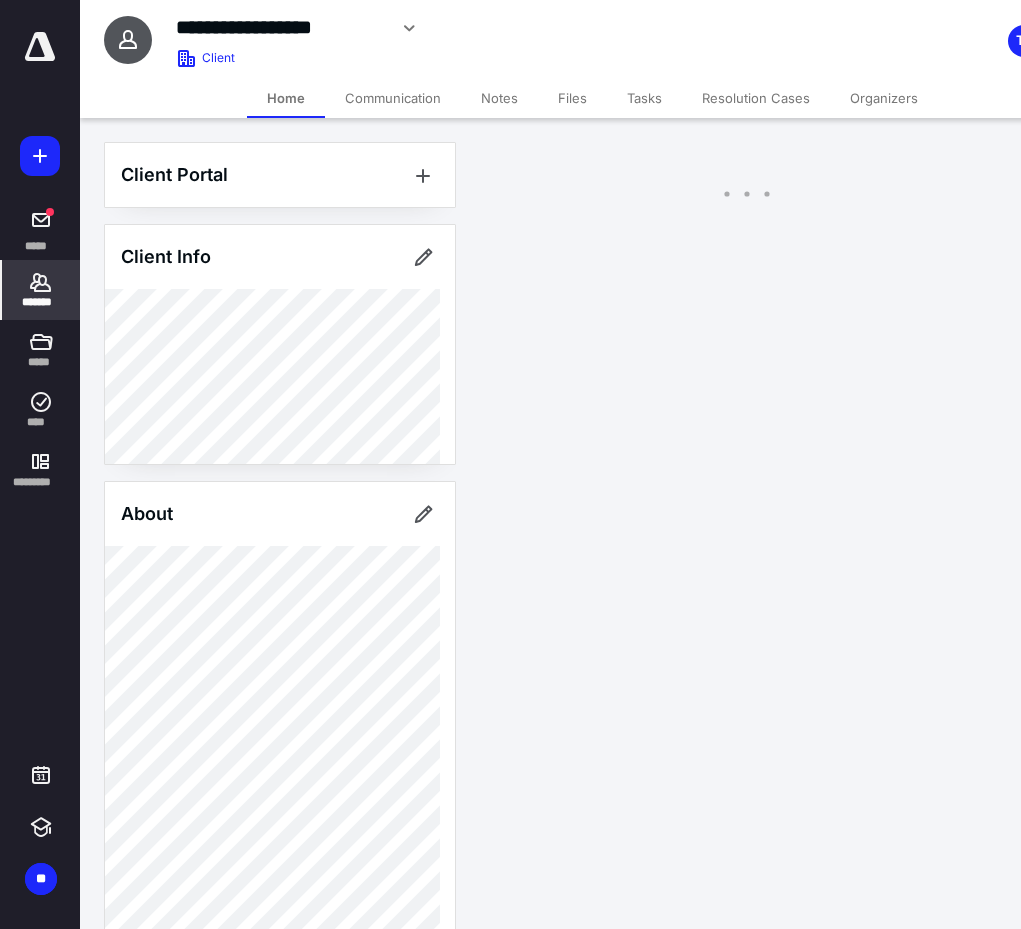 click on "*******" at bounding box center (41, 302) 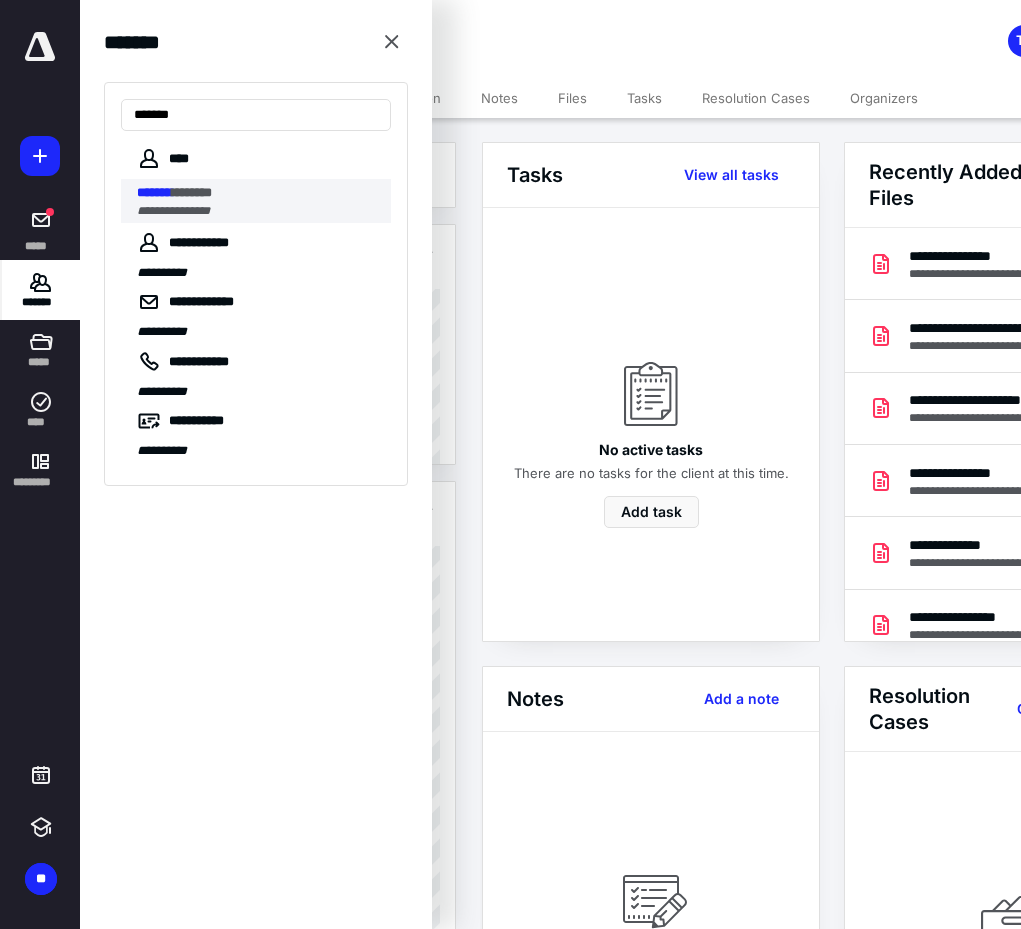 type on "*******" 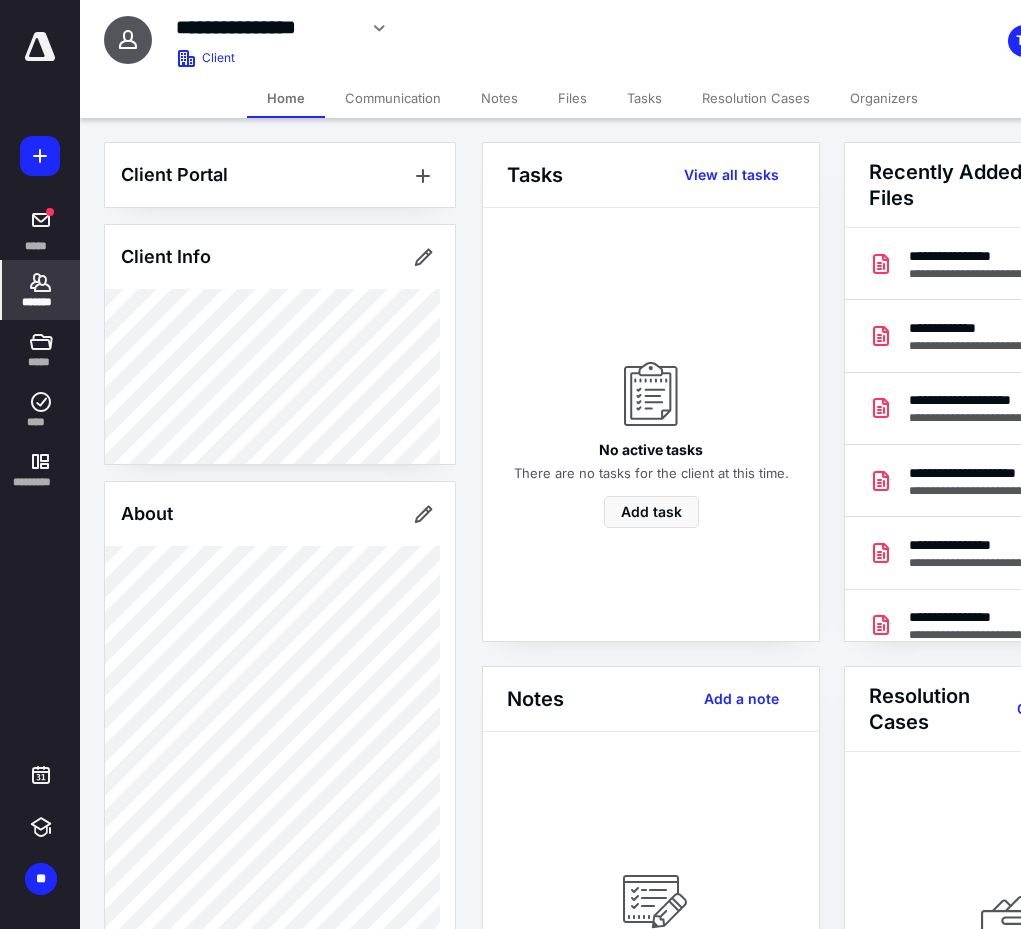 click on "Notes" at bounding box center (499, 98) 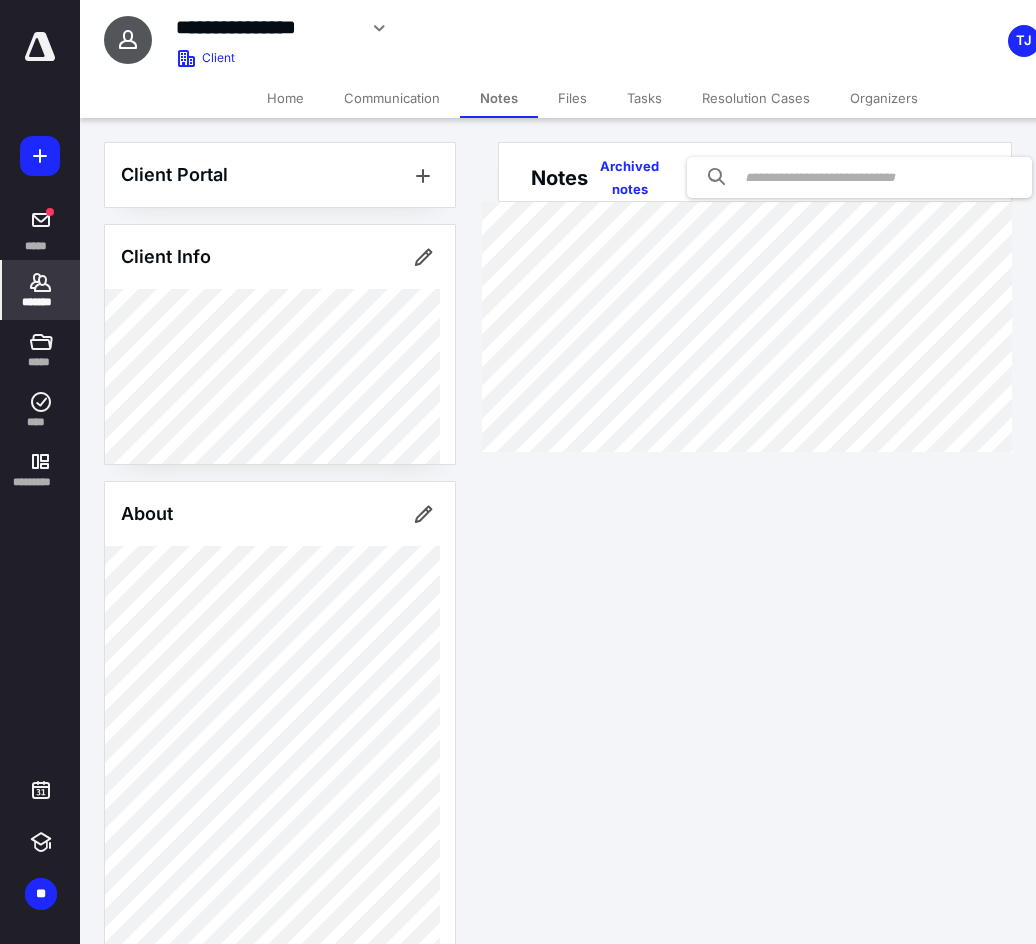 click on "Files" at bounding box center (572, 98) 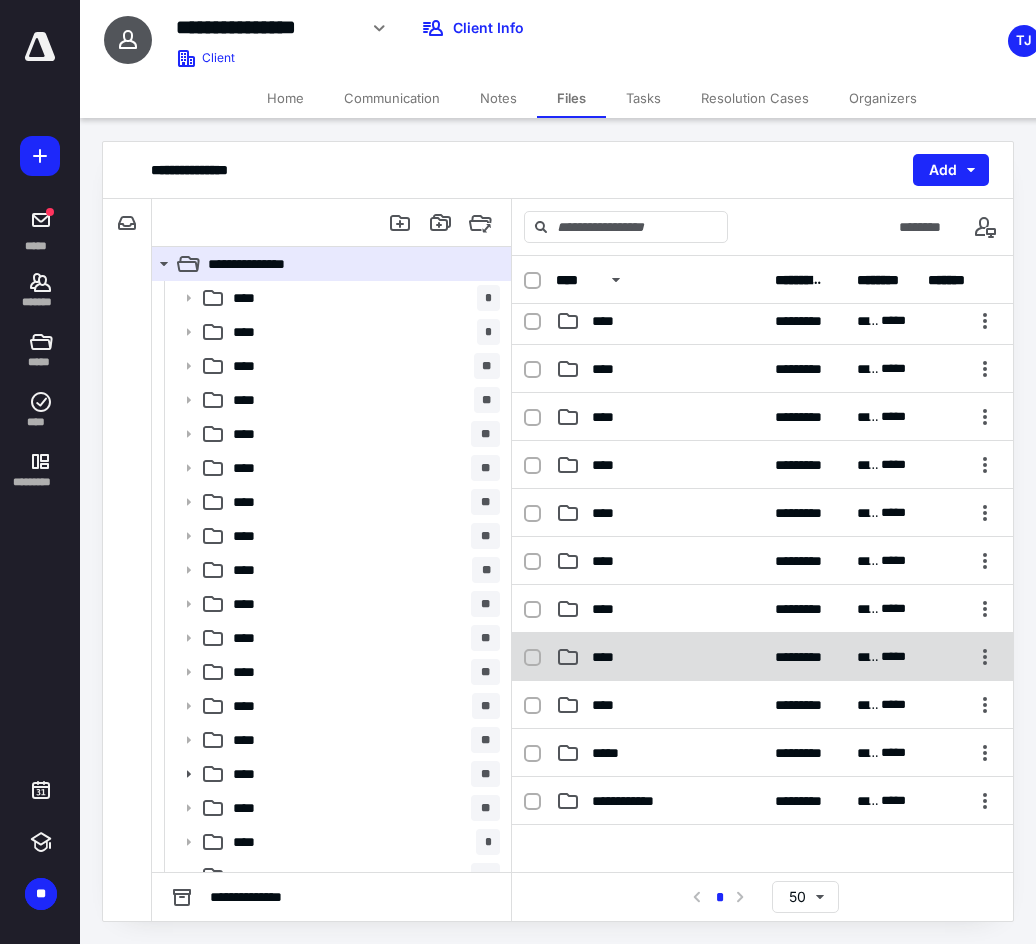 scroll, scrollTop: 400, scrollLeft: 0, axis: vertical 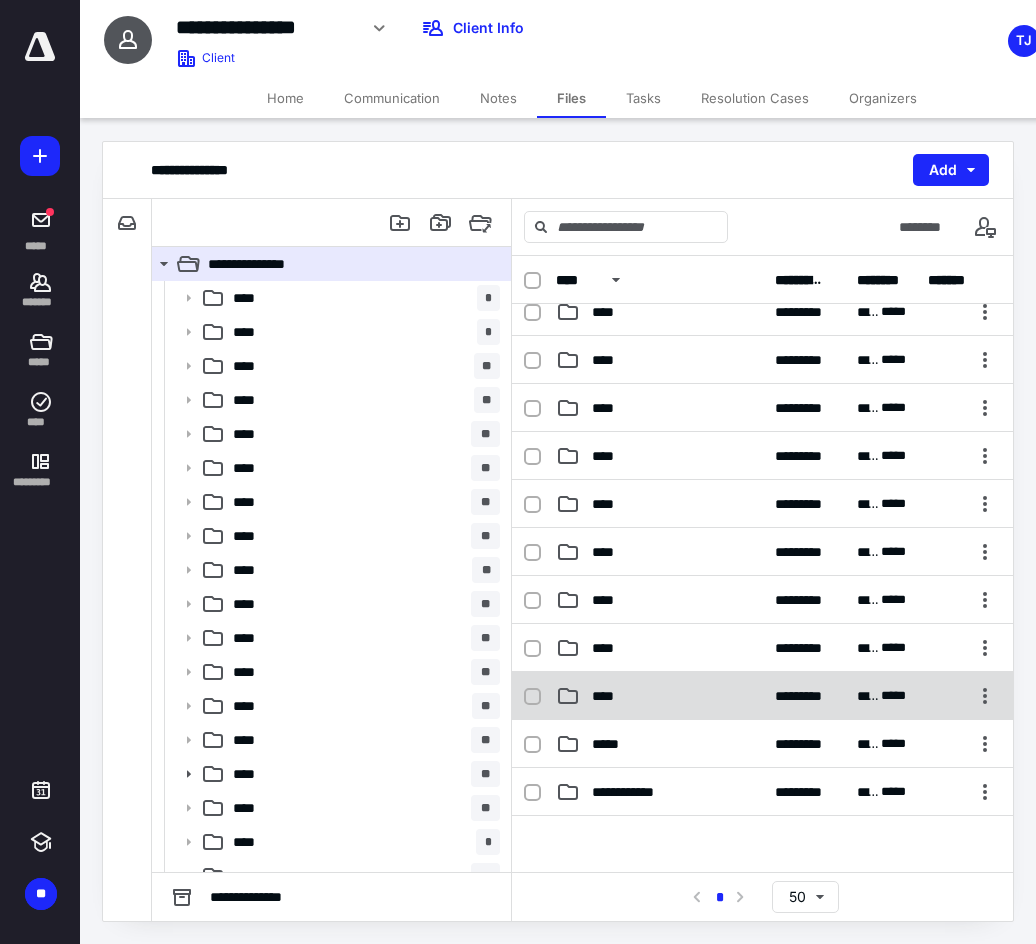 click on "**** ********* ******** ****" at bounding box center (762, 696) 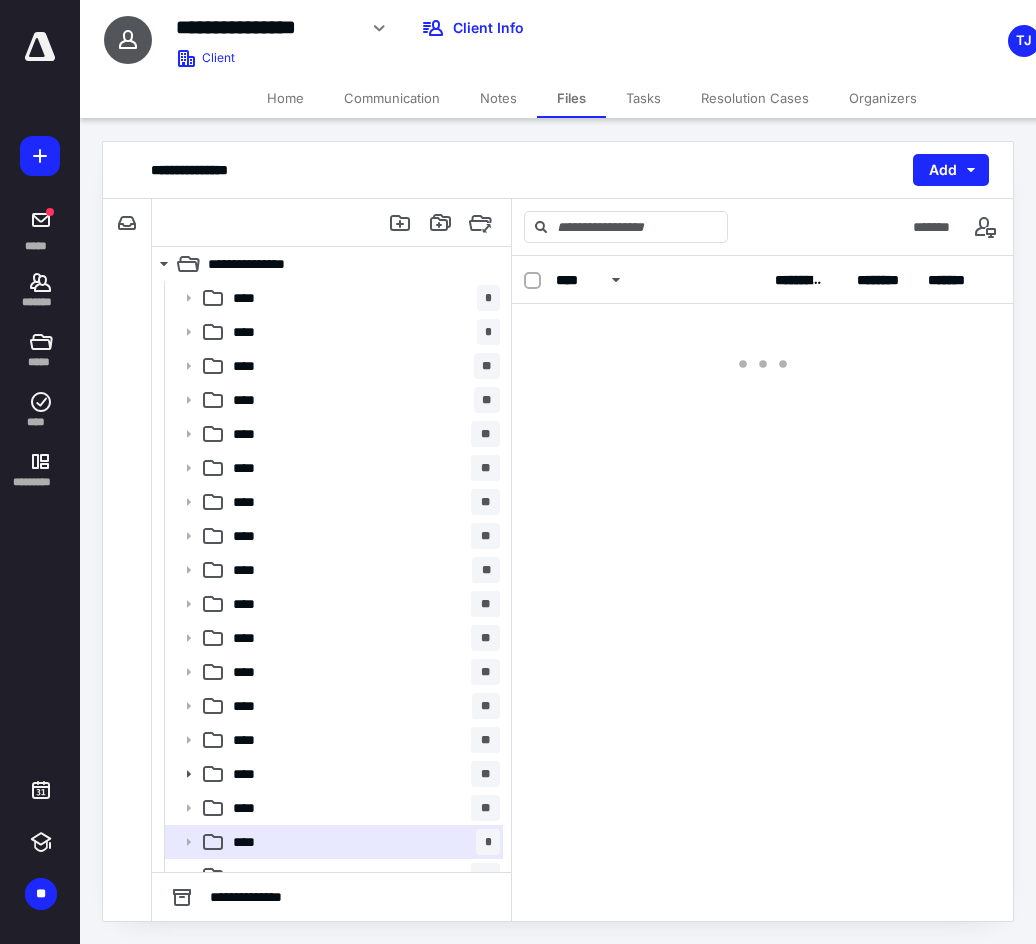 scroll, scrollTop: 0, scrollLeft: 0, axis: both 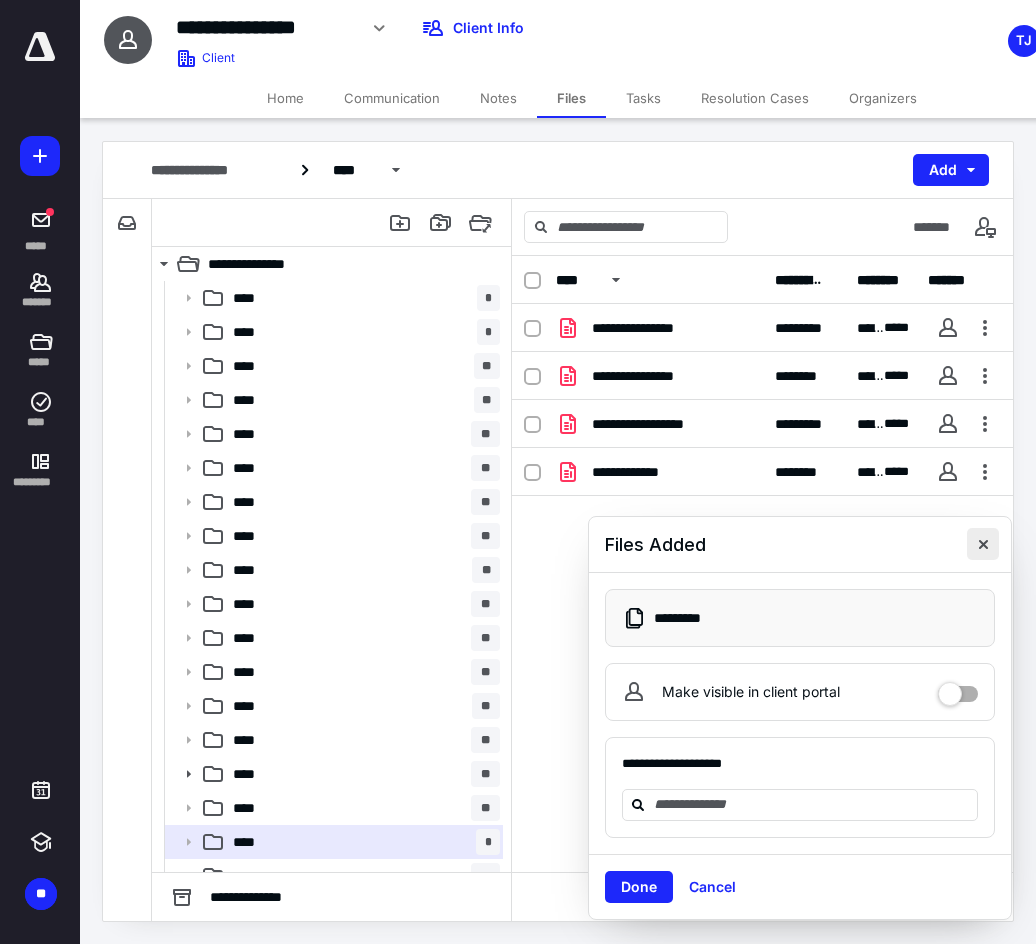 click at bounding box center (983, 544) 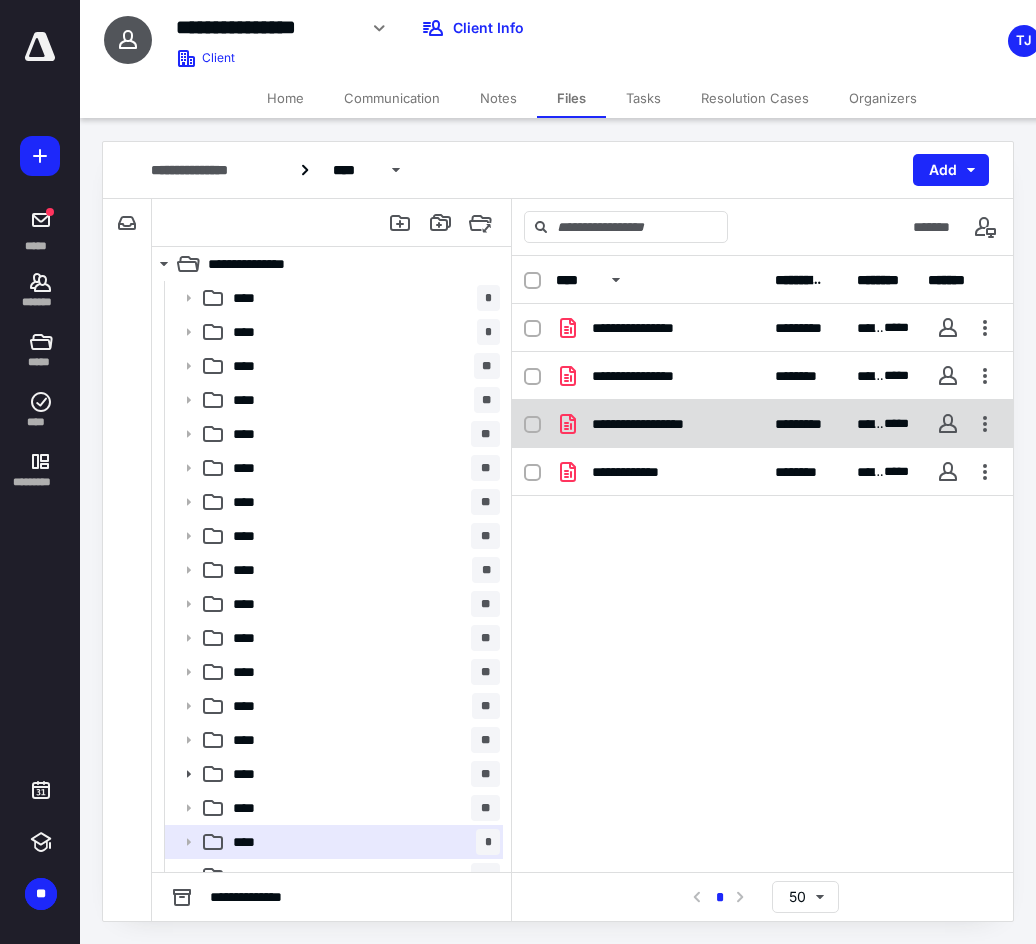click on "**********" at bounding box center [662, 424] 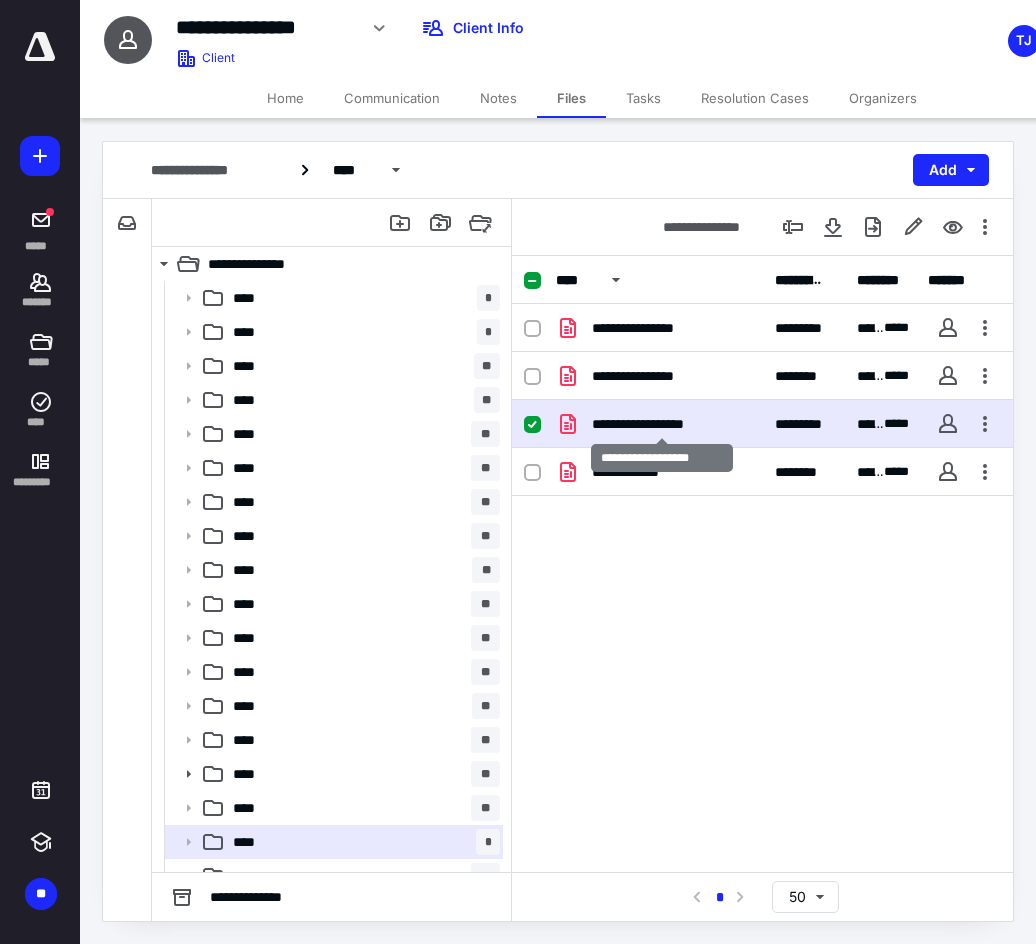 click on "**********" at bounding box center [662, 424] 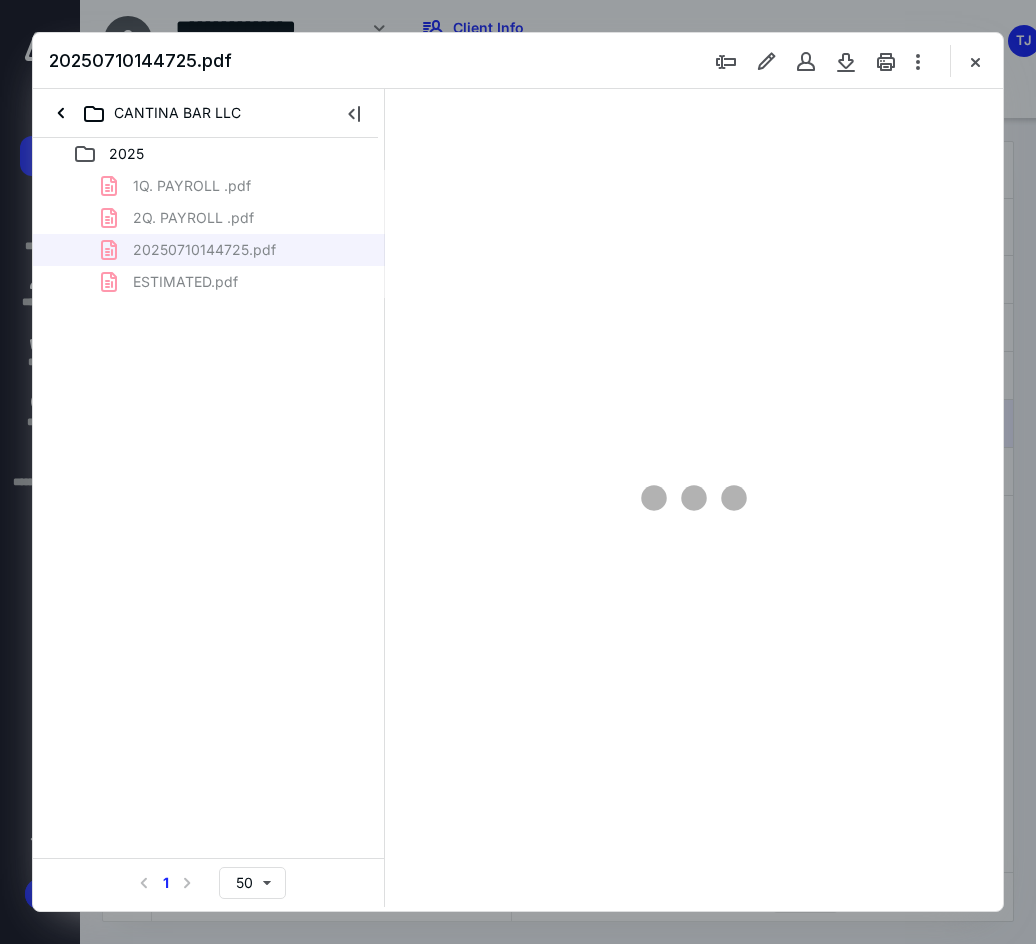 scroll, scrollTop: 0, scrollLeft: 0, axis: both 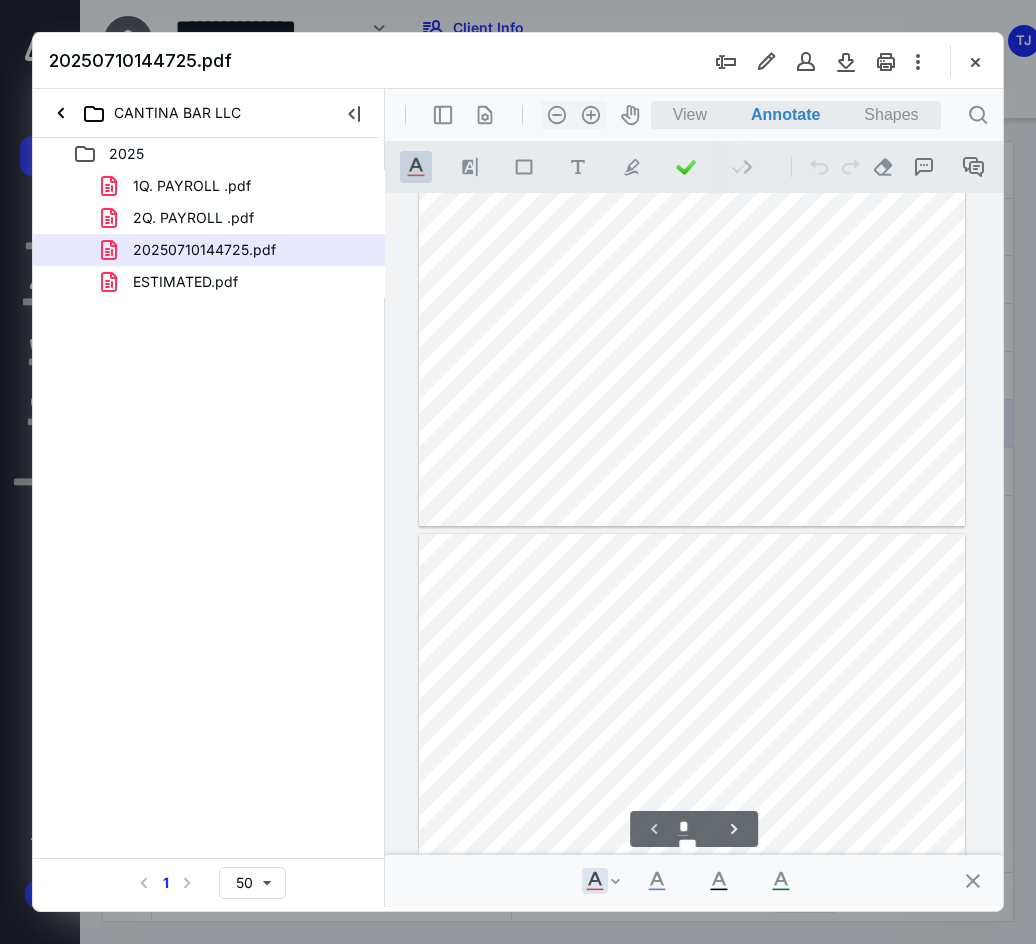 type on "*" 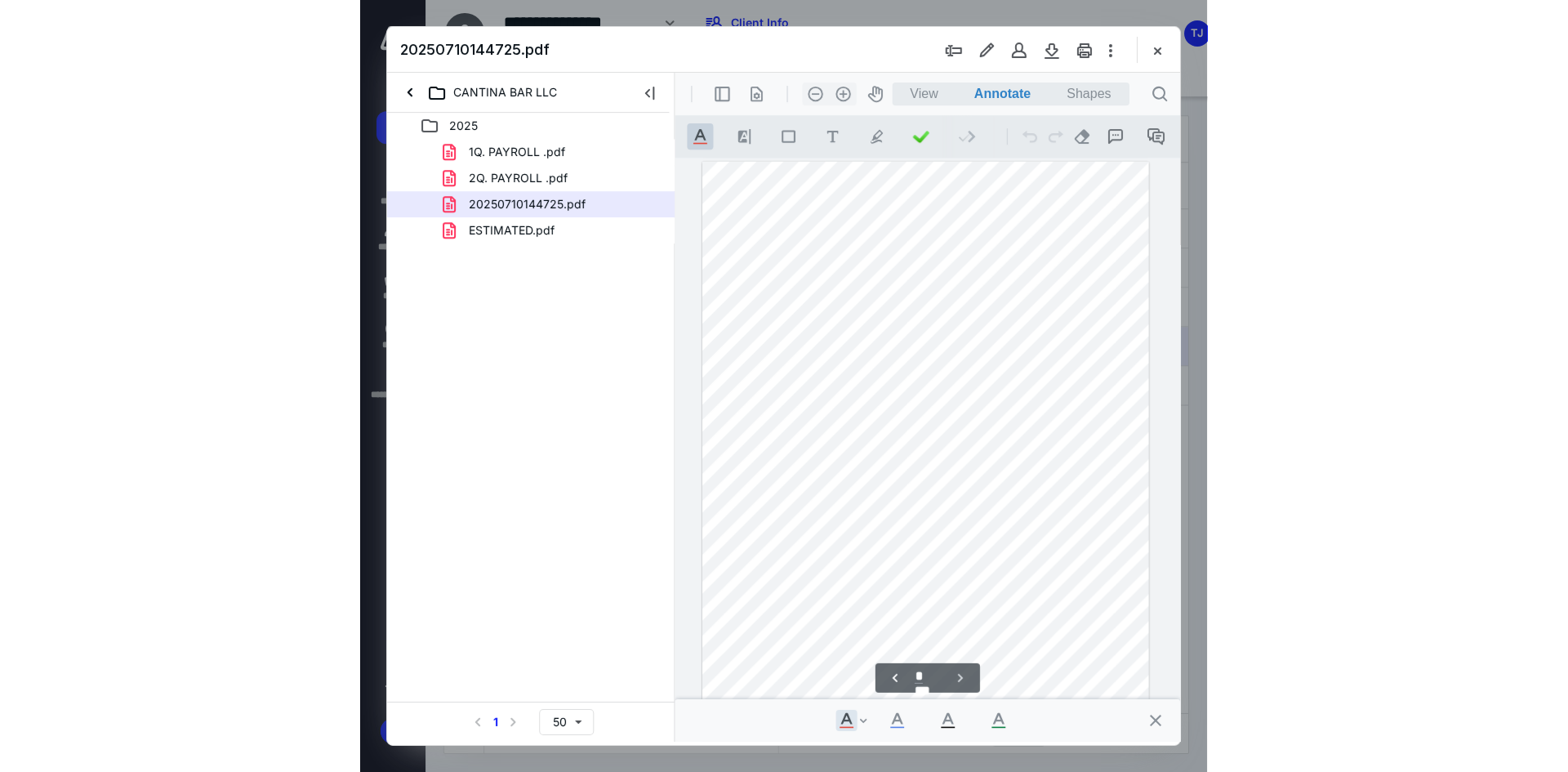 scroll, scrollTop: 583, scrollLeft: 0, axis: vertical 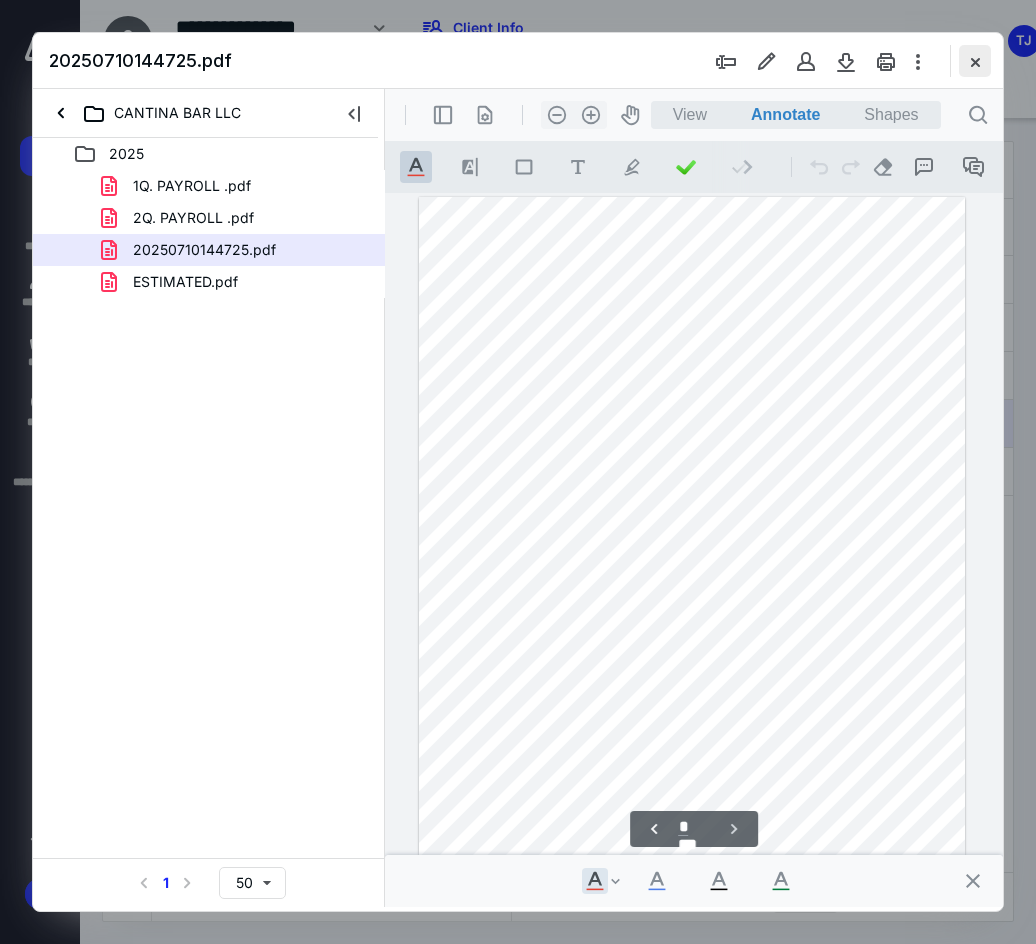 click at bounding box center [975, 61] 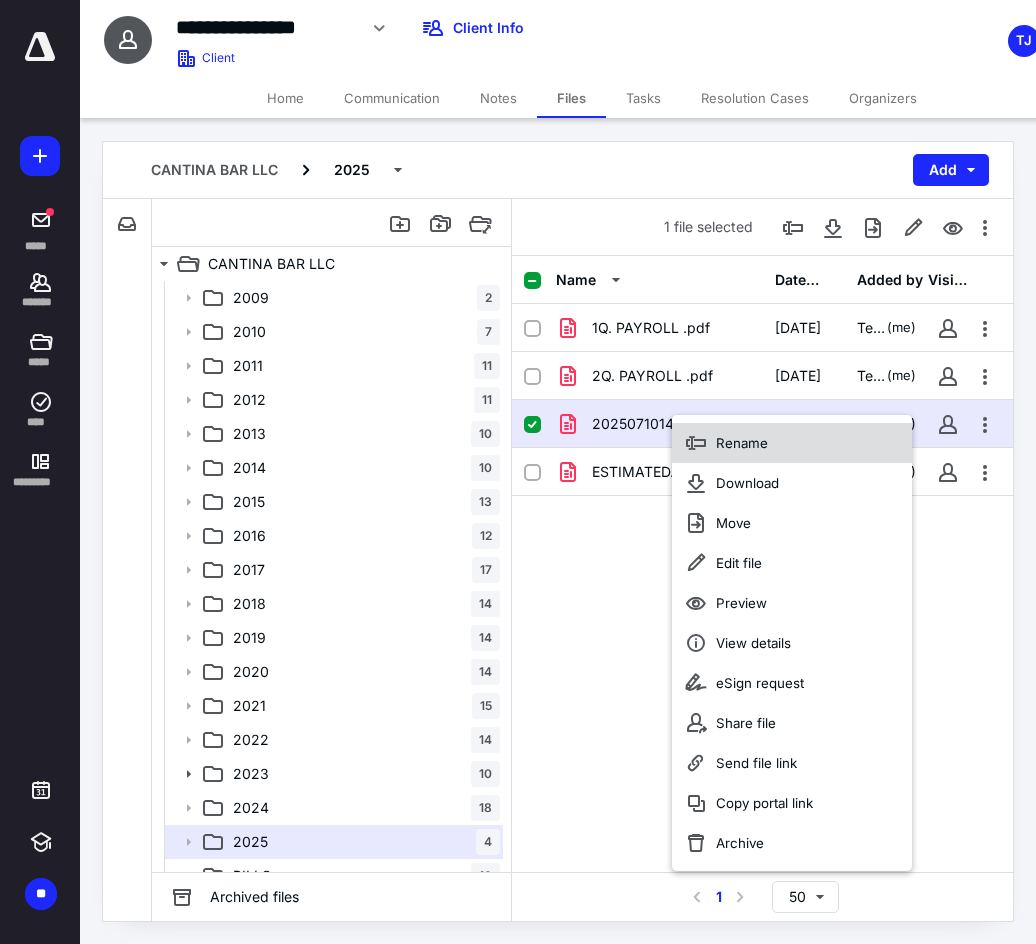 click on "Rename" at bounding box center [792, 443] 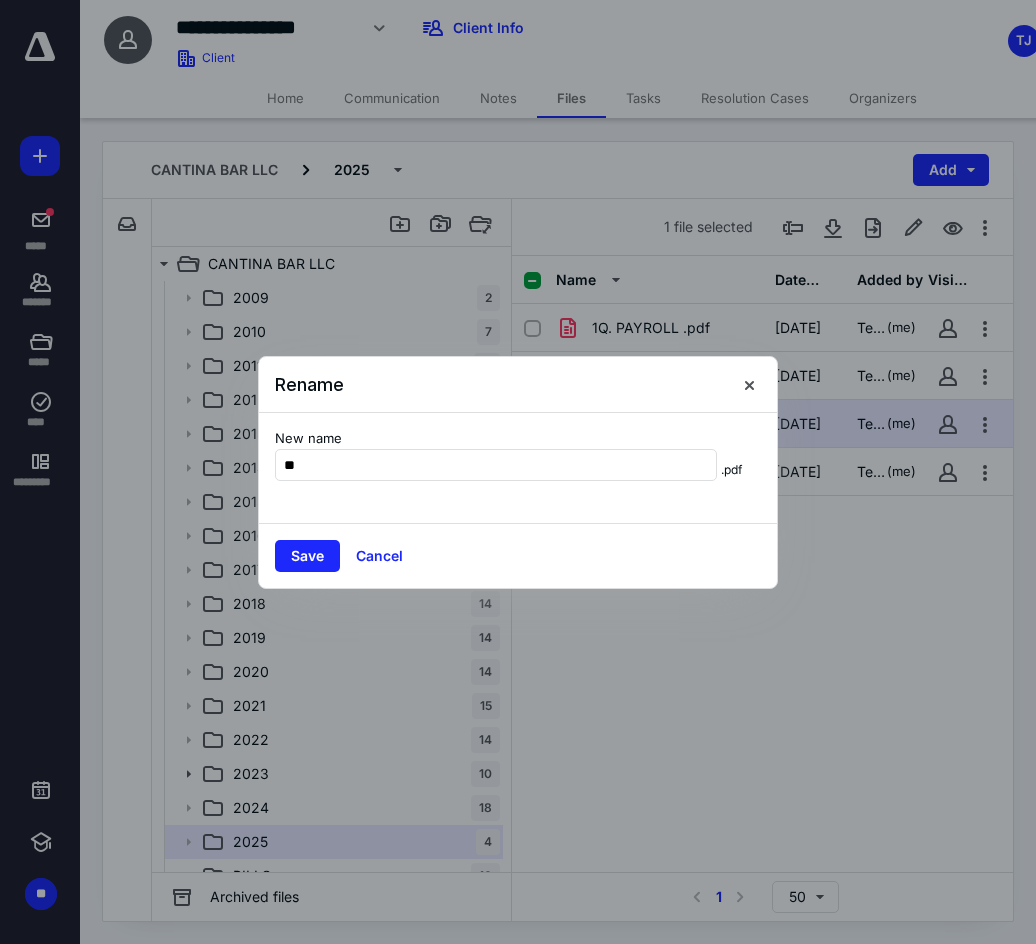 type on "**********" 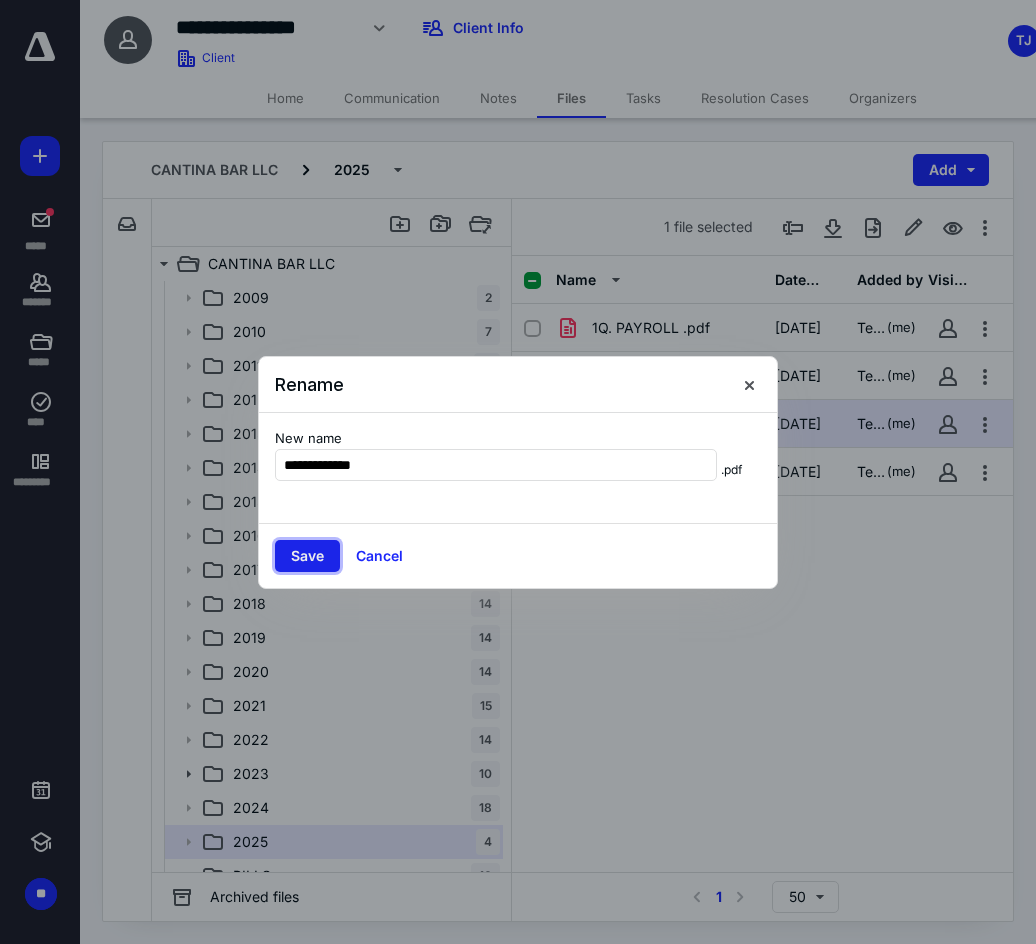 click on "Save" at bounding box center [307, 556] 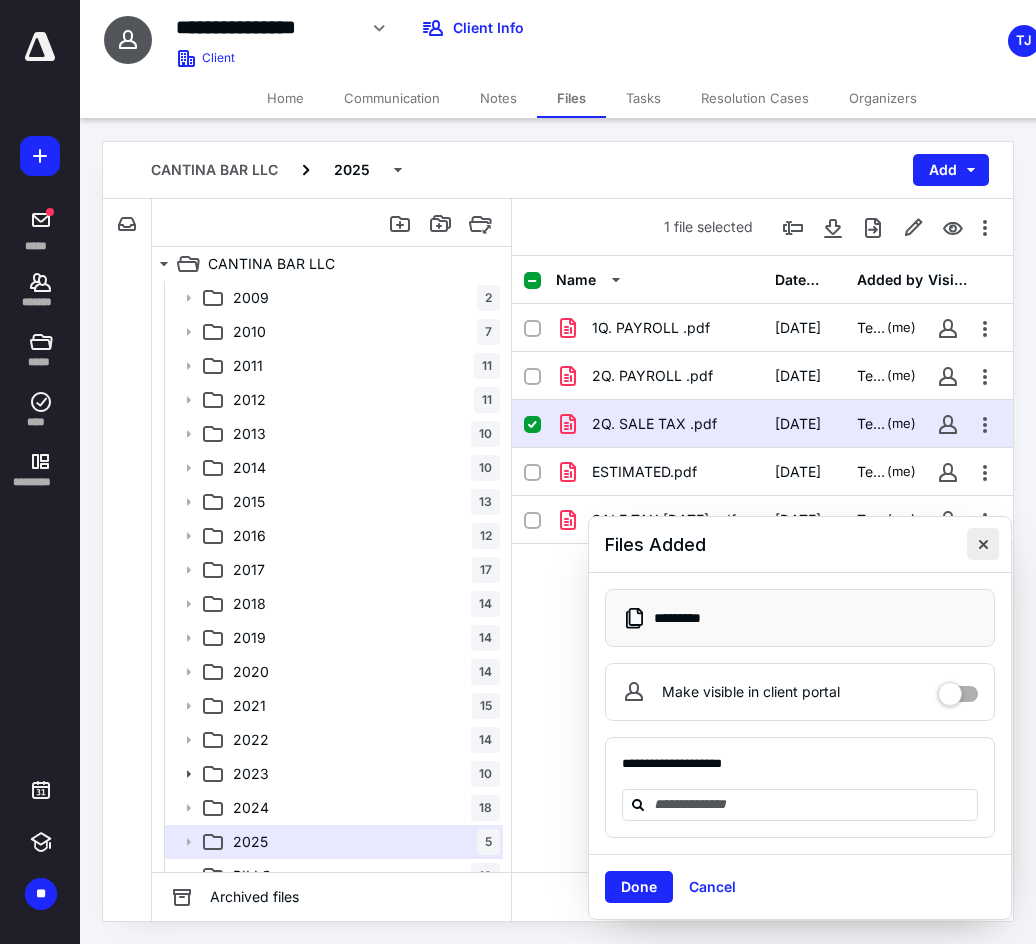 click at bounding box center [983, 544] 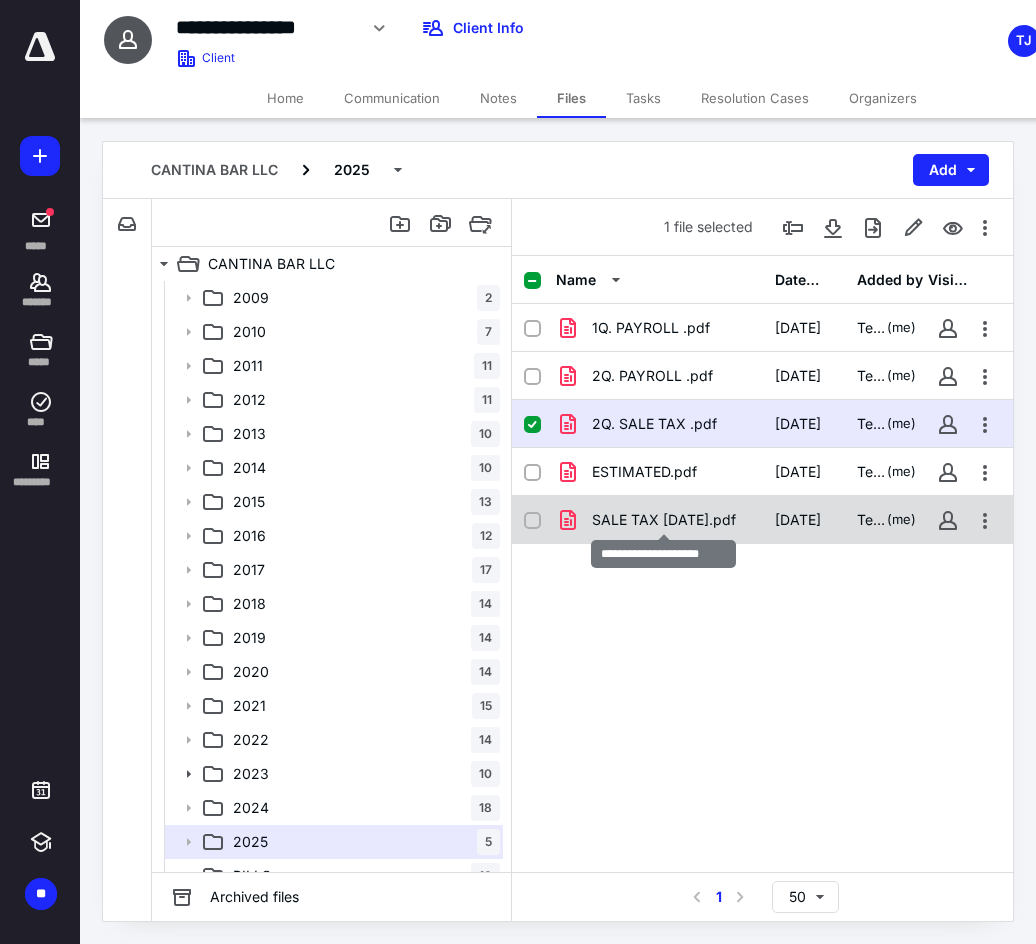 checkbox on "false" 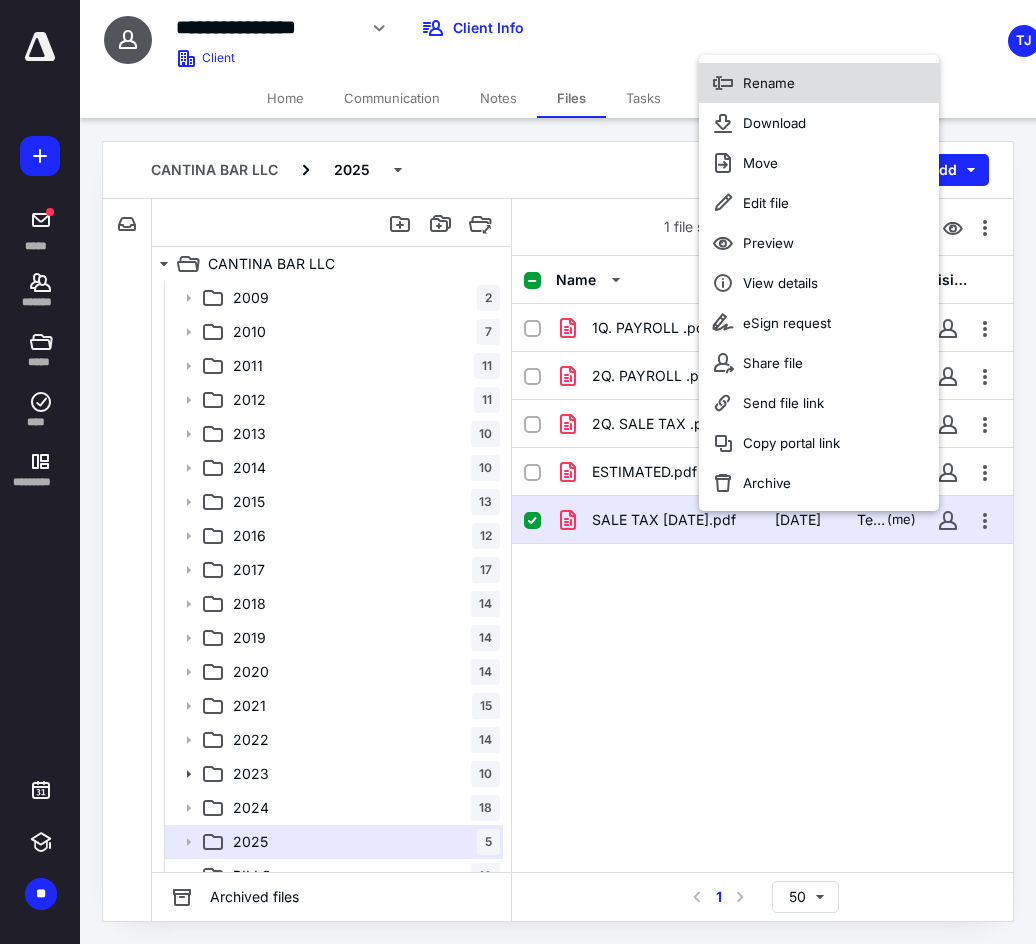 click on "Rename" at bounding box center (819, 83) 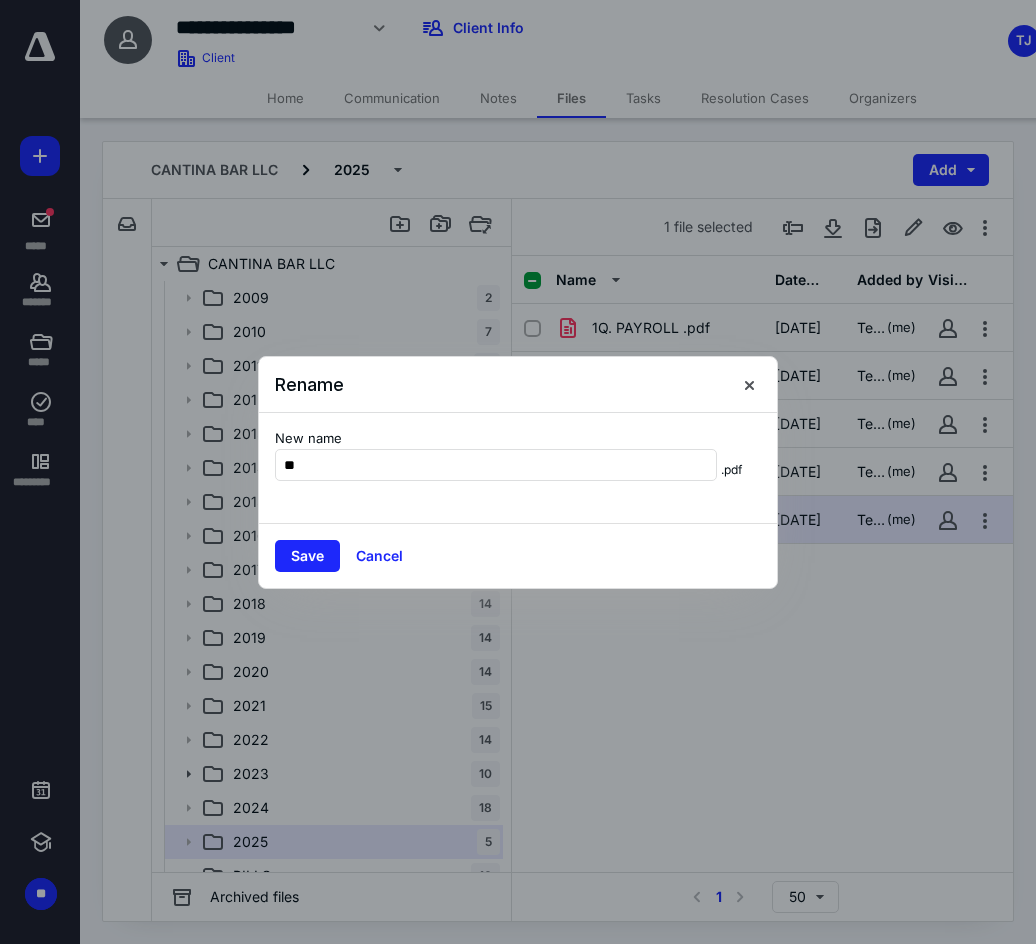 type on "**********" 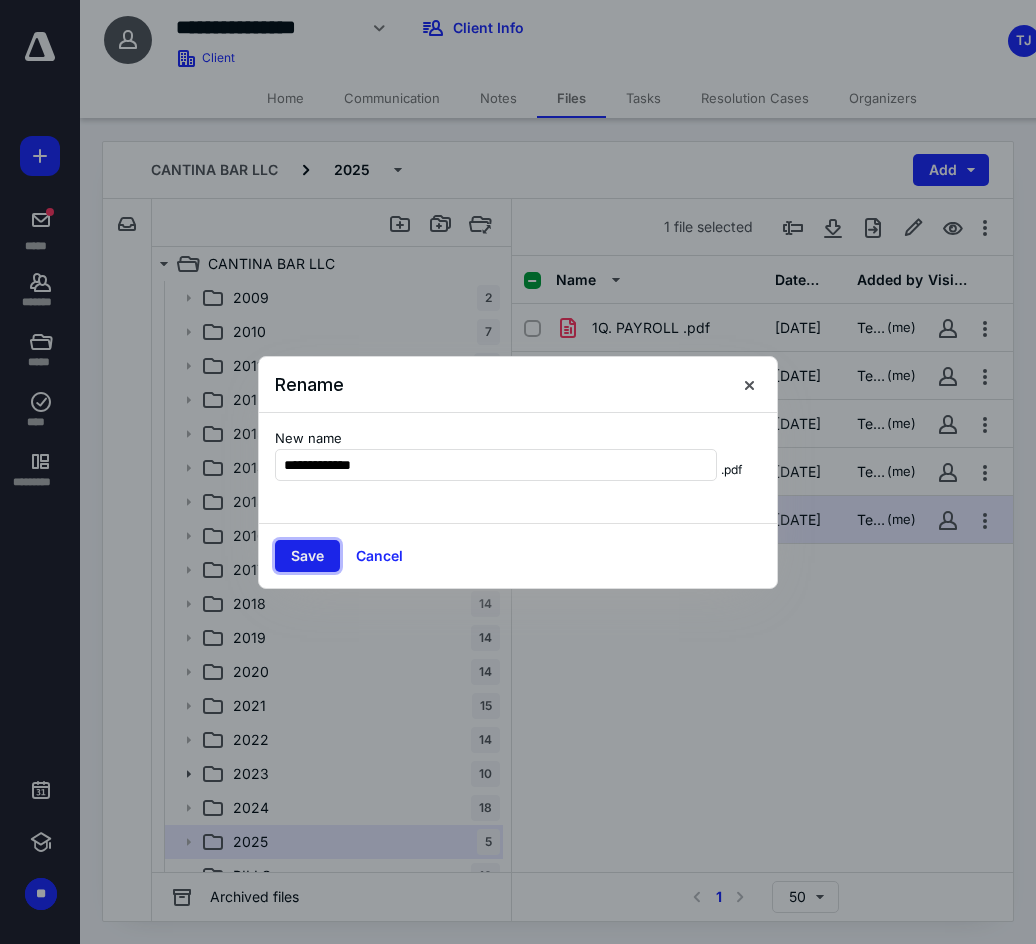 click on "Save" at bounding box center (307, 556) 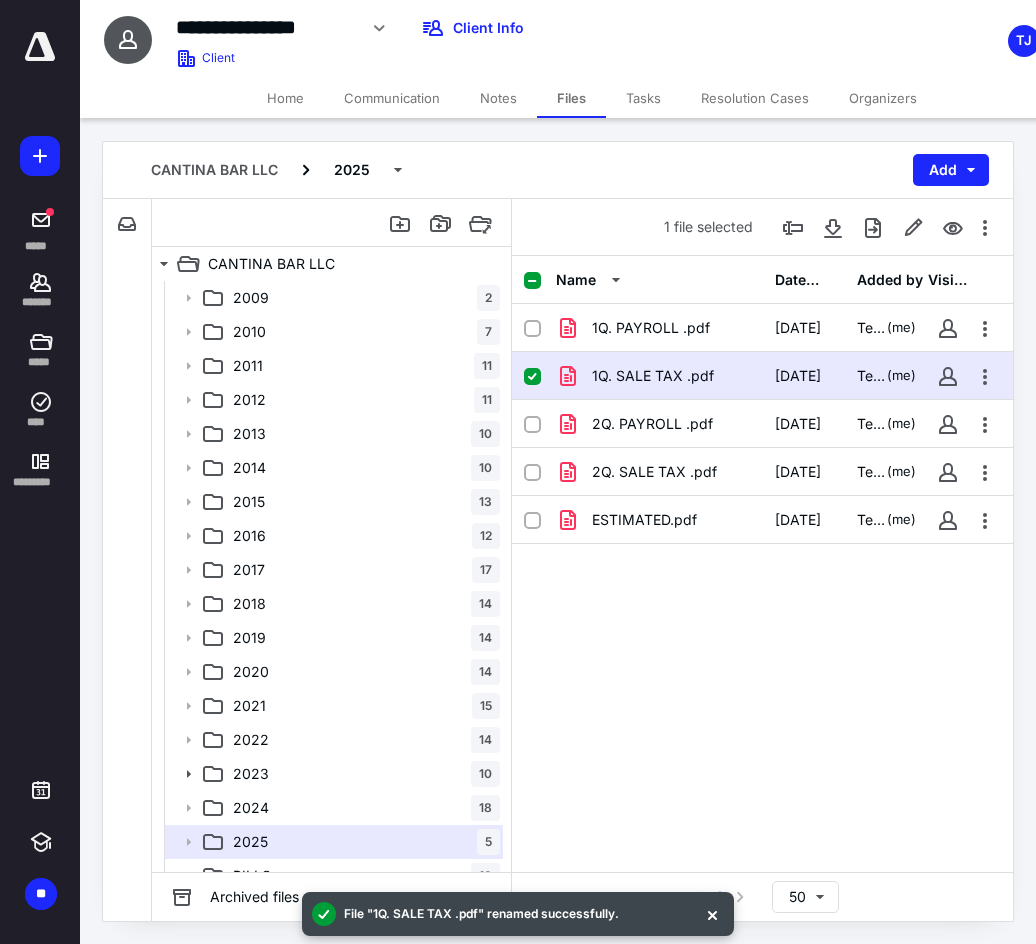 click on "Name Date added Added by Visible 1Q. PAYROLL .pdf 3/28/2025 Team JLP  (me) 1Q. SALE TAX .pdf 7/10/2025 Team JLP  (me) 2Q. PAYROLL .pdf 7/8/2025 Team JLP  (me) 2Q. SALE TAX .pdf 7/10/2025 Team JLP  (me) ESTIMATED.pdf 4/3/2025 Team JLP  (me)" at bounding box center (762, 564) 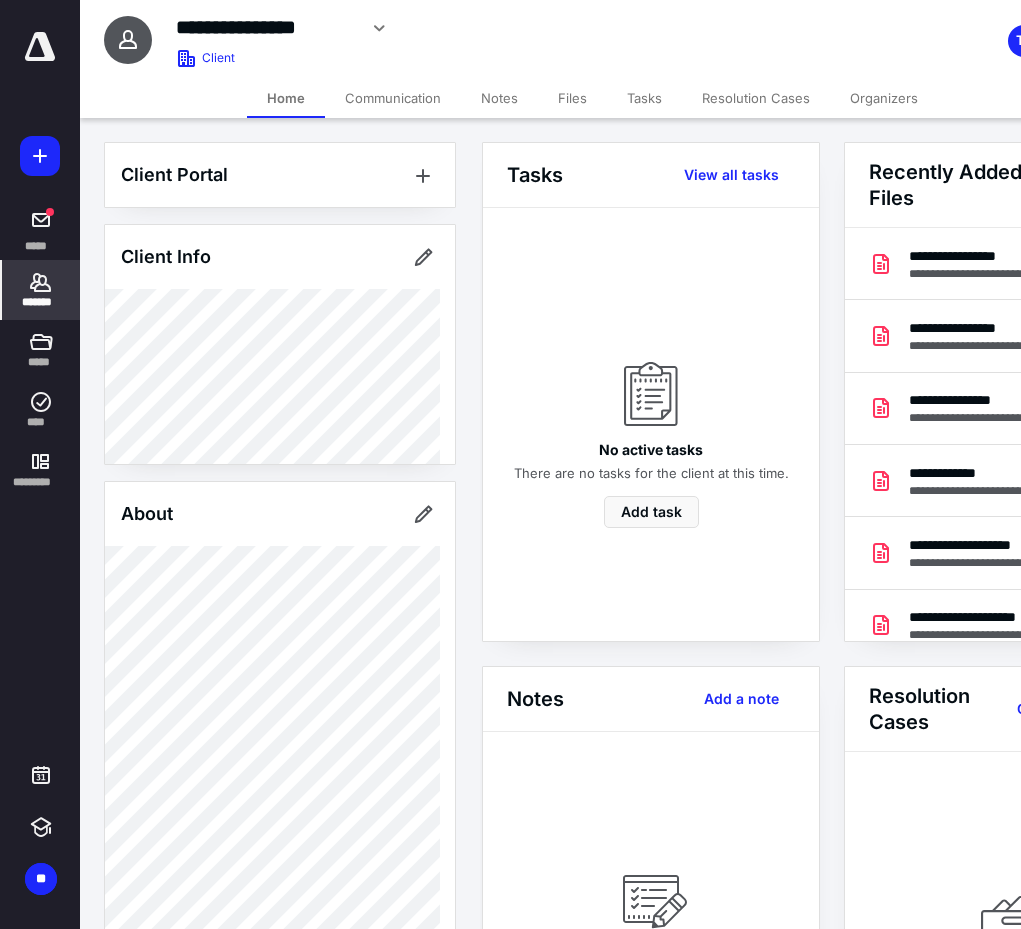 click on "**********" at bounding box center [462, 39] 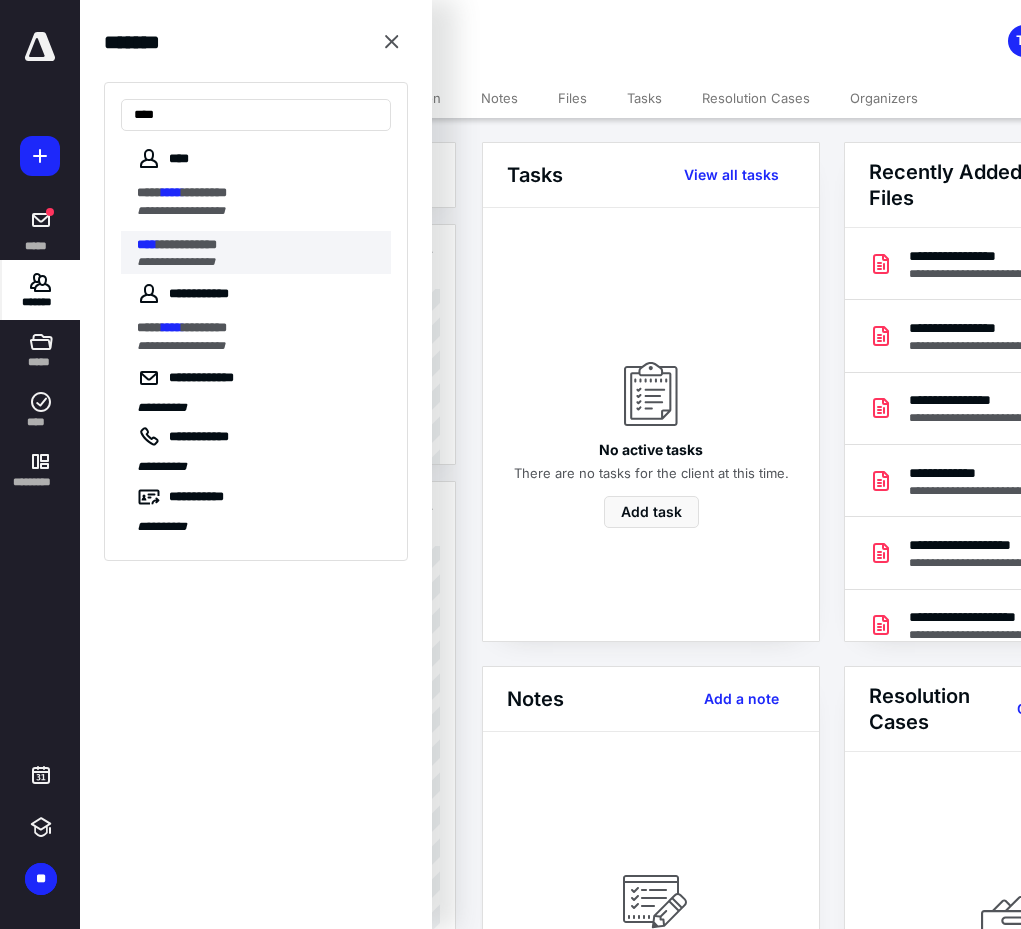 type on "****" 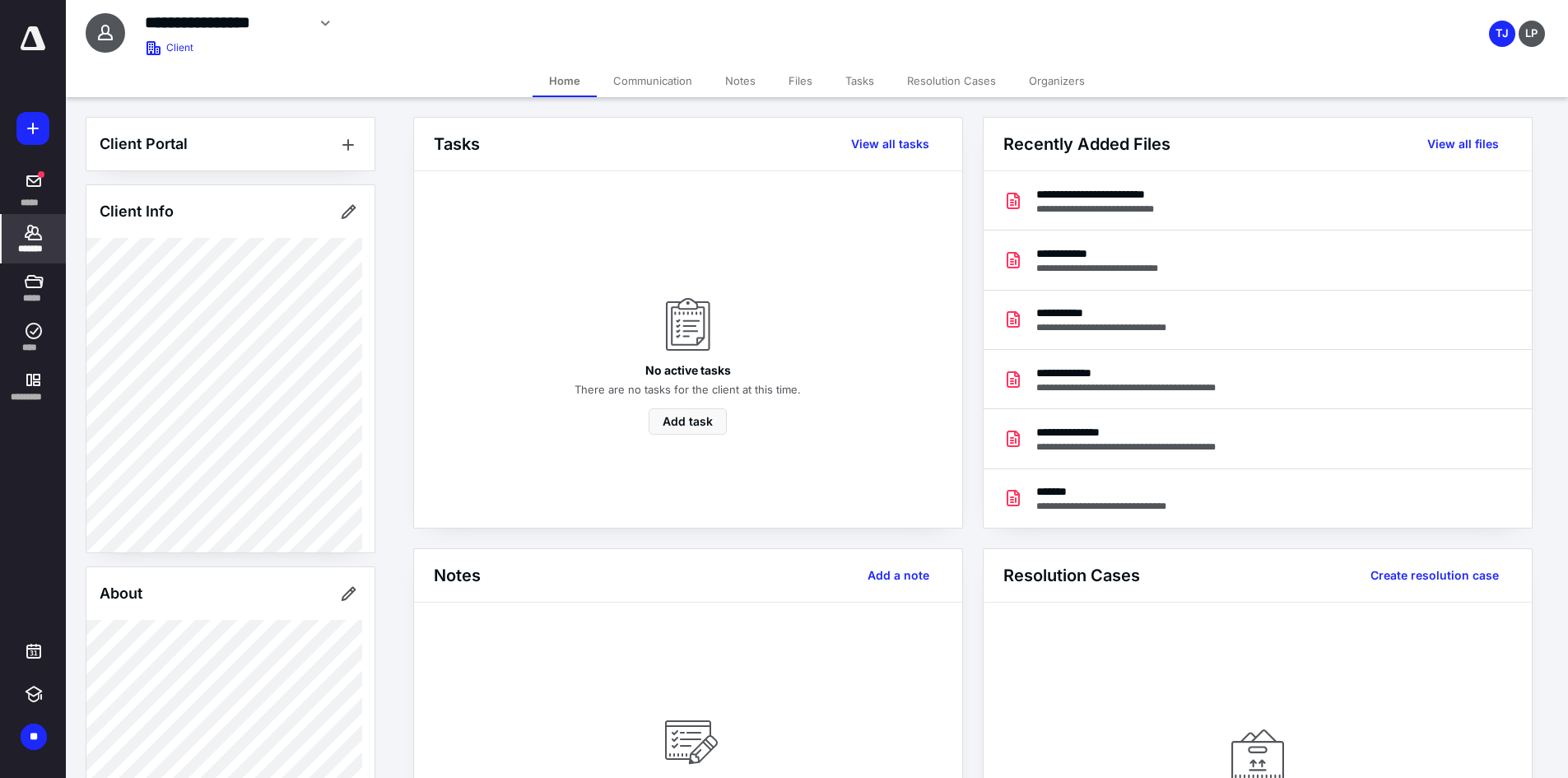 click on "Files" at bounding box center [800, 81] 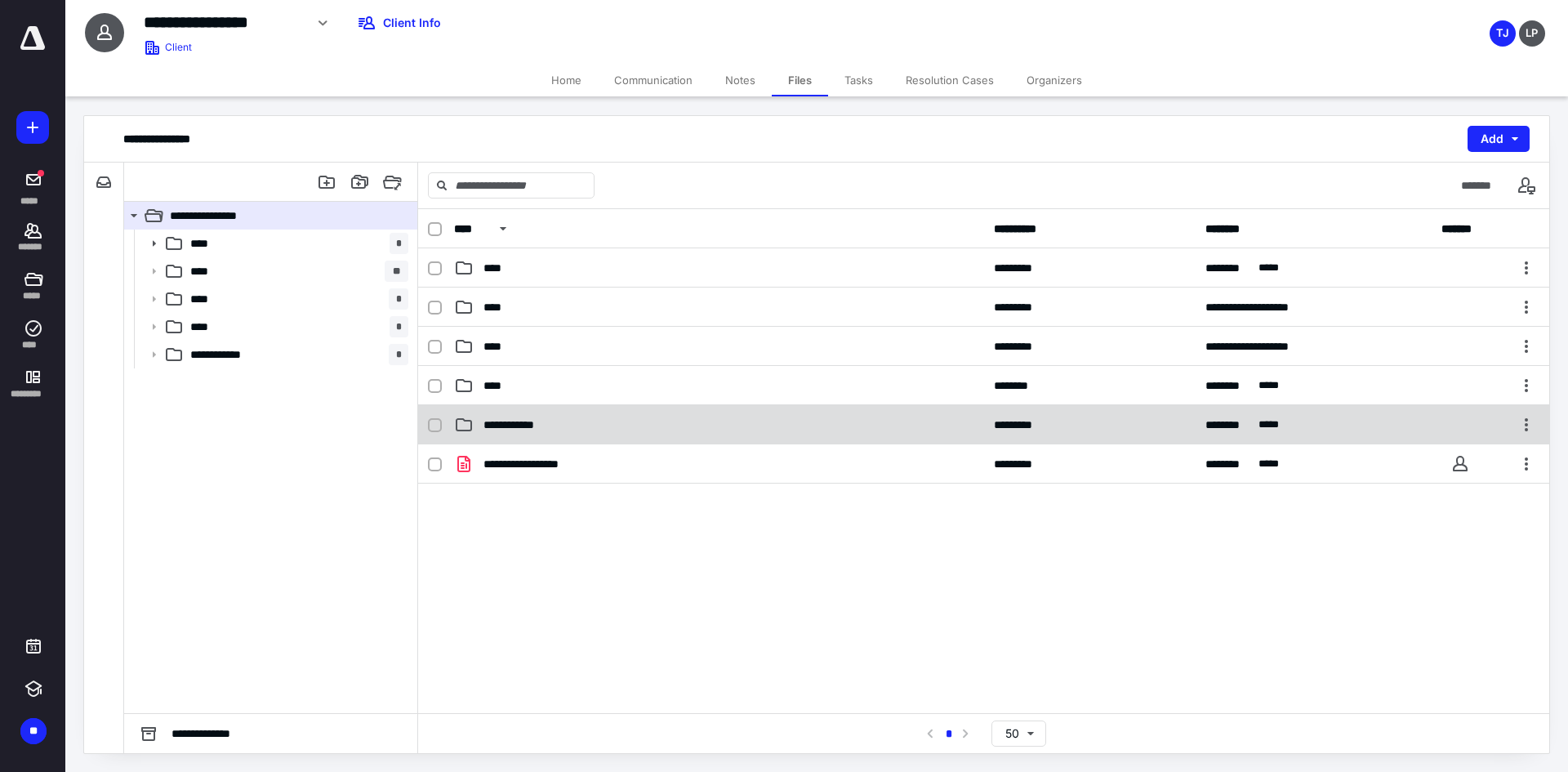 click on "**********" at bounding box center [983, 425] 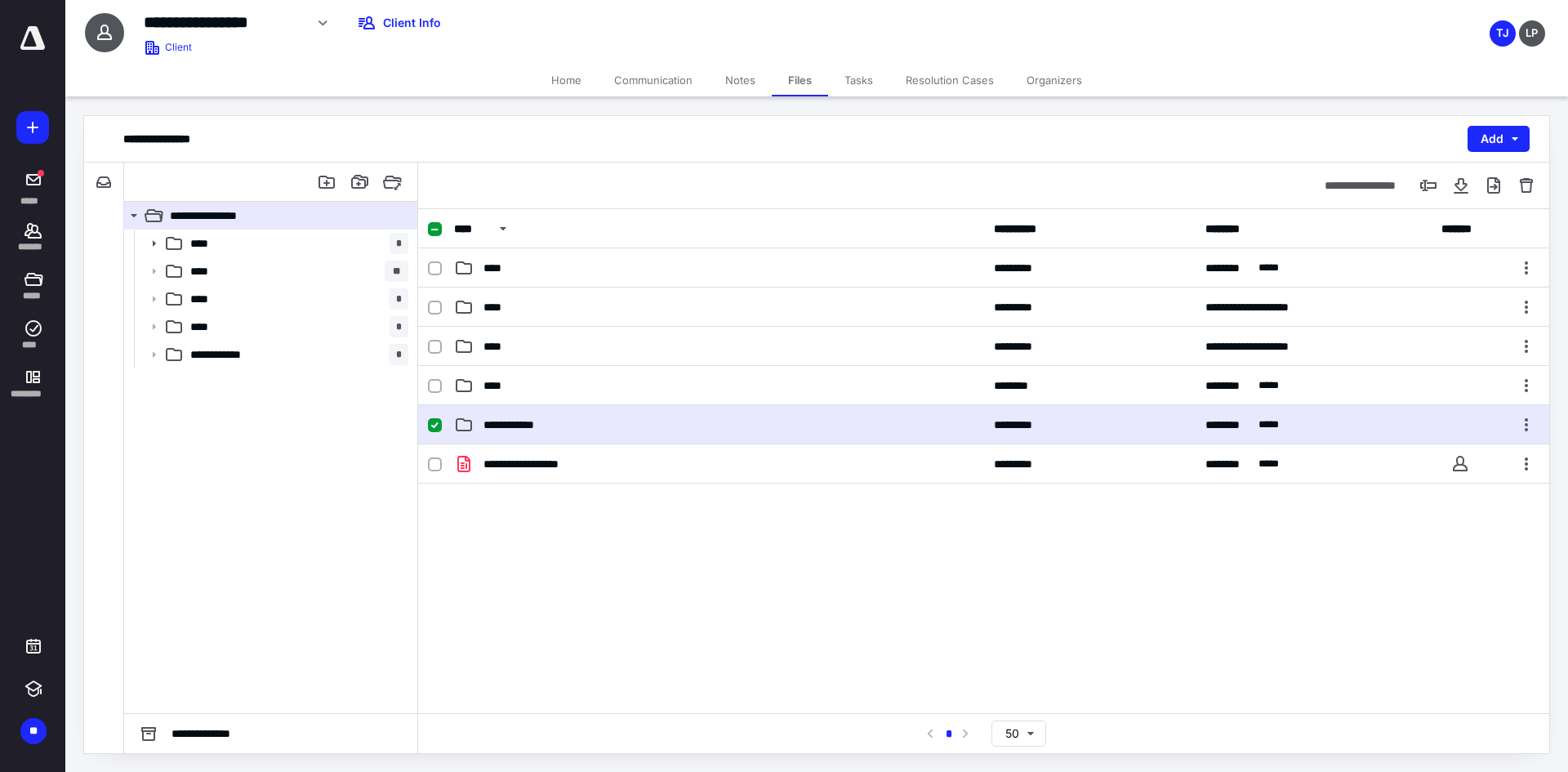 click on "**********" at bounding box center (983, 425) 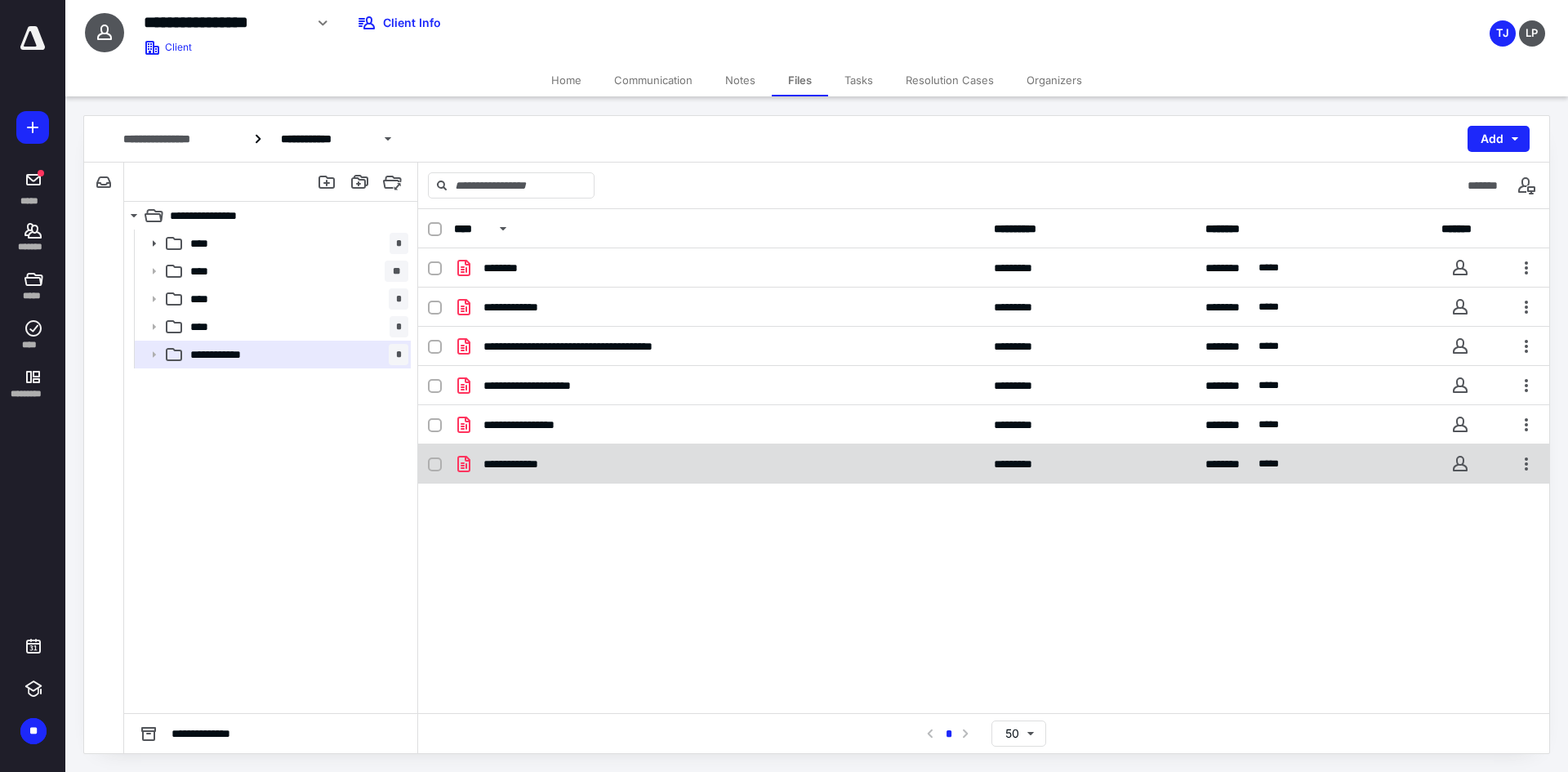 click on "**********" at bounding box center (719, 464) 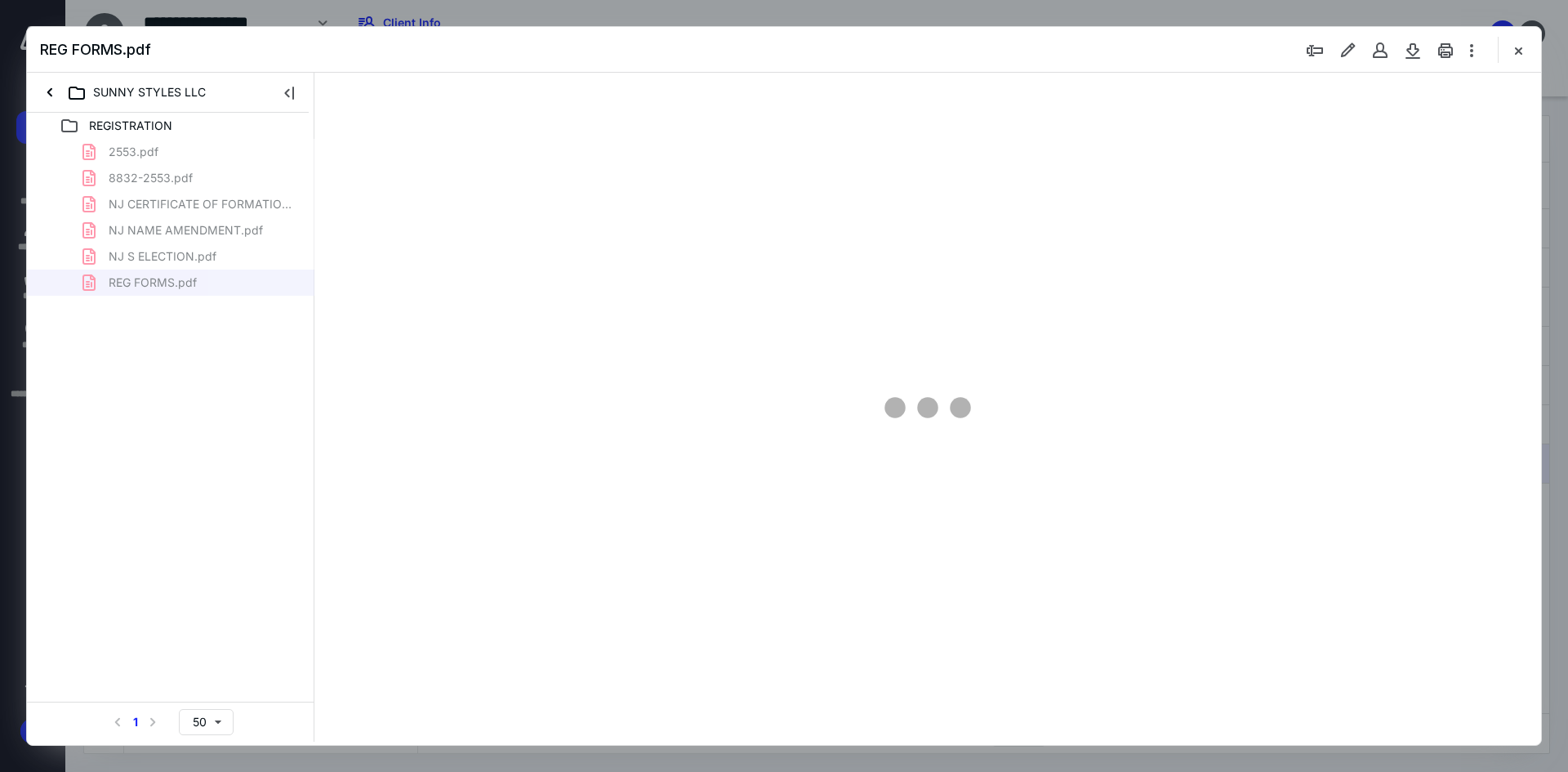 scroll, scrollTop: 0, scrollLeft: 0, axis: both 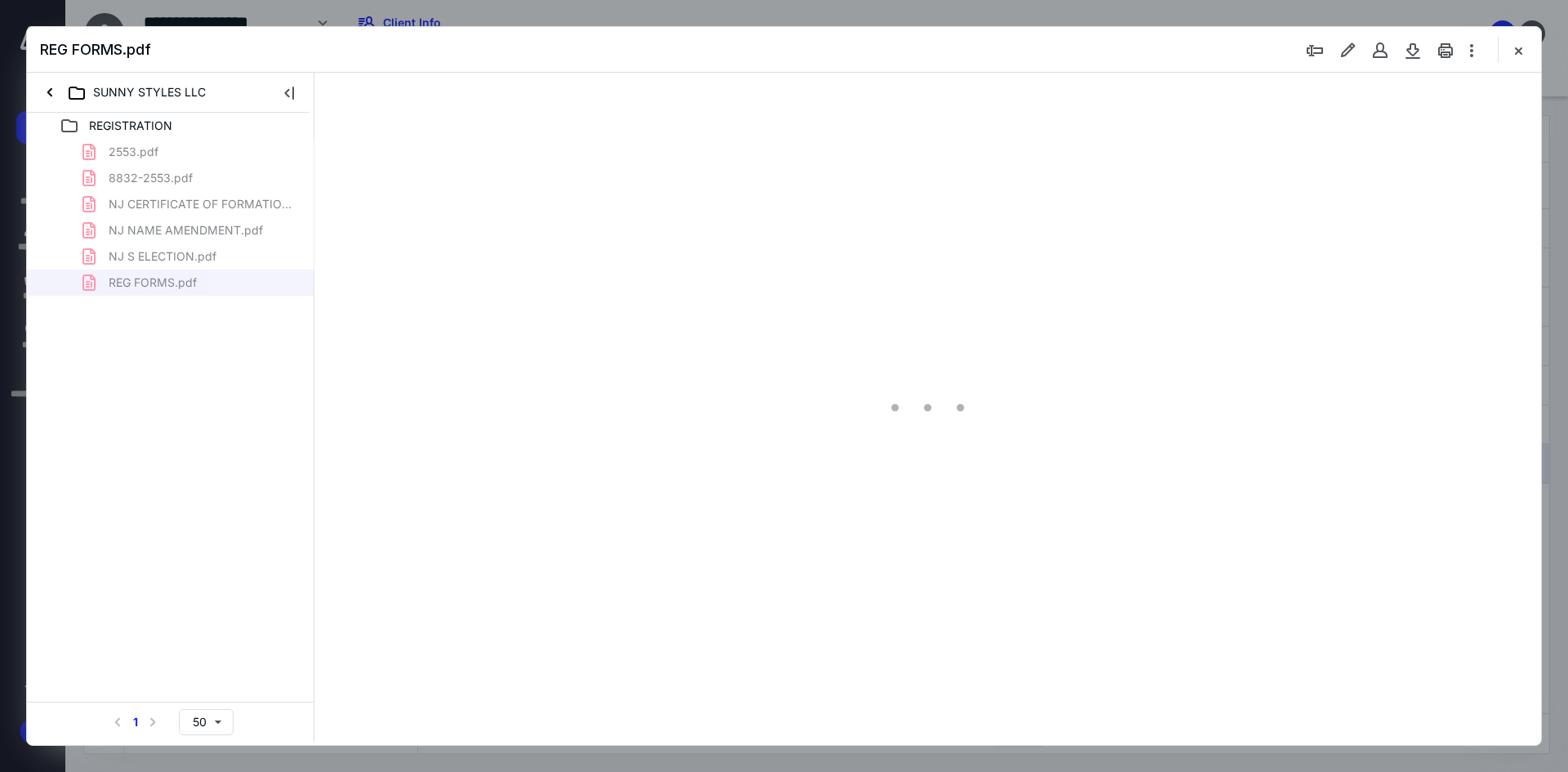 type on "93" 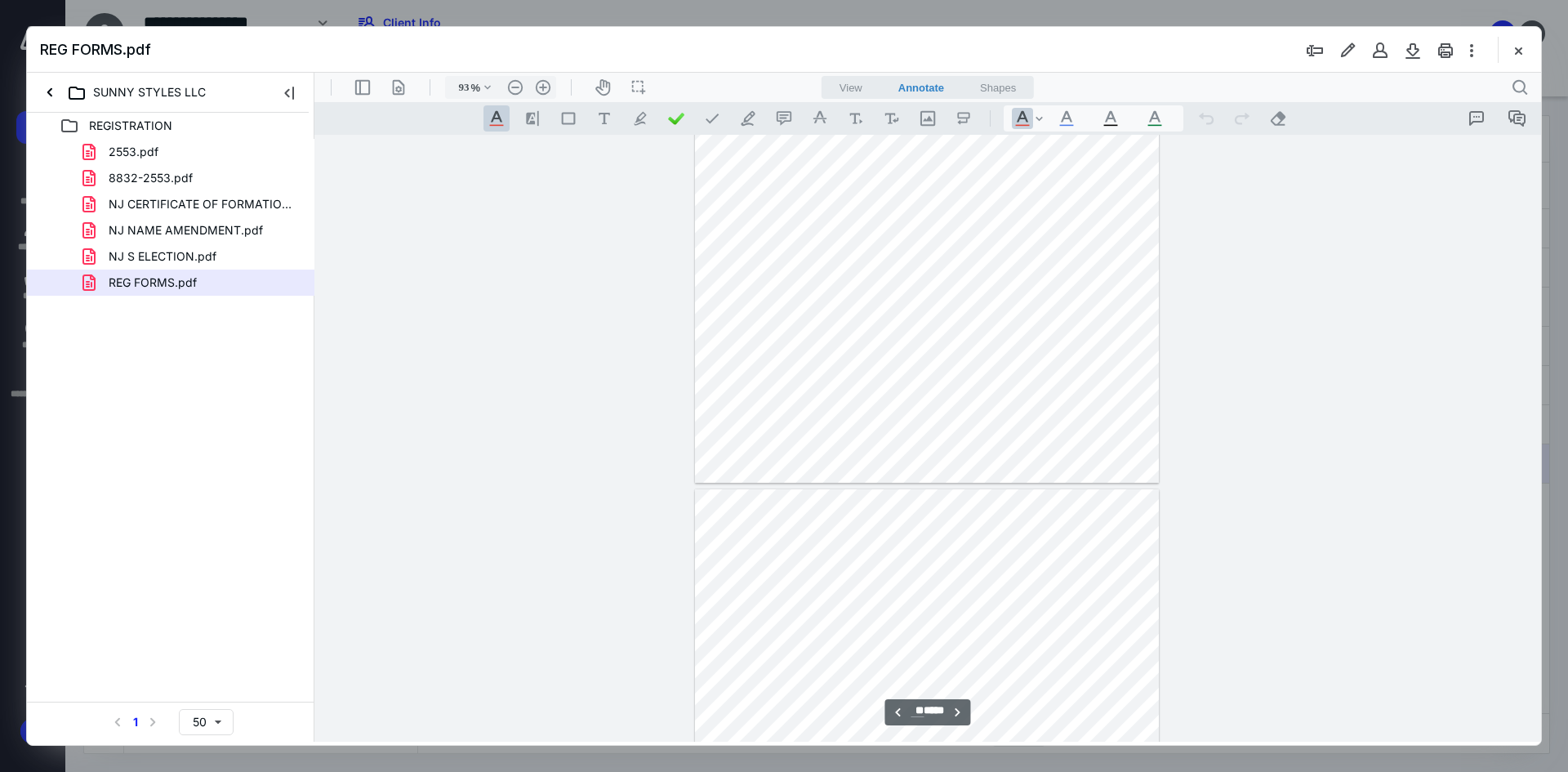 scroll, scrollTop: 5392, scrollLeft: 0, axis: vertical 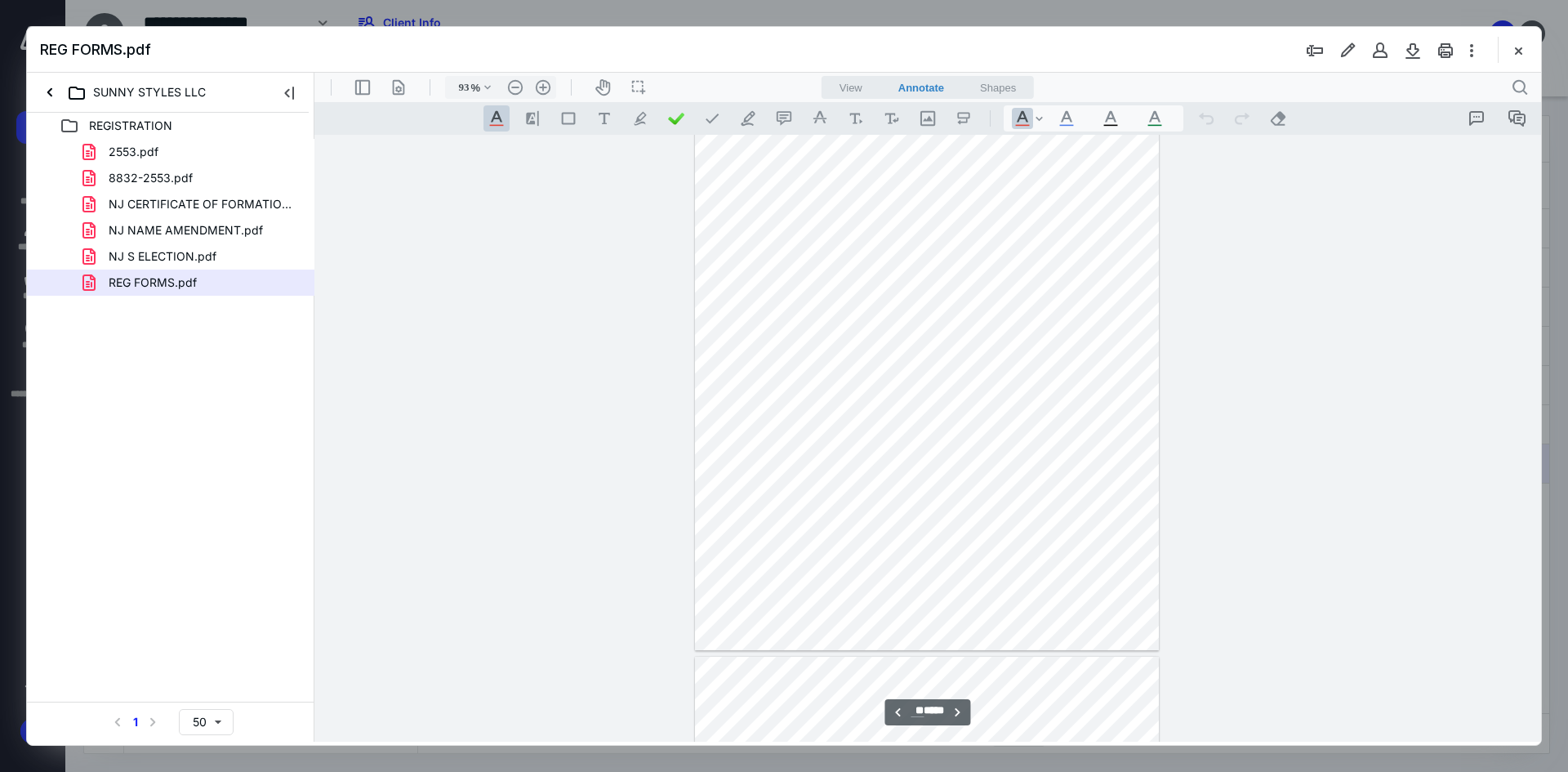 type on "**" 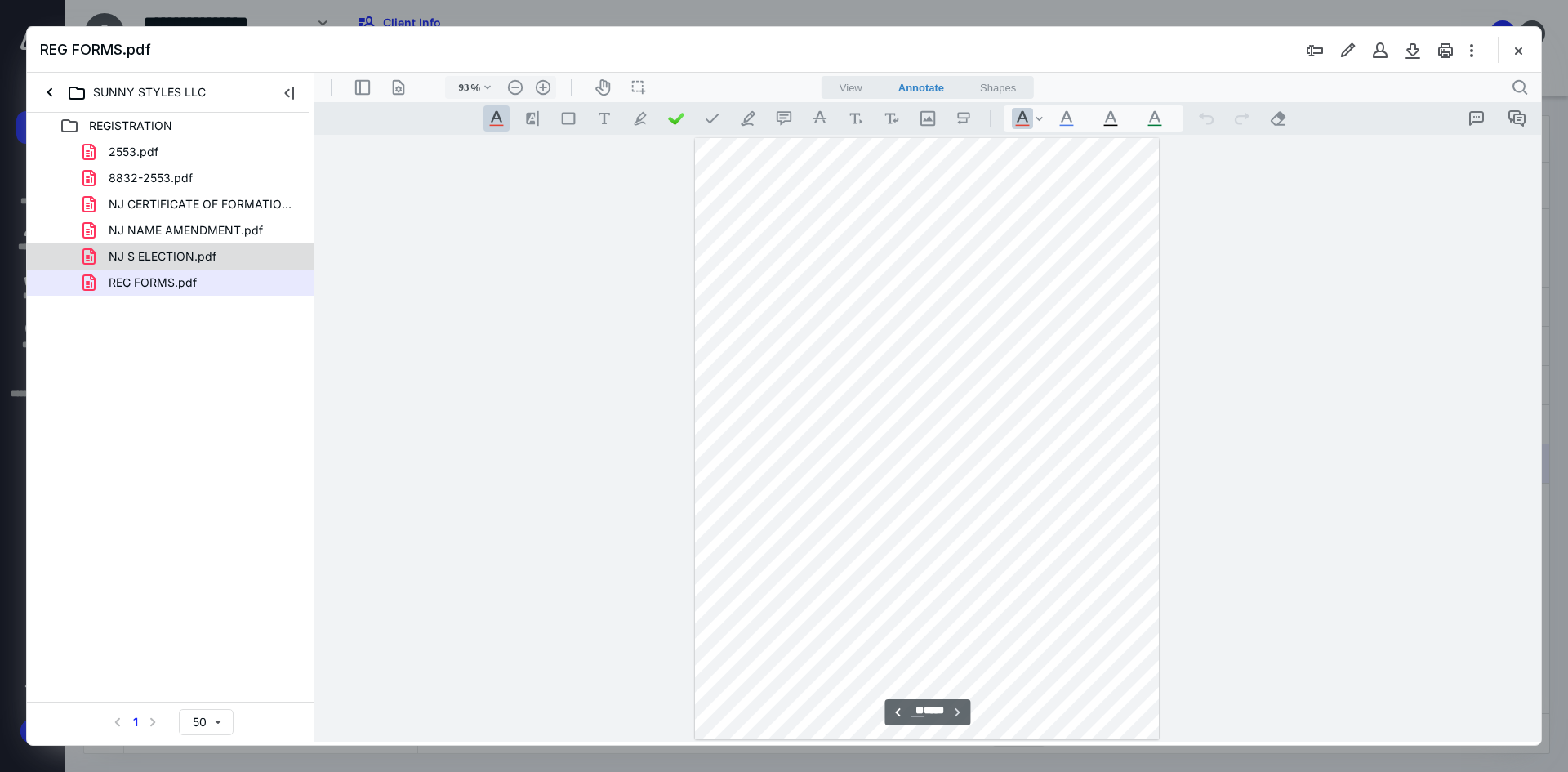 click on "NJ S ELECTION.pdf" at bounding box center (163, 257) 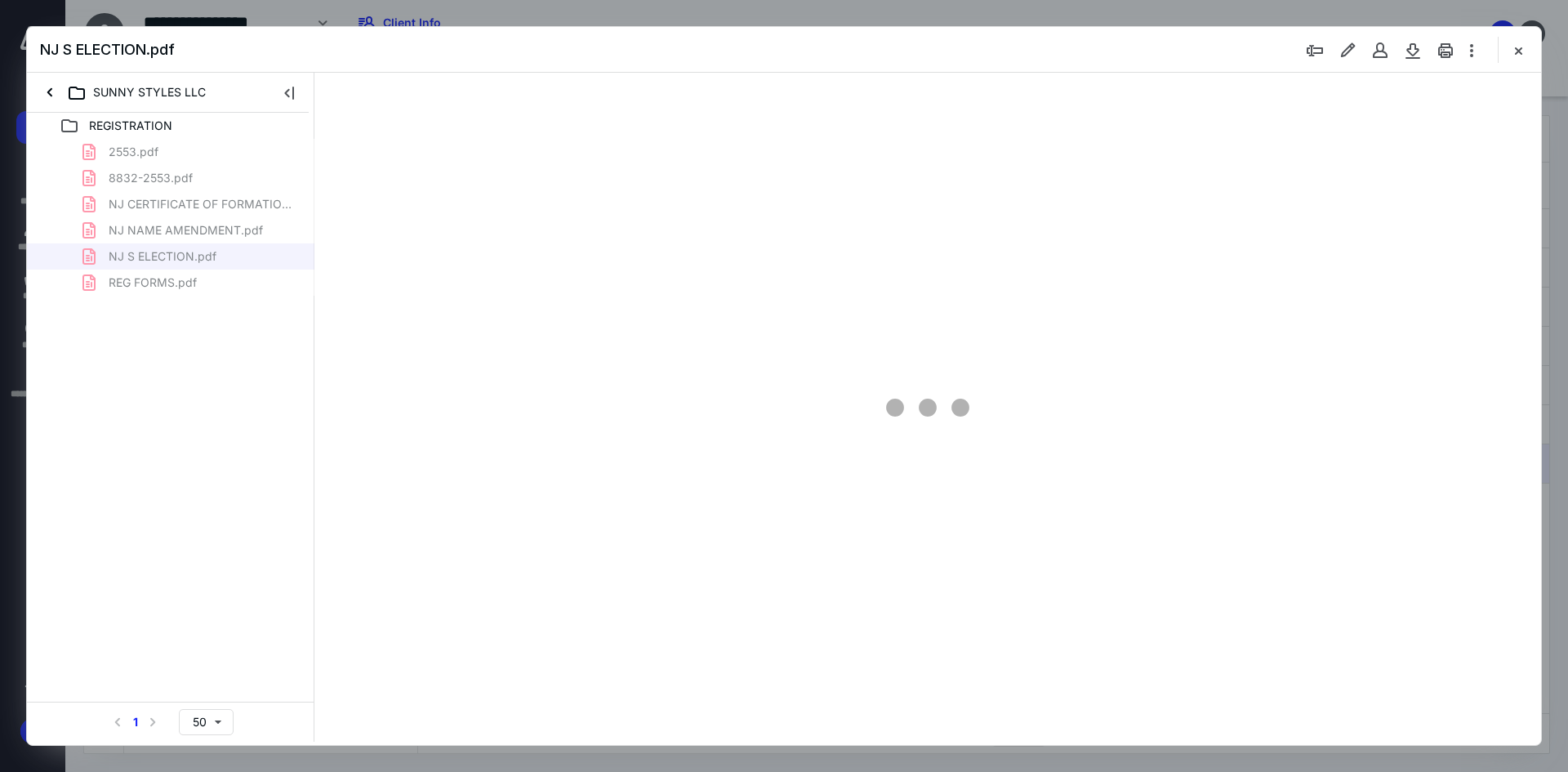 scroll, scrollTop: 0, scrollLeft: 0, axis: both 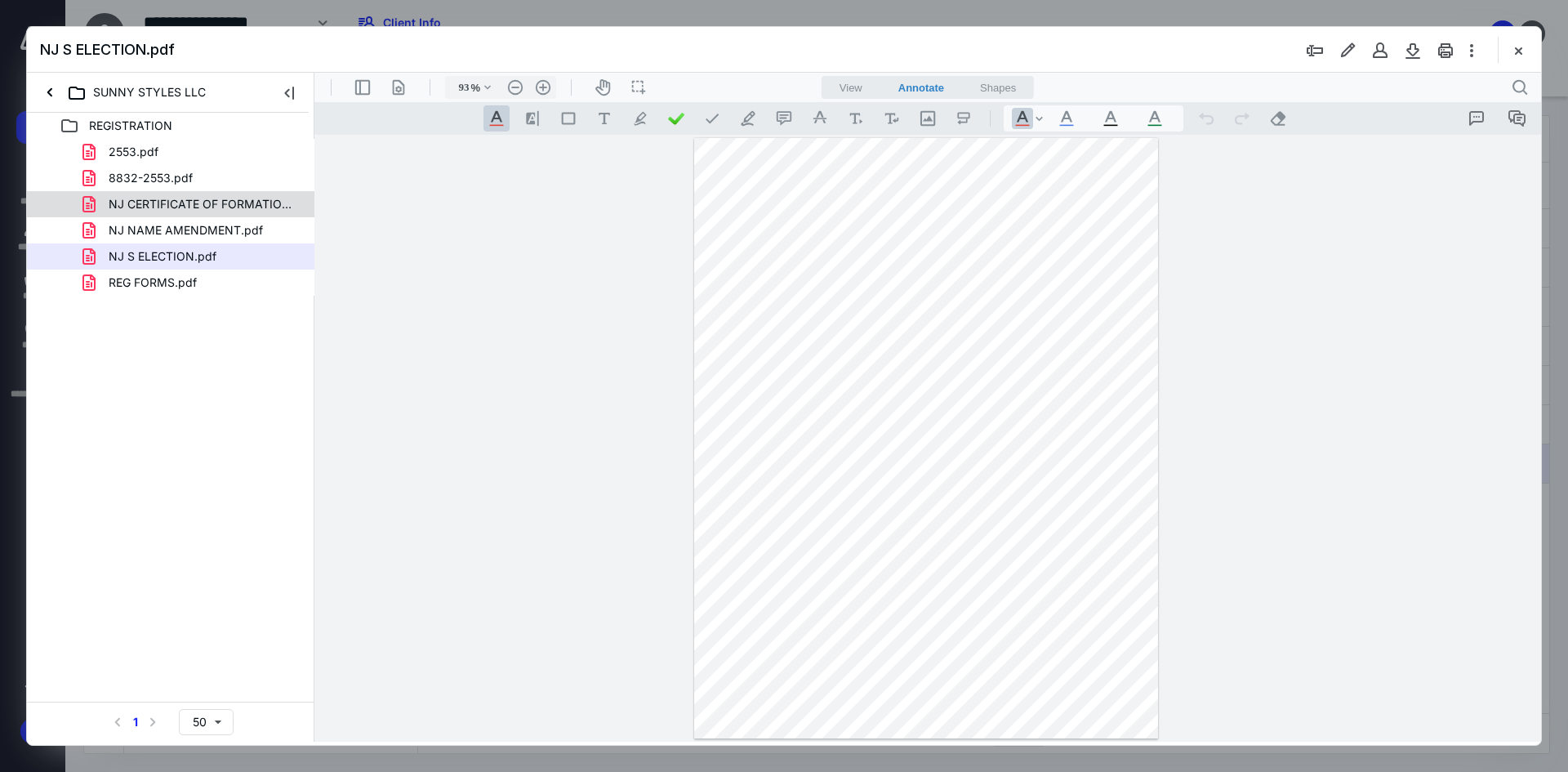 click on "NJ CERTIFICATE OF FORMATION AMENDMENT.pdf" at bounding box center (203, 204) 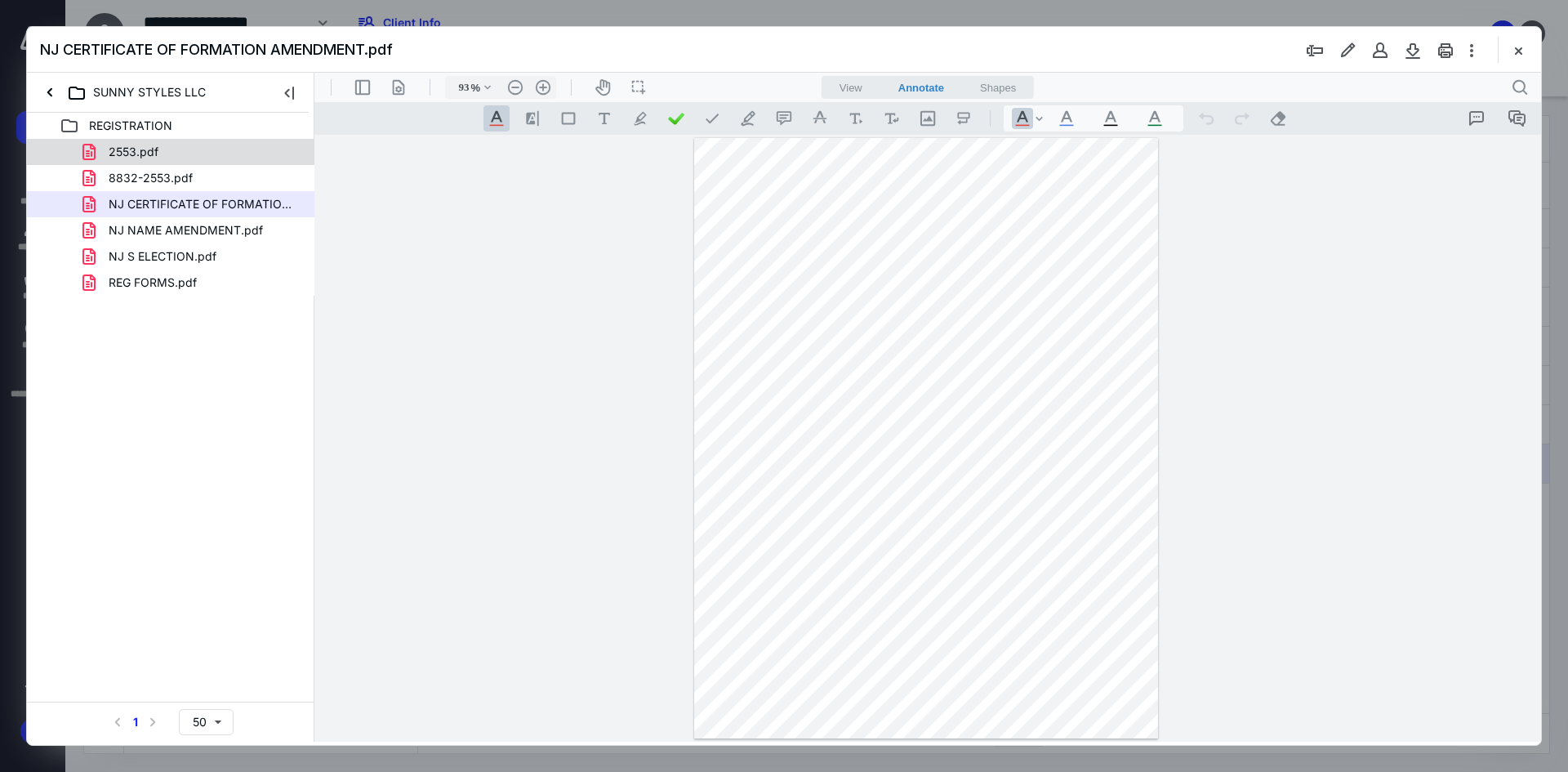 click on "2553.pdf" at bounding box center [194, 152] 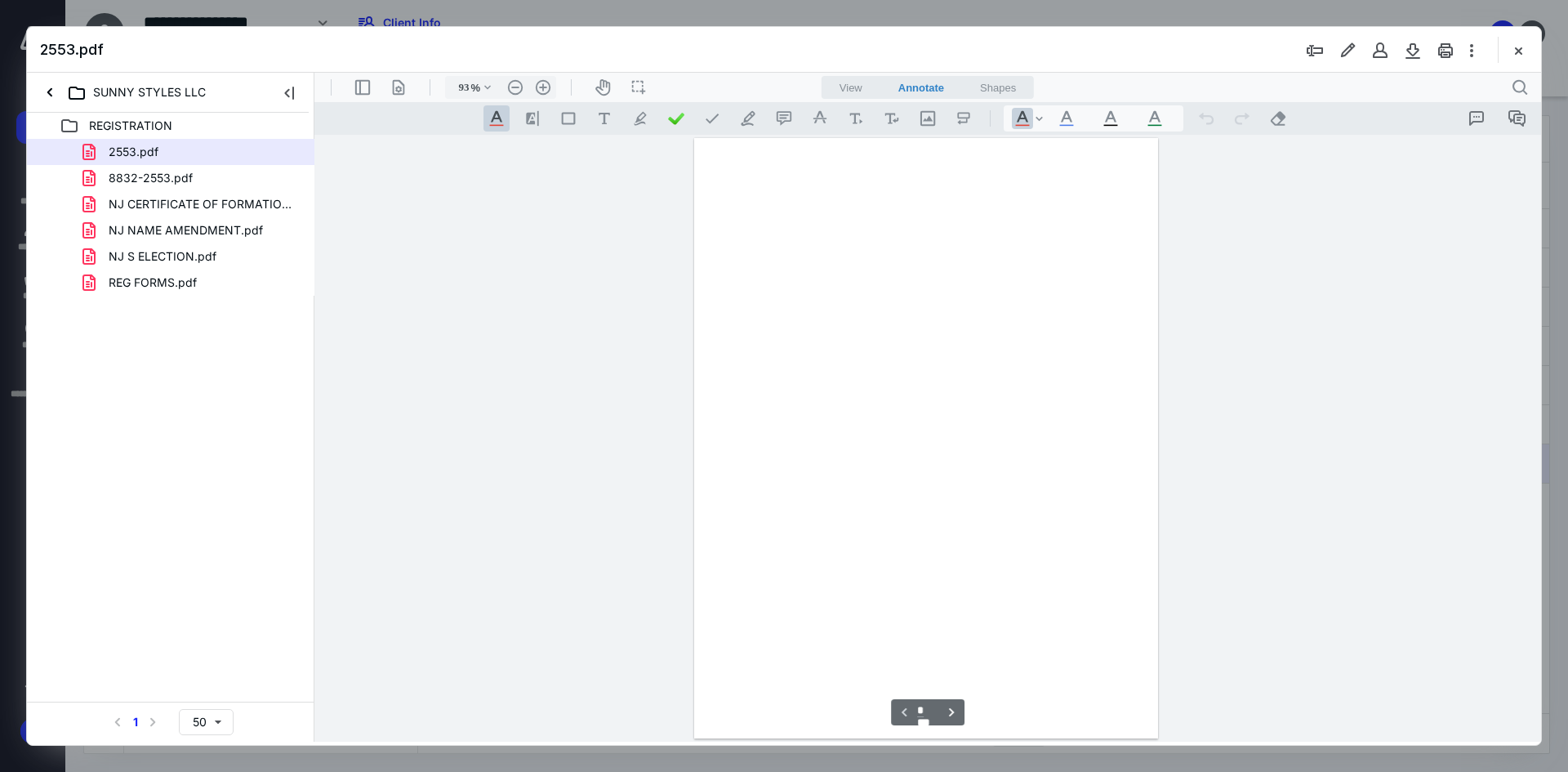 scroll, scrollTop: 65, scrollLeft: 0, axis: vertical 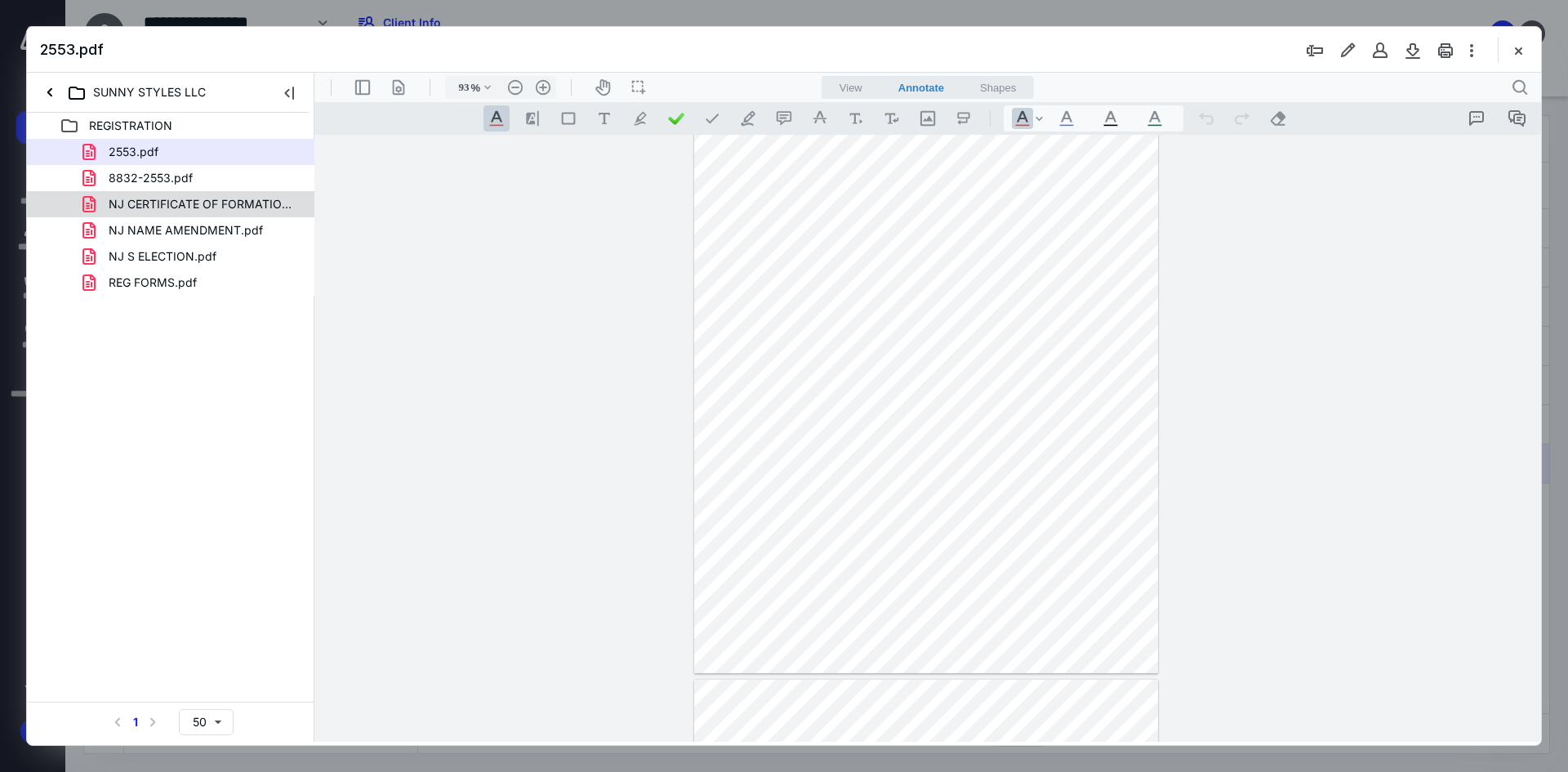 click on "NJ CERTIFICATE OF FORMATION AMENDMENT.pdf" at bounding box center (203, 204) 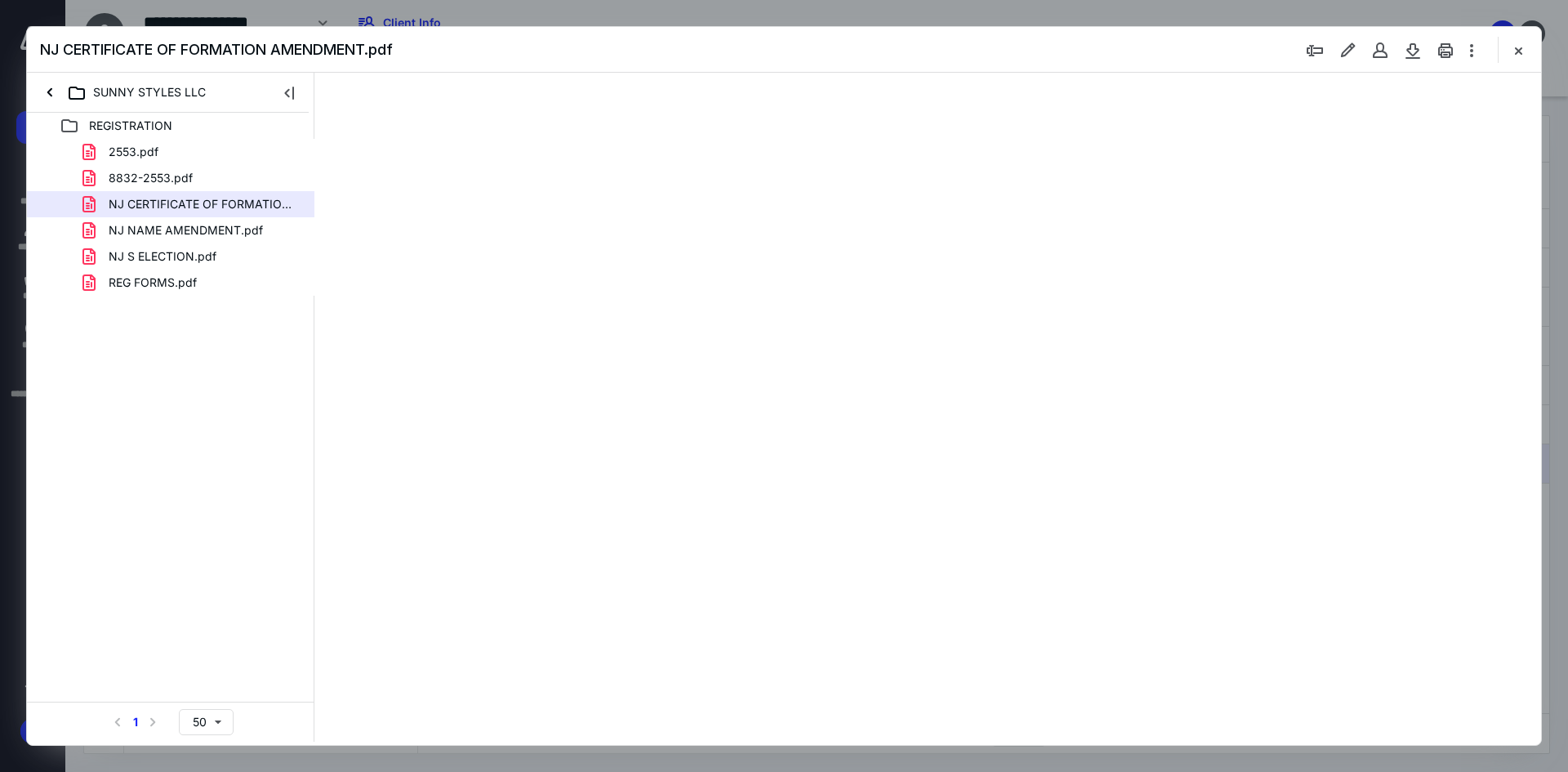 scroll, scrollTop: 0, scrollLeft: 0, axis: both 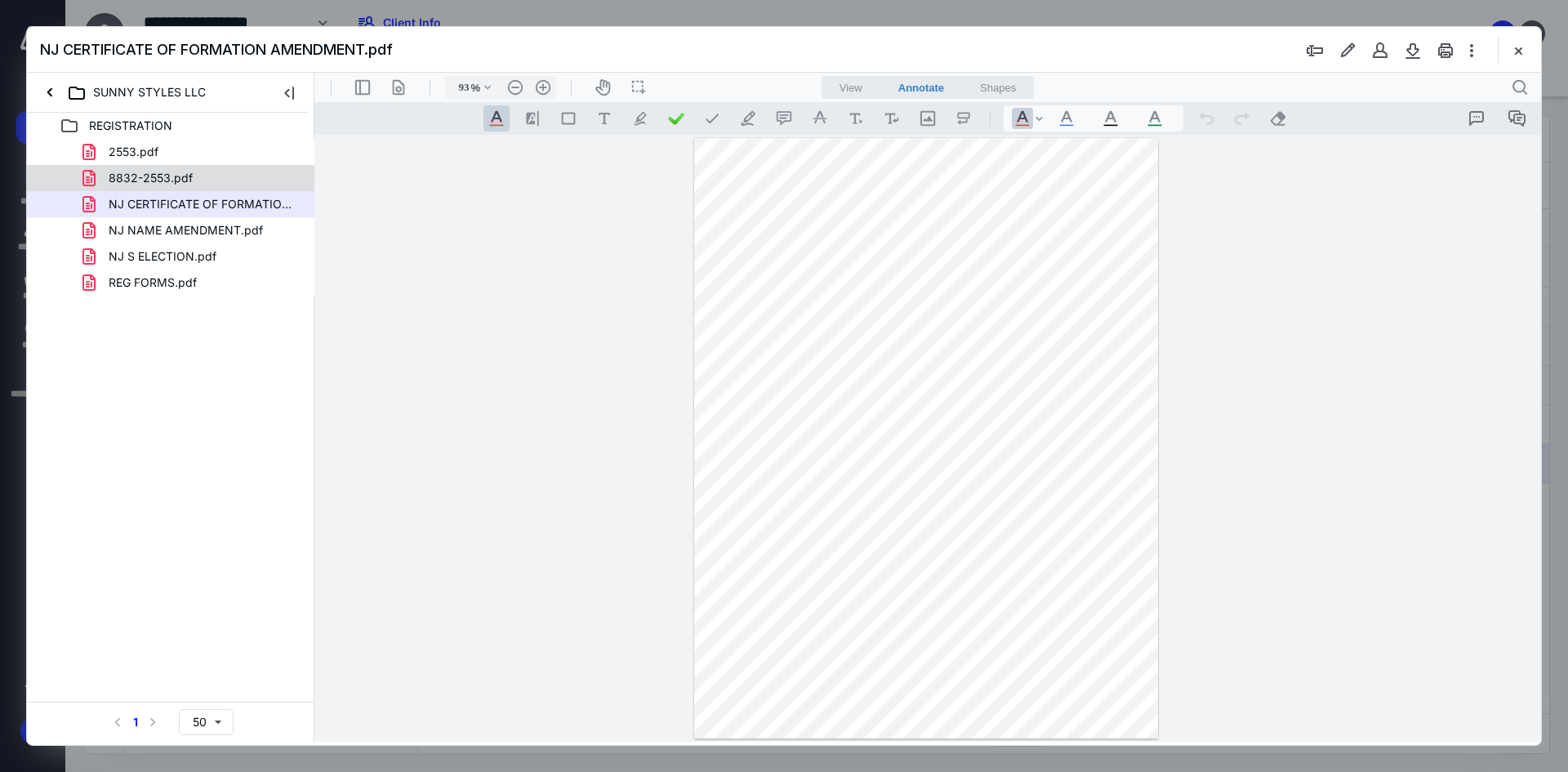 click on "8832-2553.pdf" at bounding box center (194, 178) 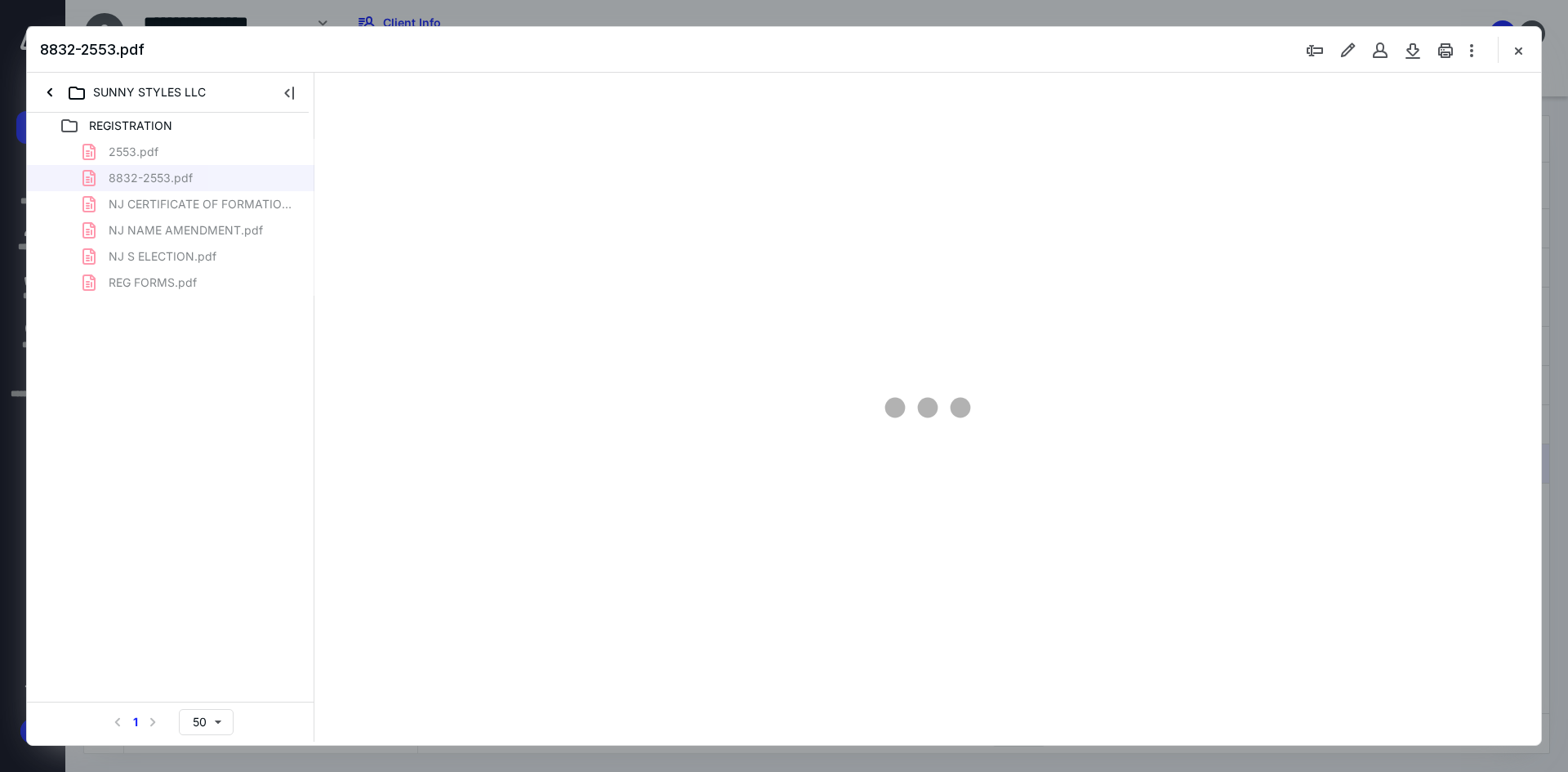 type on "93" 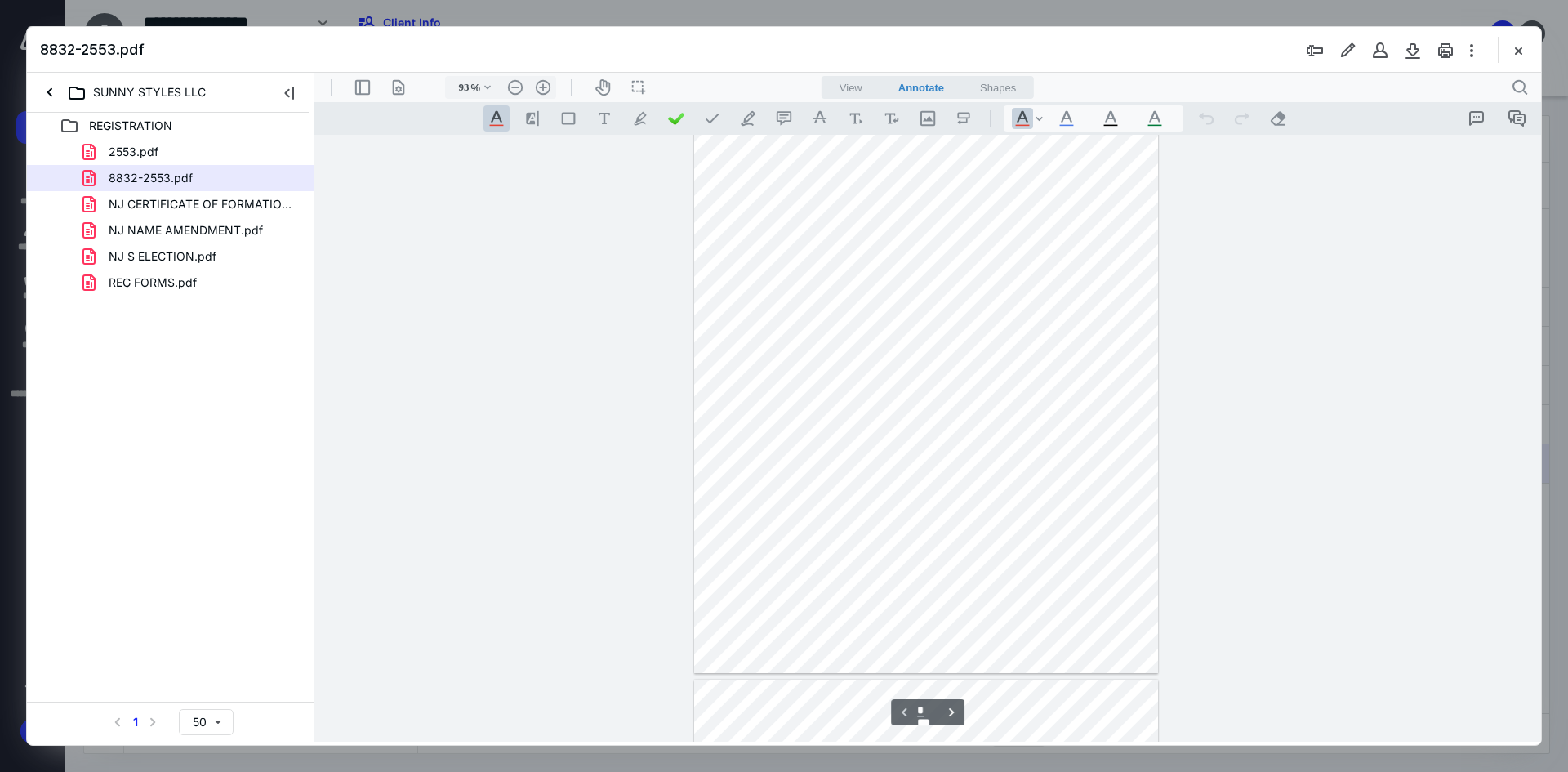 scroll, scrollTop: 0, scrollLeft: 0, axis: both 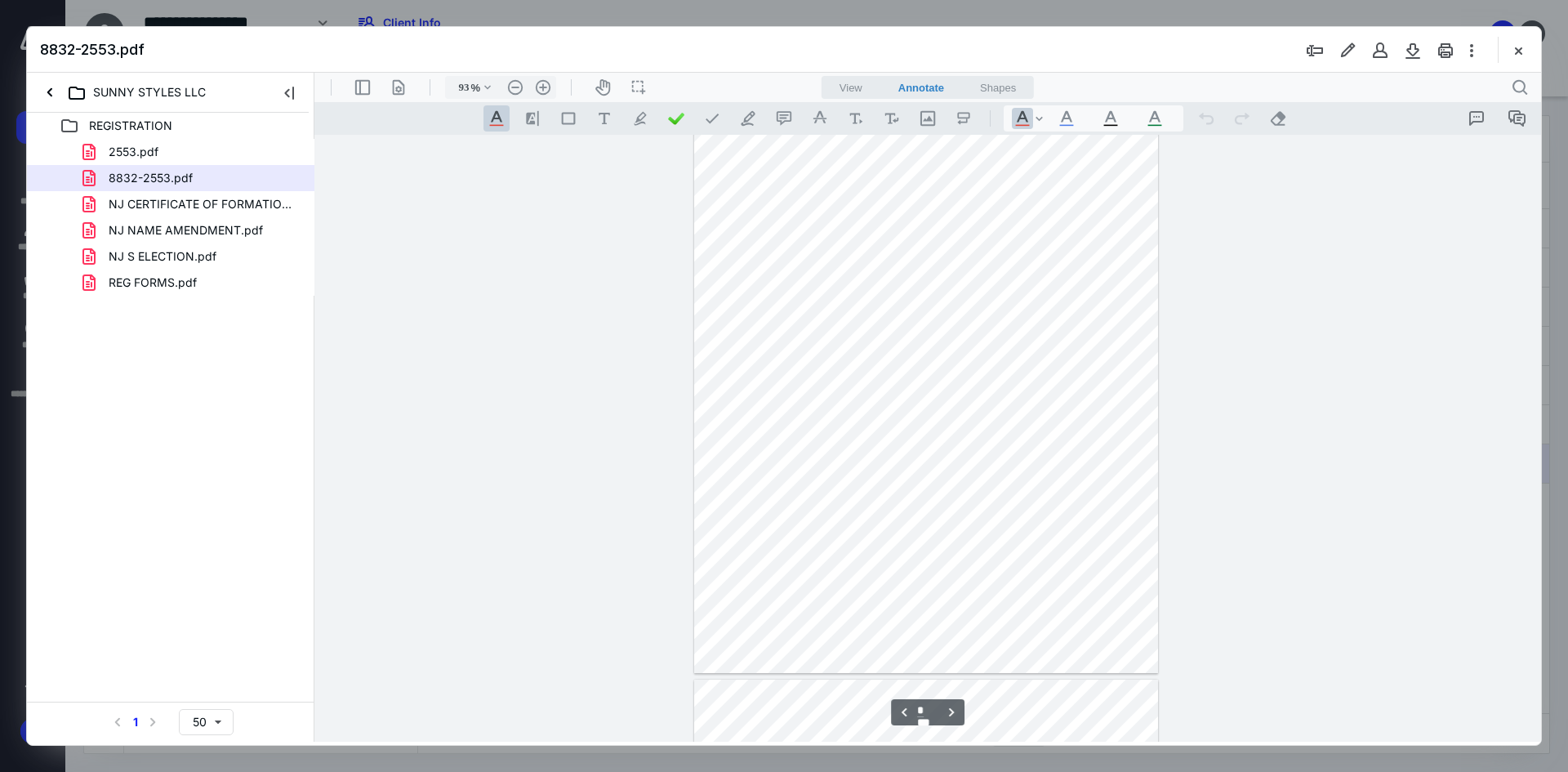type on "*" 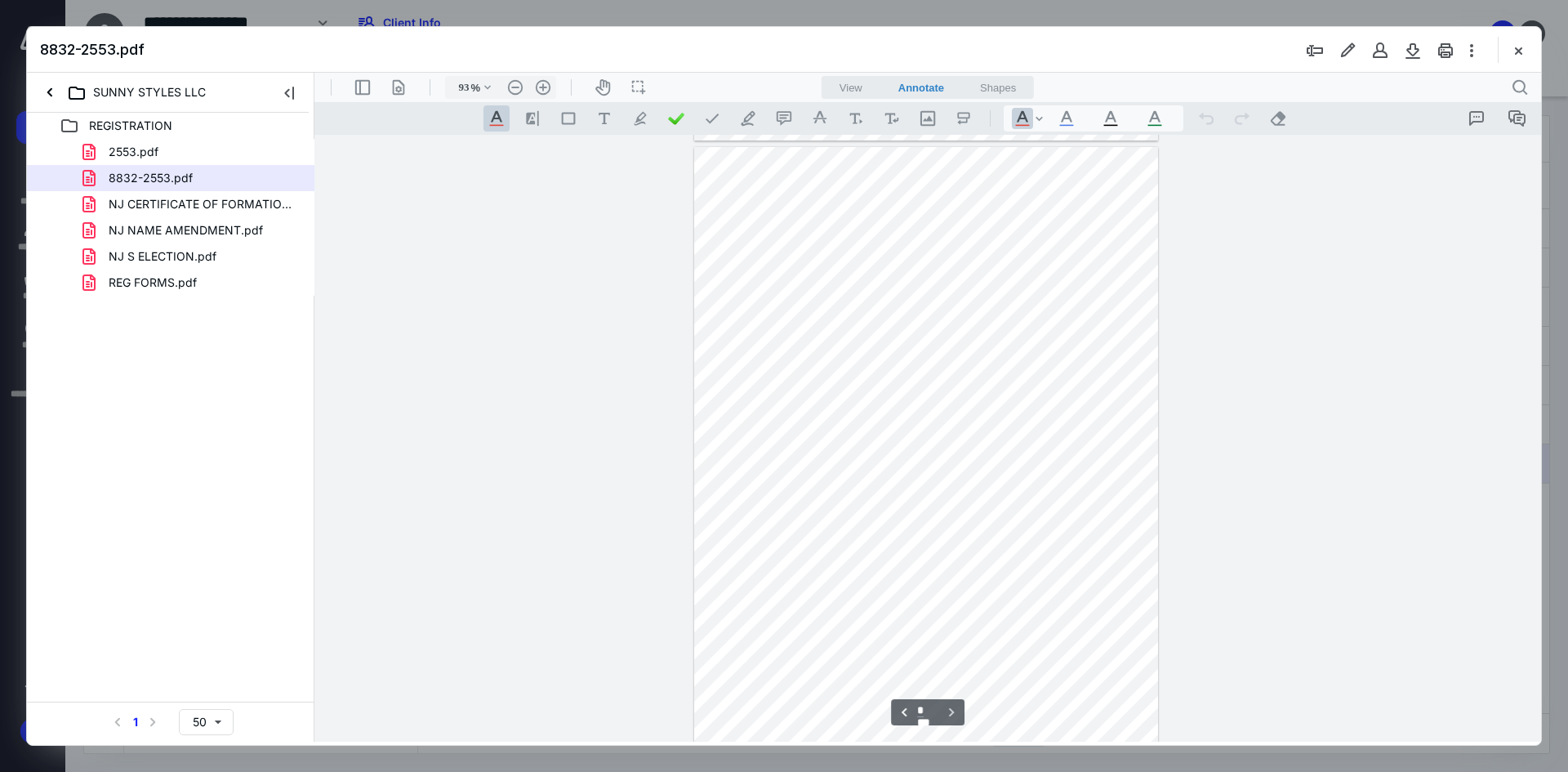 scroll, scrollTop: 2428, scrollLeft: 0, axis: vertical 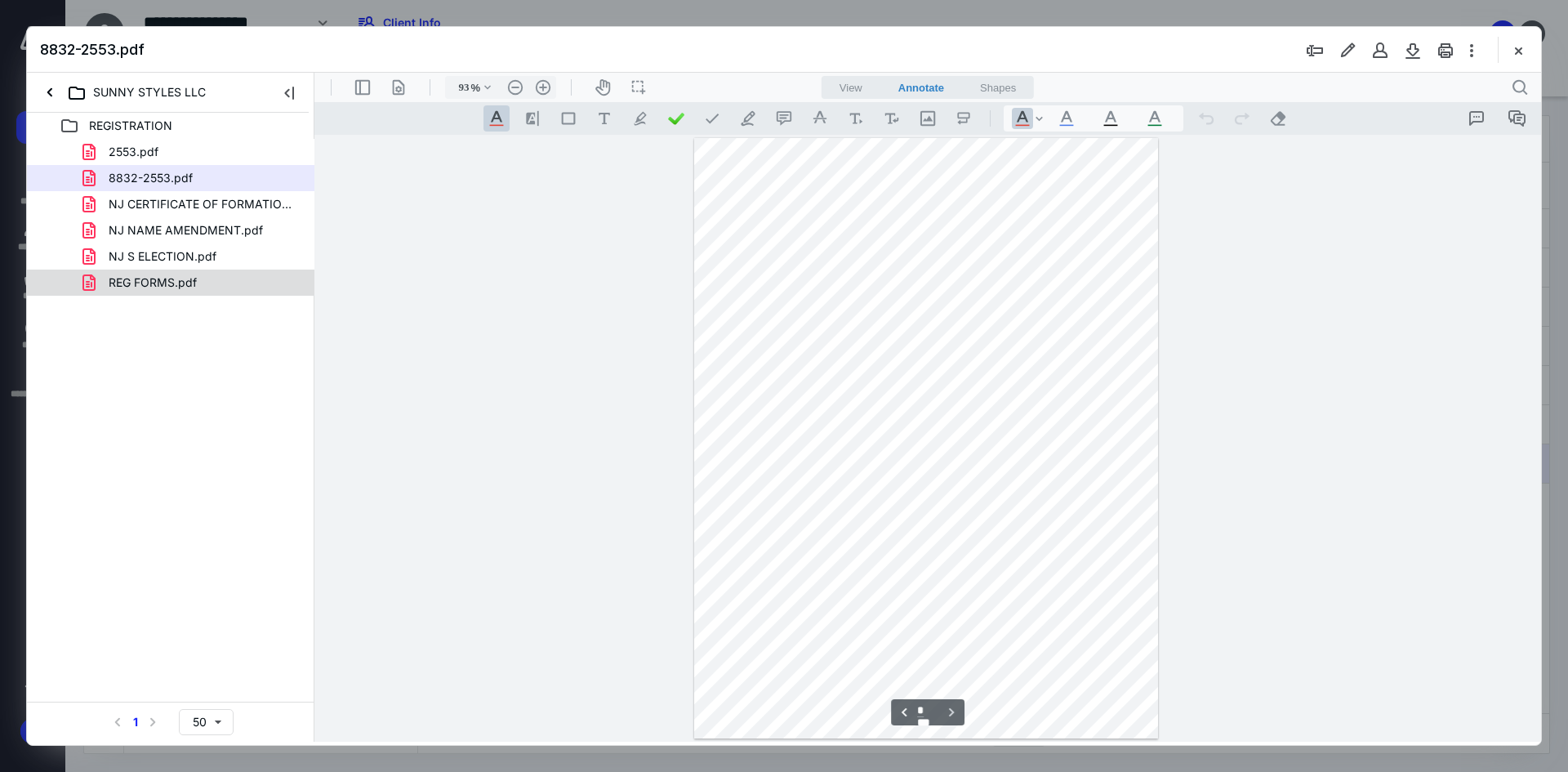 click on "REG FORMS.pdf" at bounding box center (194, 283) 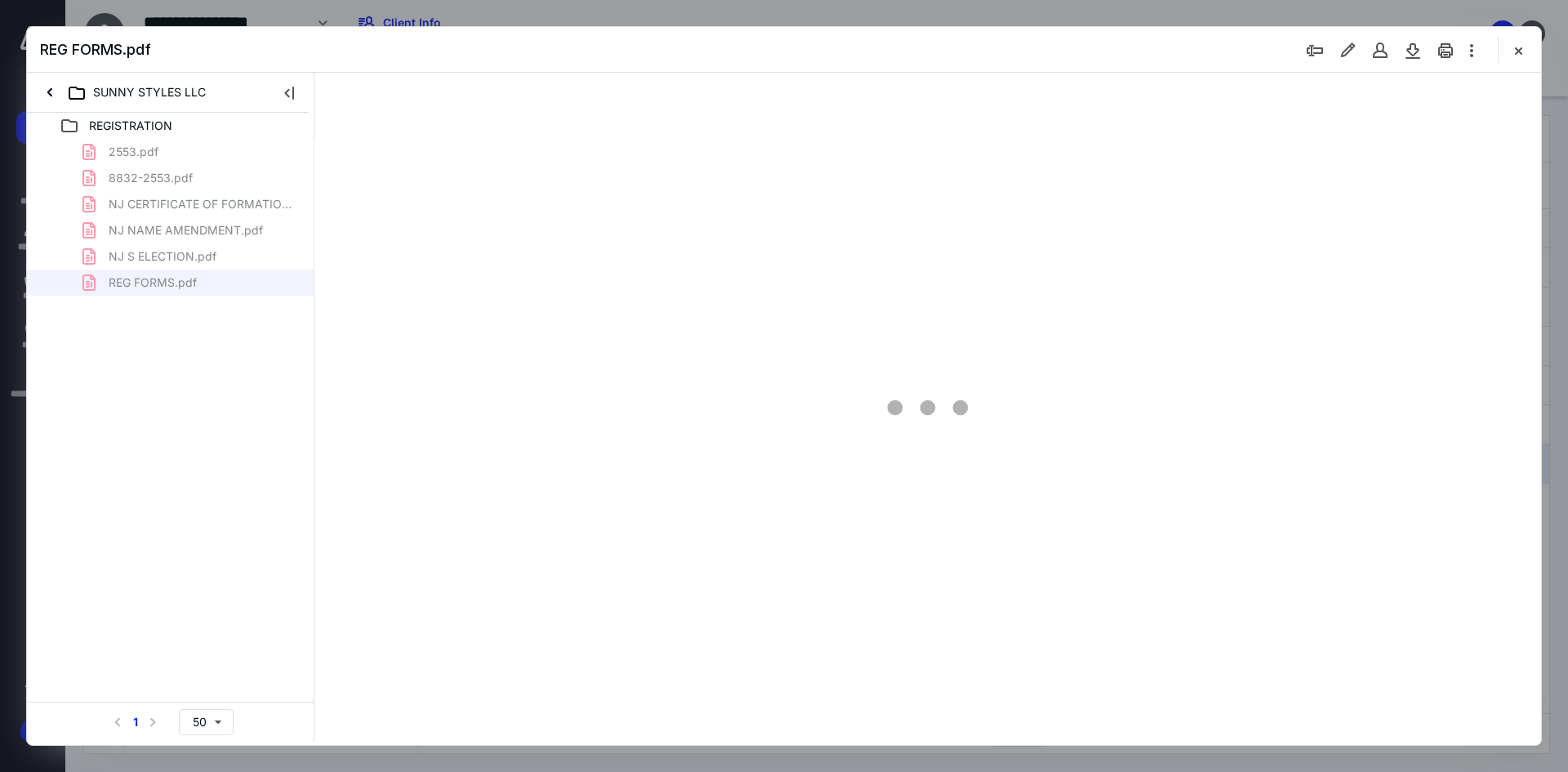 type on "93" 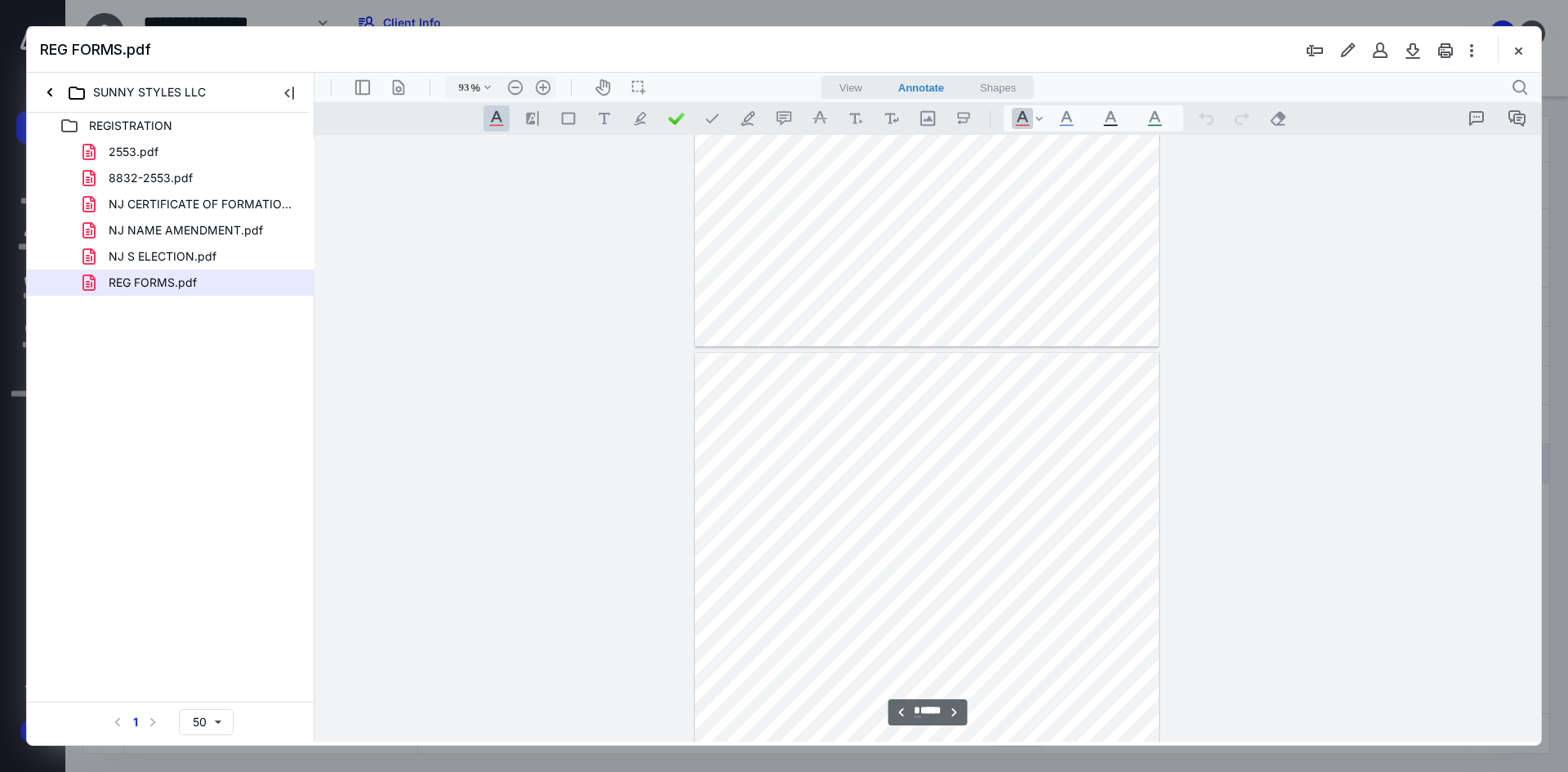 scroll, scrollTop: 113, scrollLeft: 0, axis: vertical 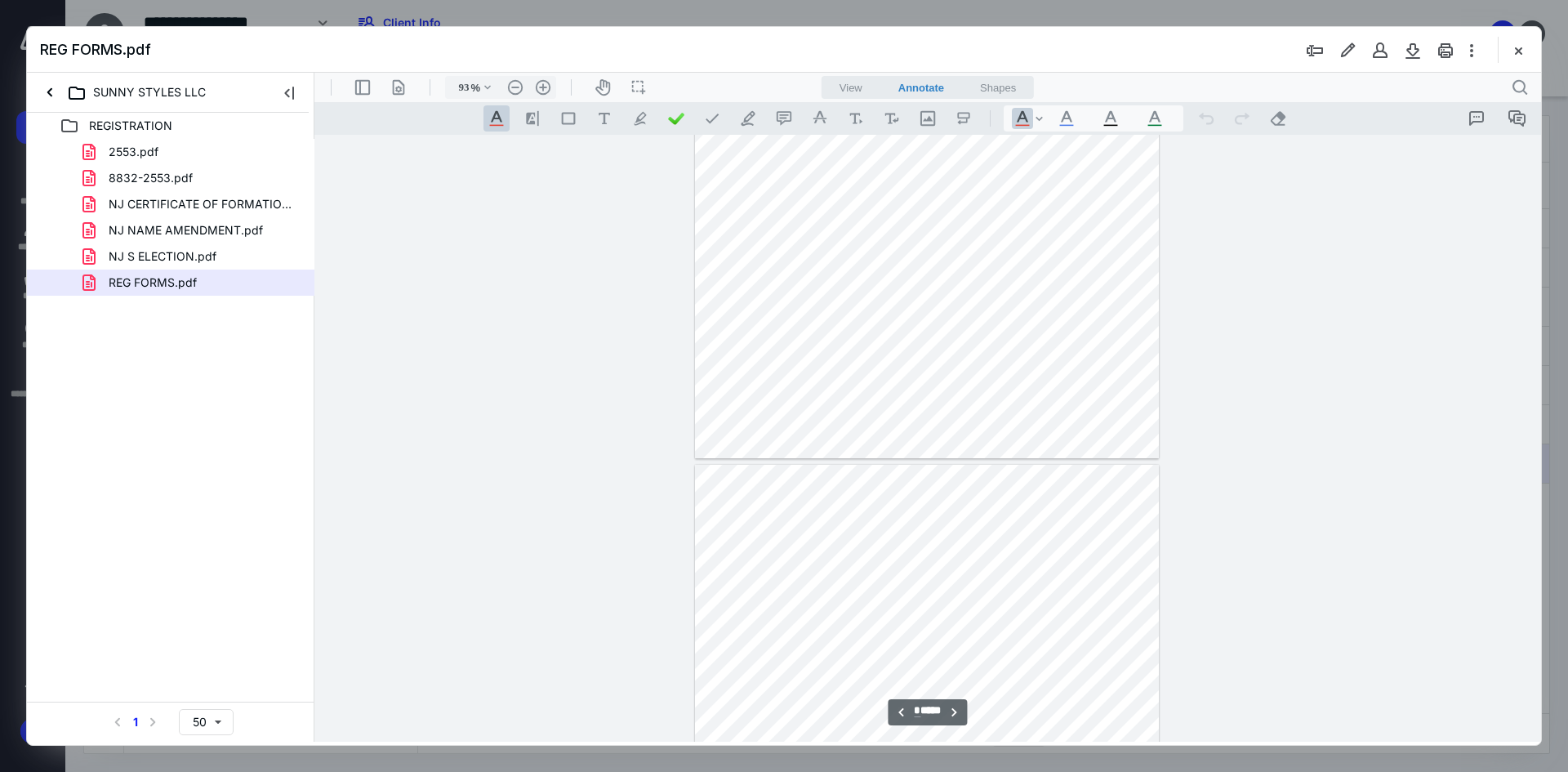 type on "*" 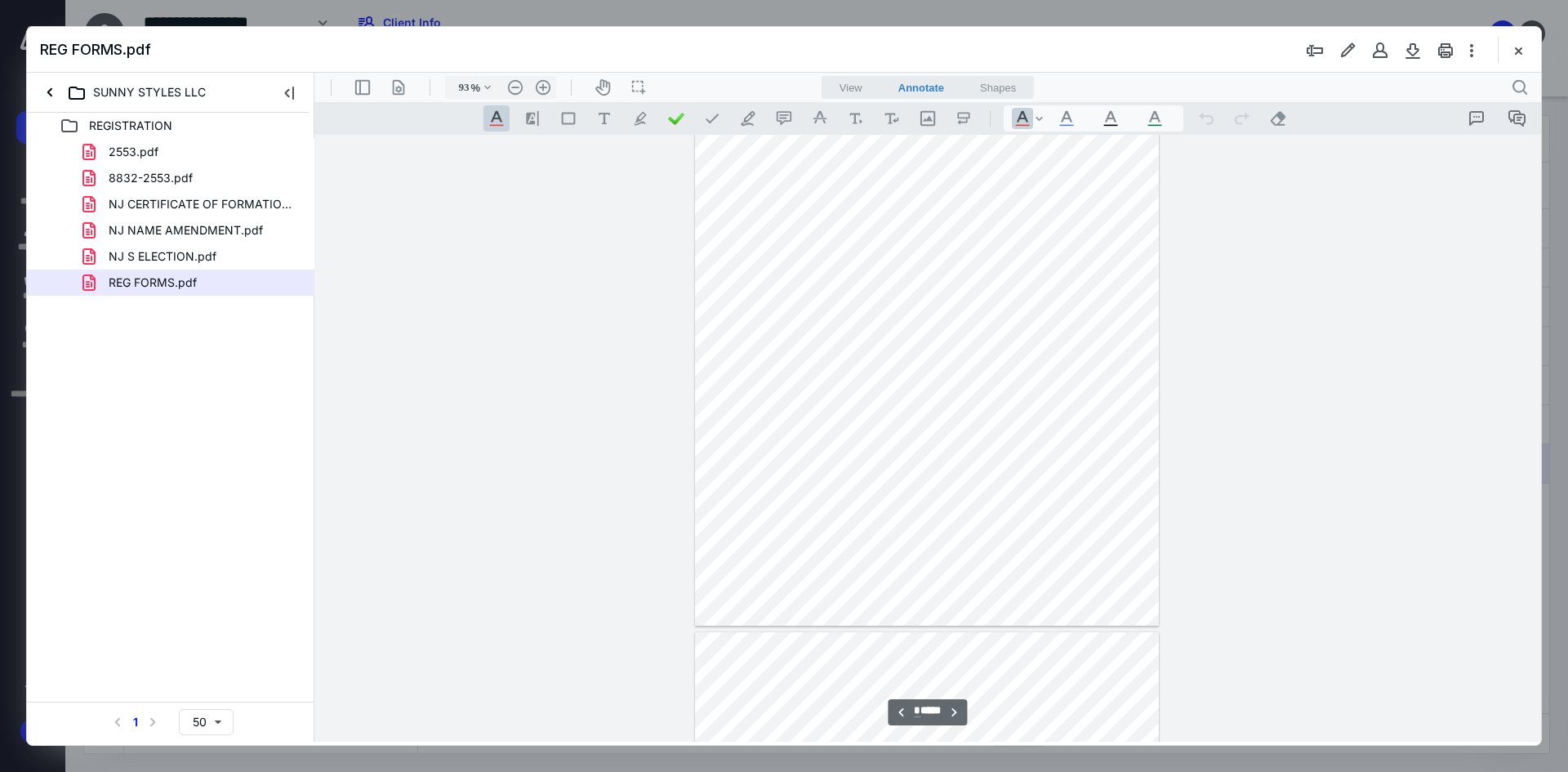 scroll, scrollTop: 0, scrollLeft: 0, axis: both 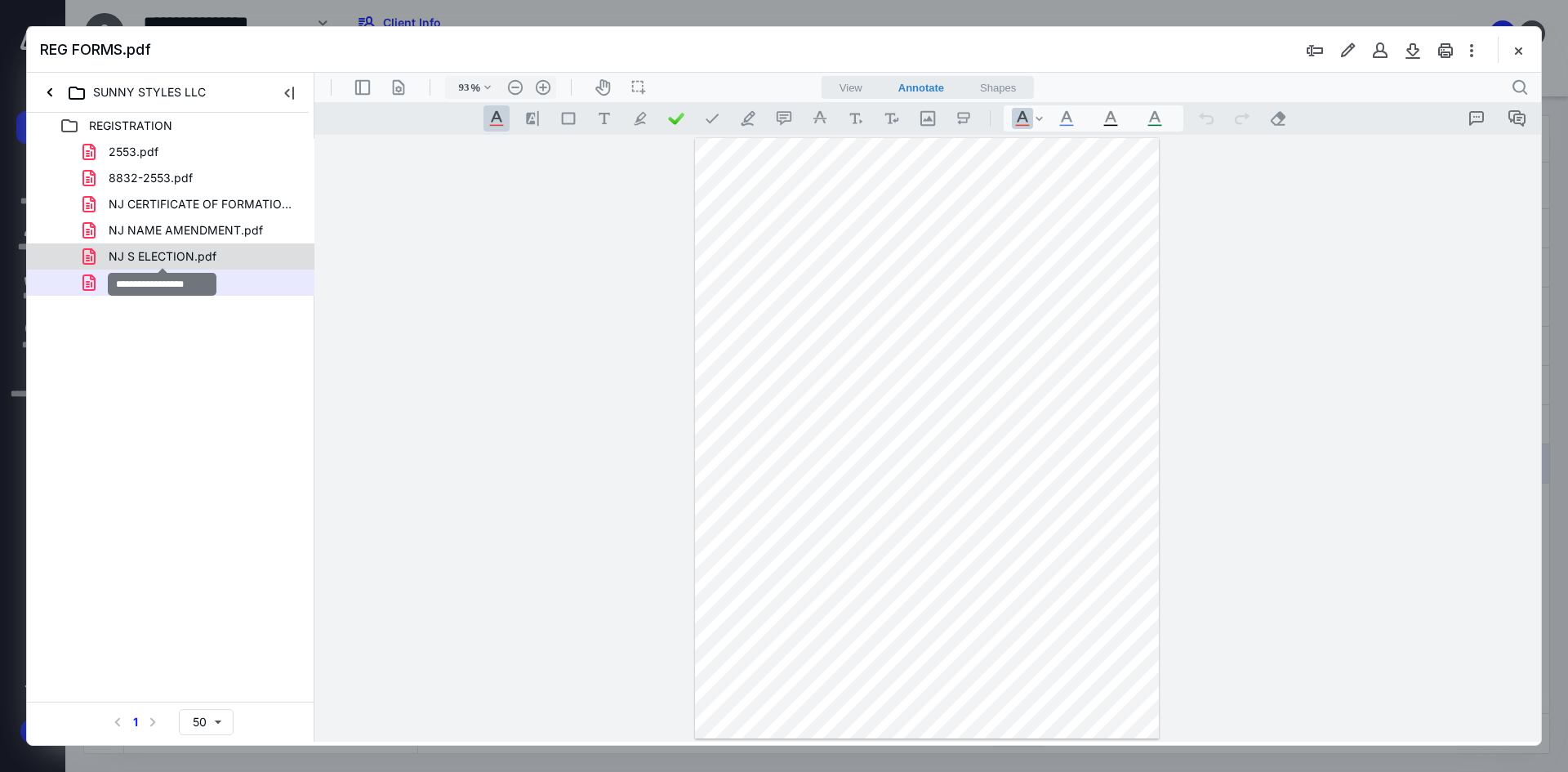 click on "NJ S ELECTION.pdf" at bounding box center (163, 257) 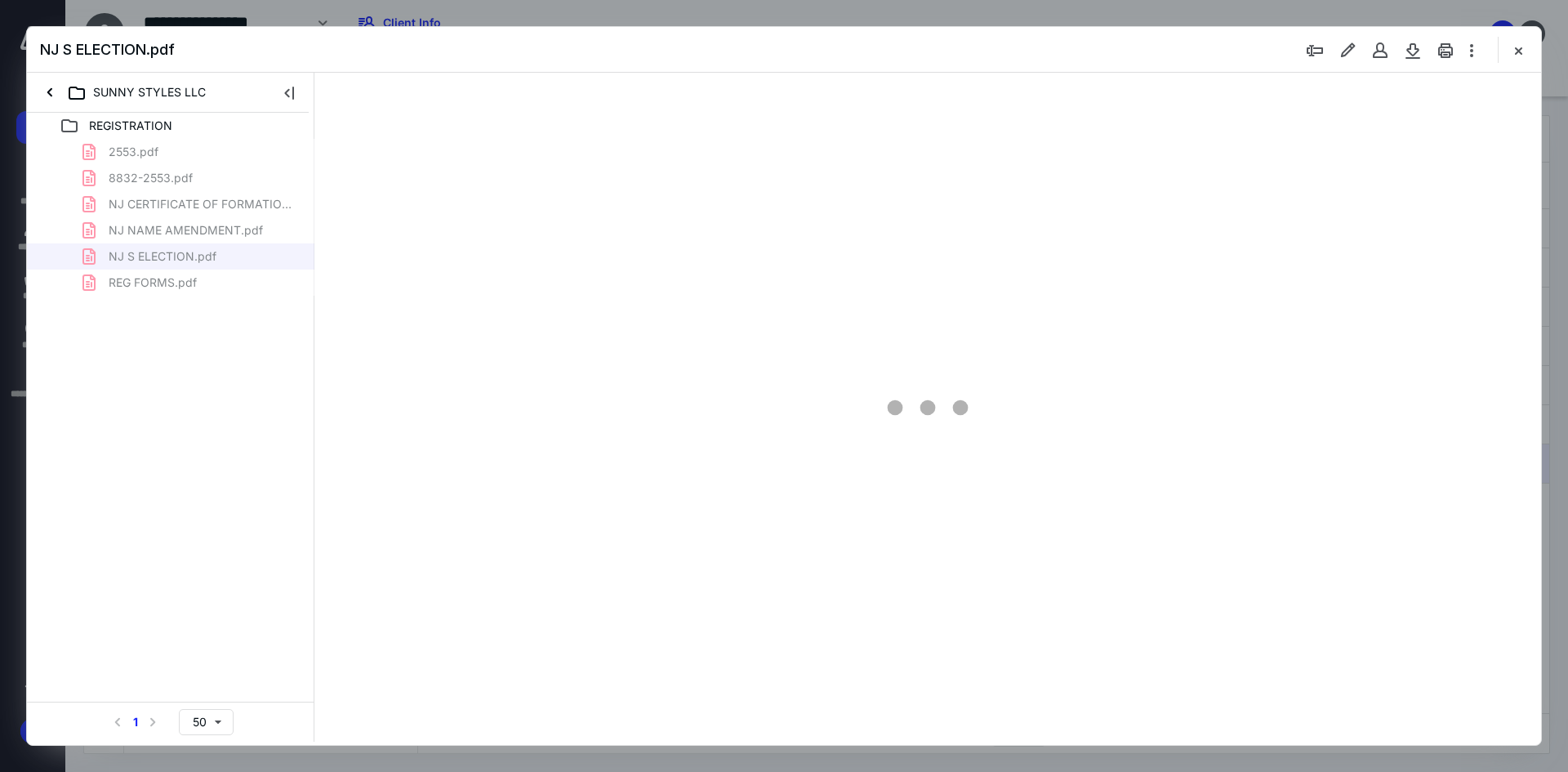 type on "93" 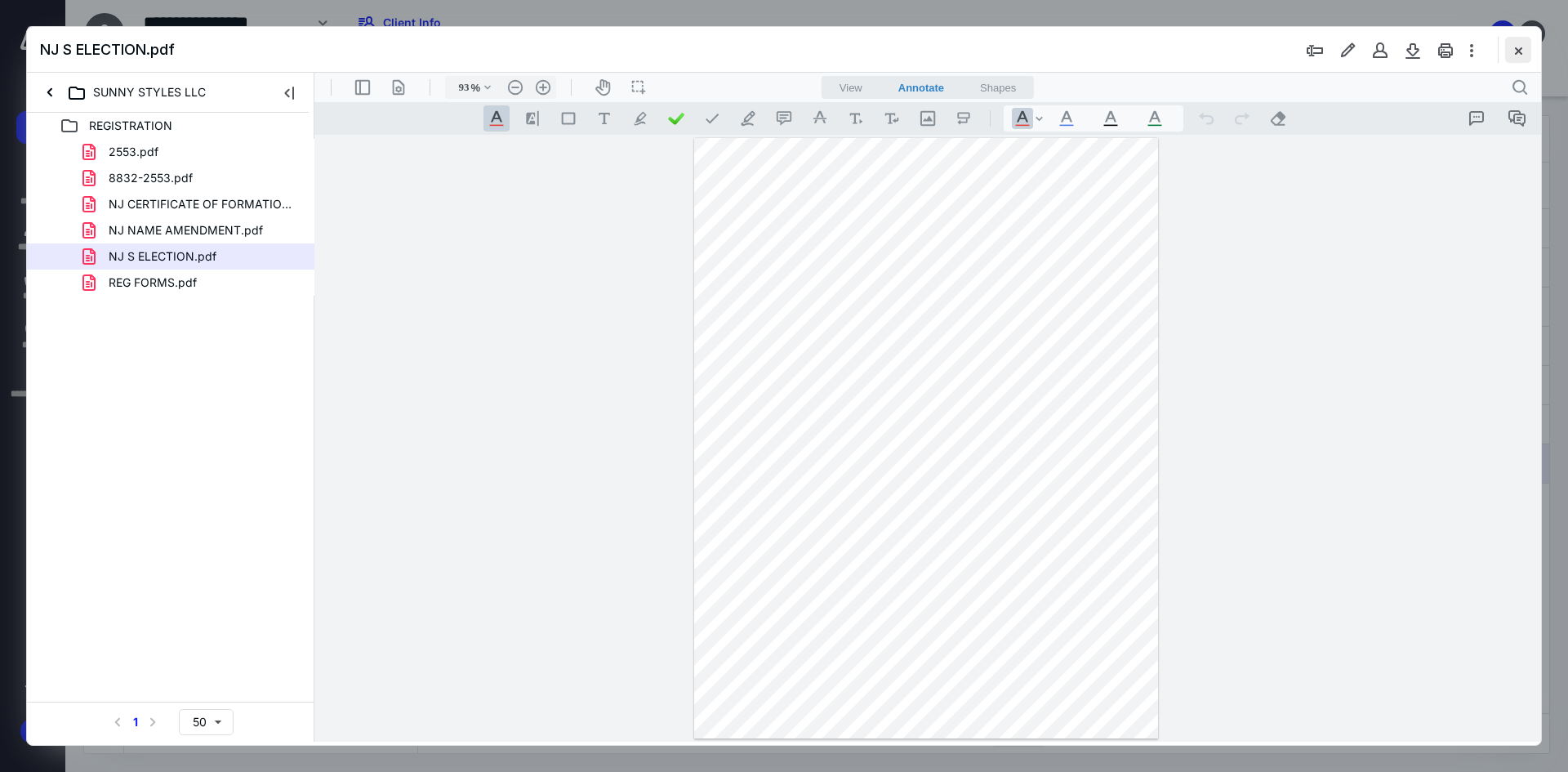 click at bounding box center (1518, 50) 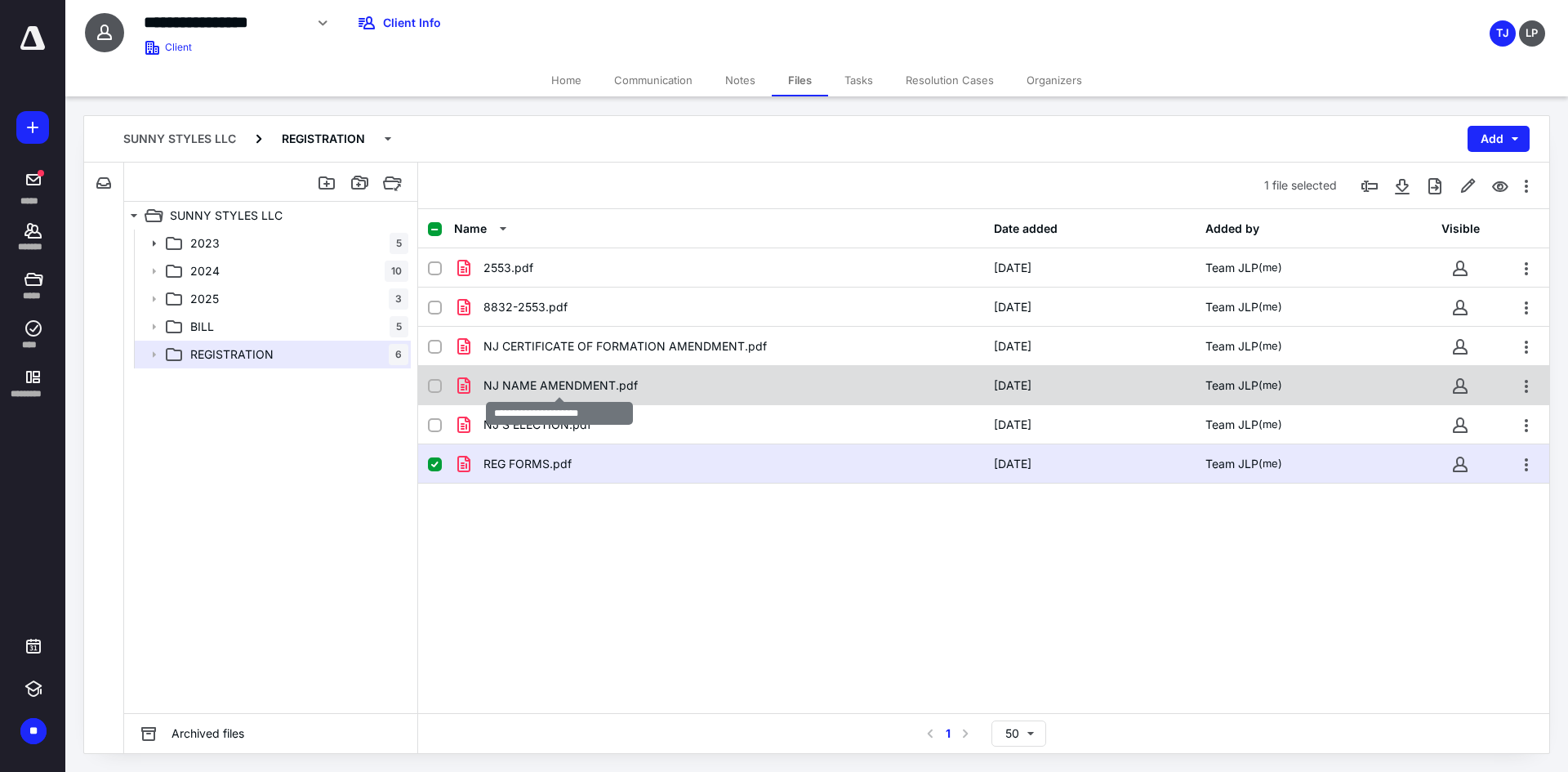 click on "NJ NAME AMENDMENT.pdf" at bounding box center (560, 386) 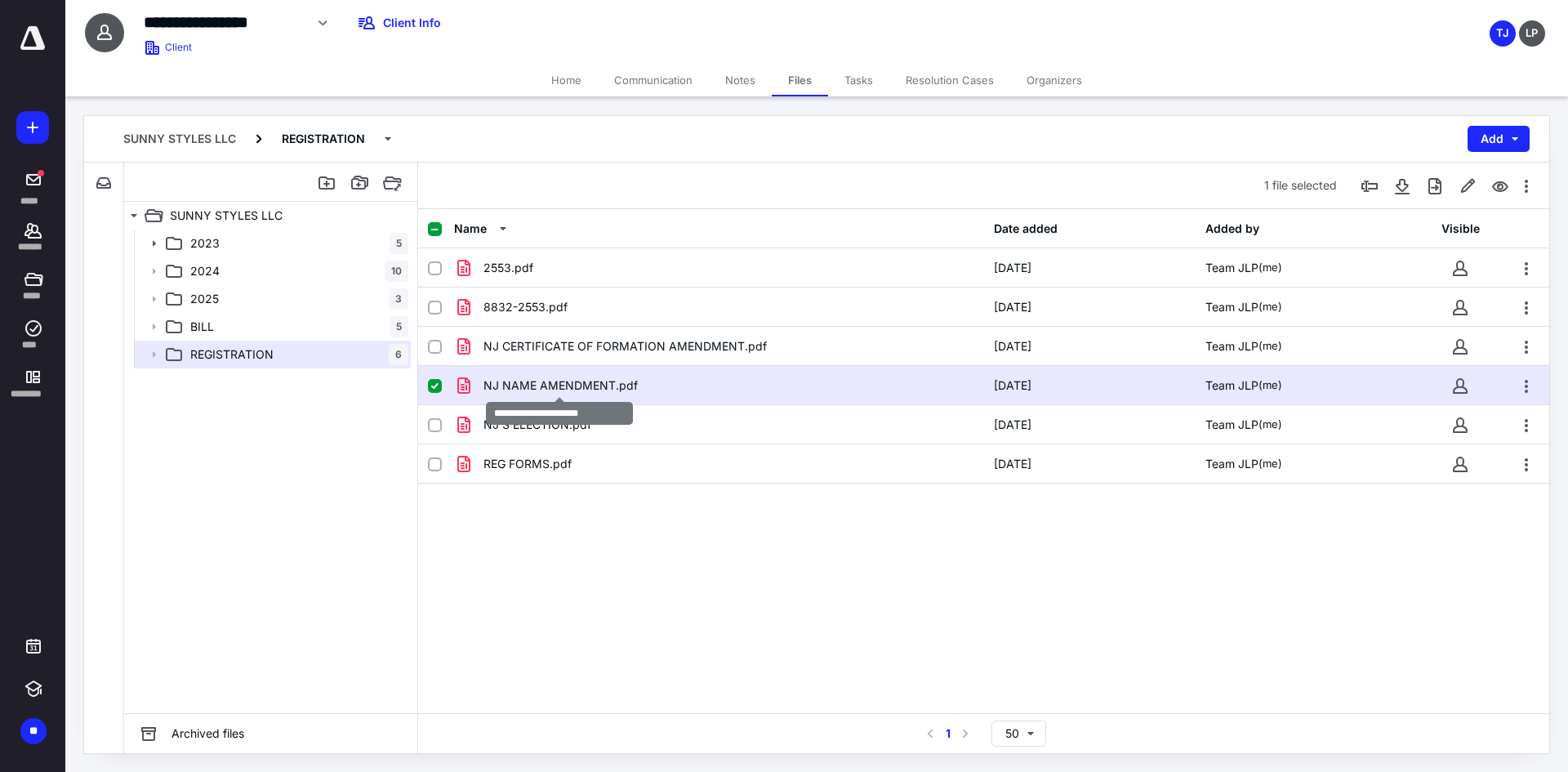 click on "NJ NAME AMENDMENT.pdf" at bounding box center [560, 386] 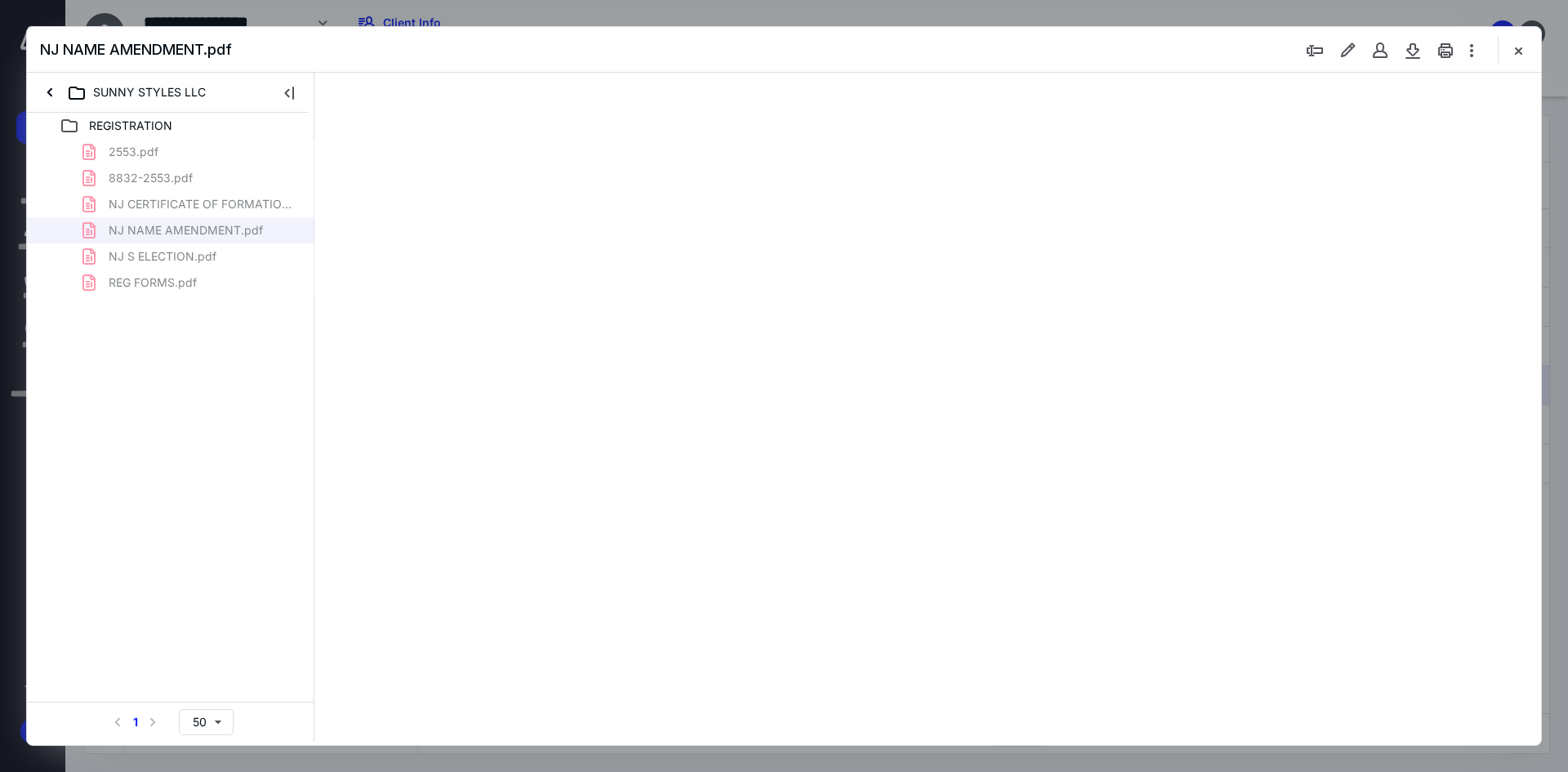 scroll, scrollTop: 0, scrollLeft: 0, axis: both 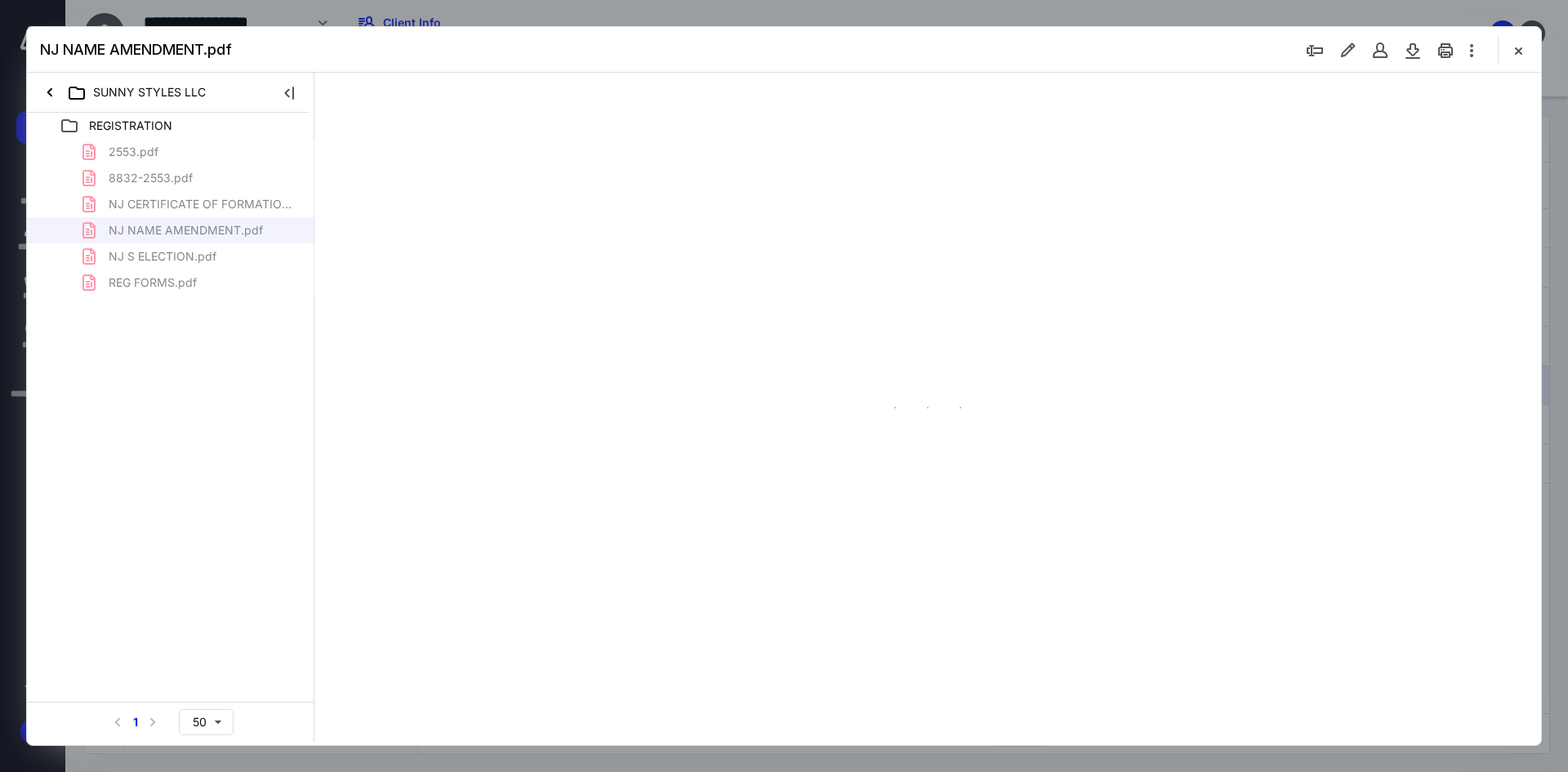 type on "93" 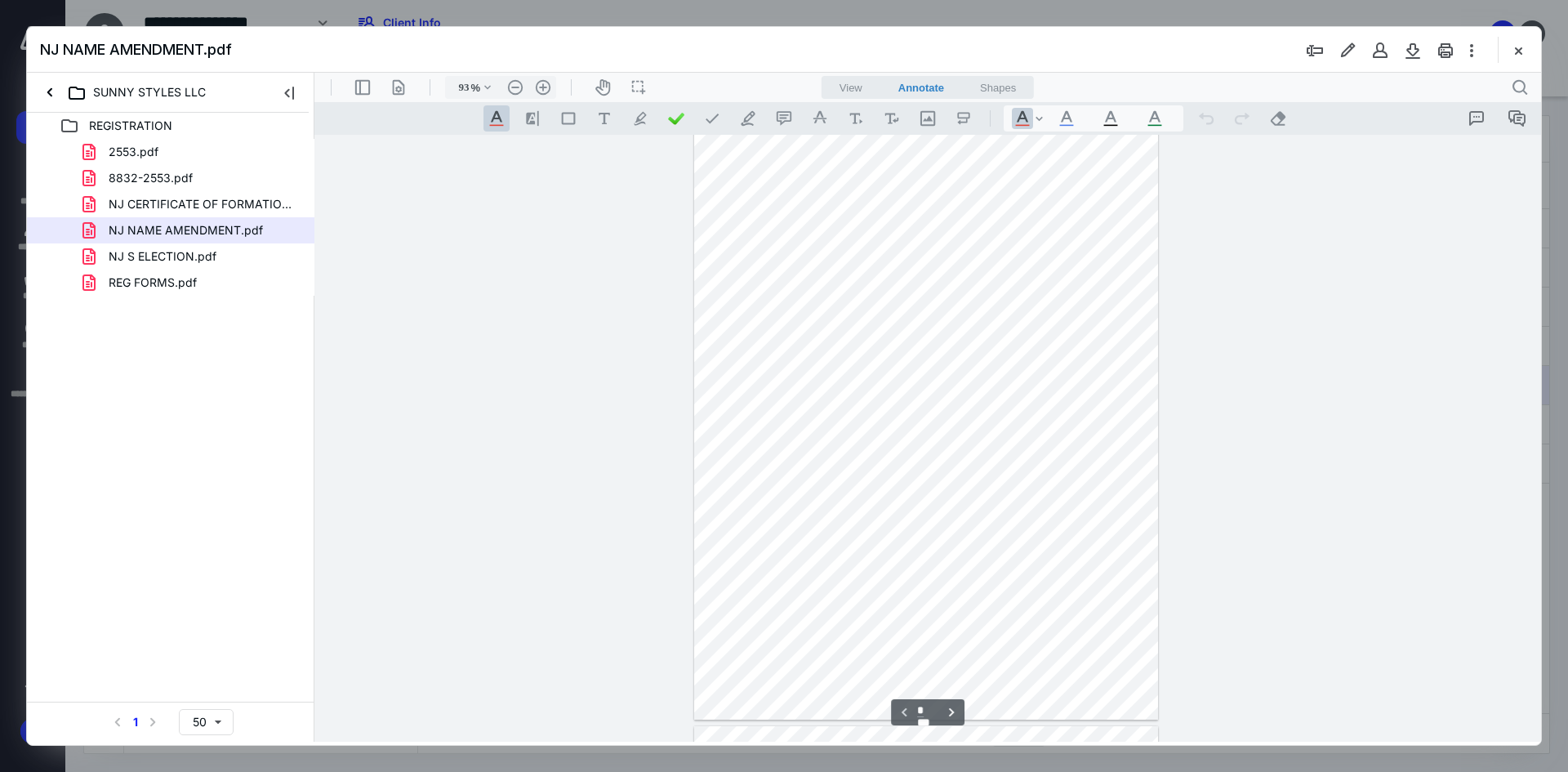 scroll, scrollTop: 0, scrollLeft: 0, axis: both 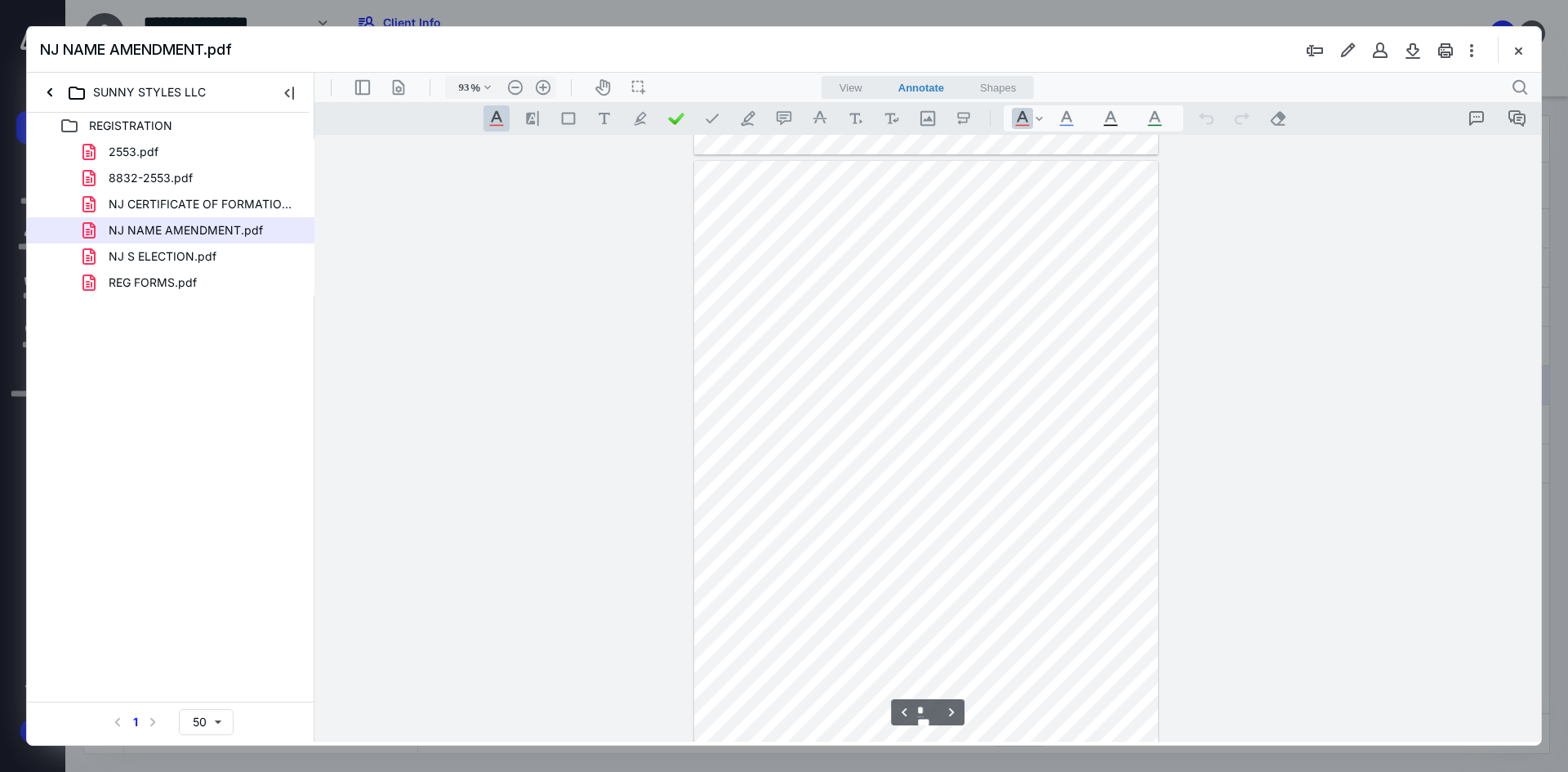 type on "*" 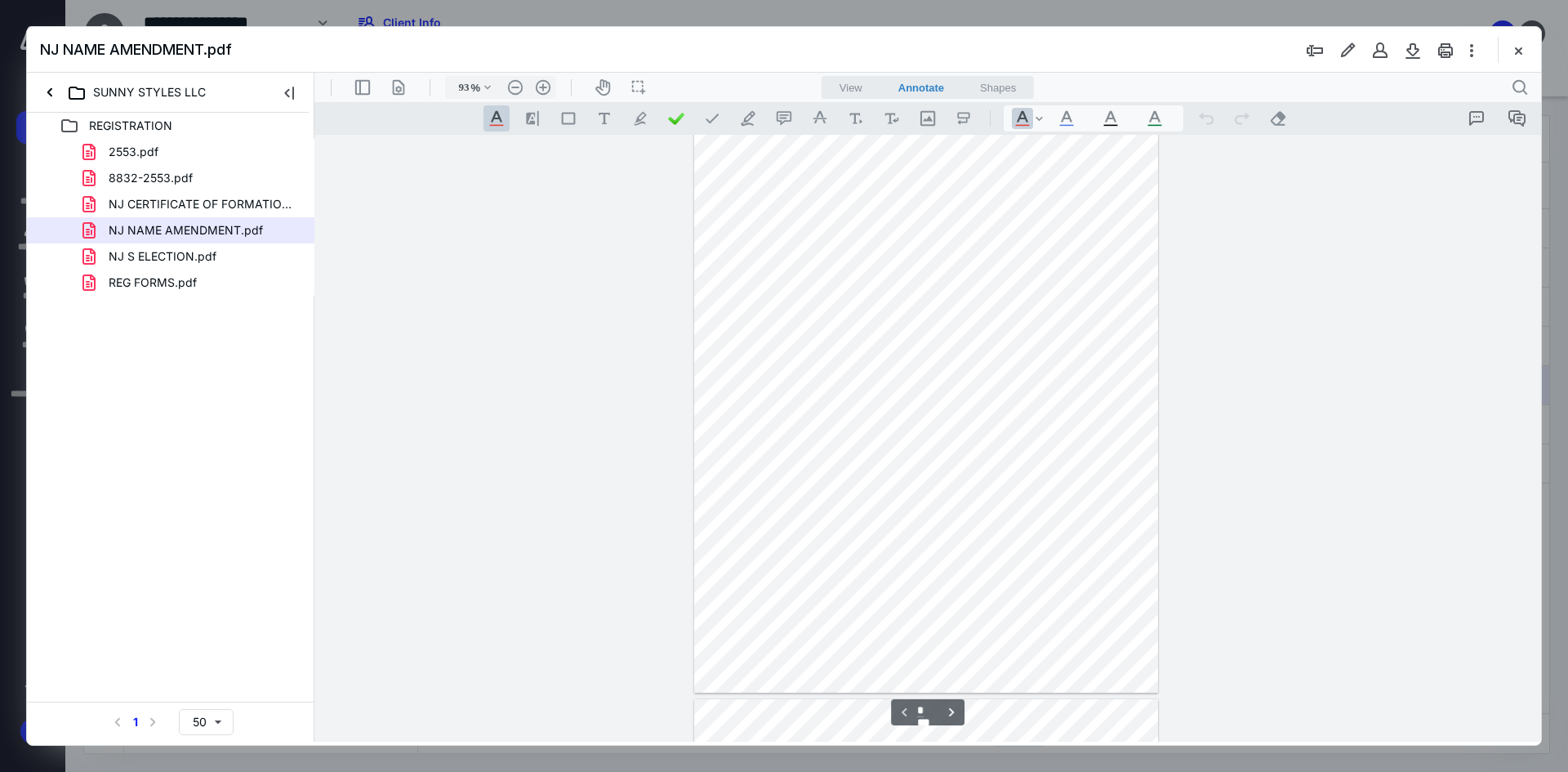 scroll, scrollTop: 0, scrollLeft: 0, axis: both 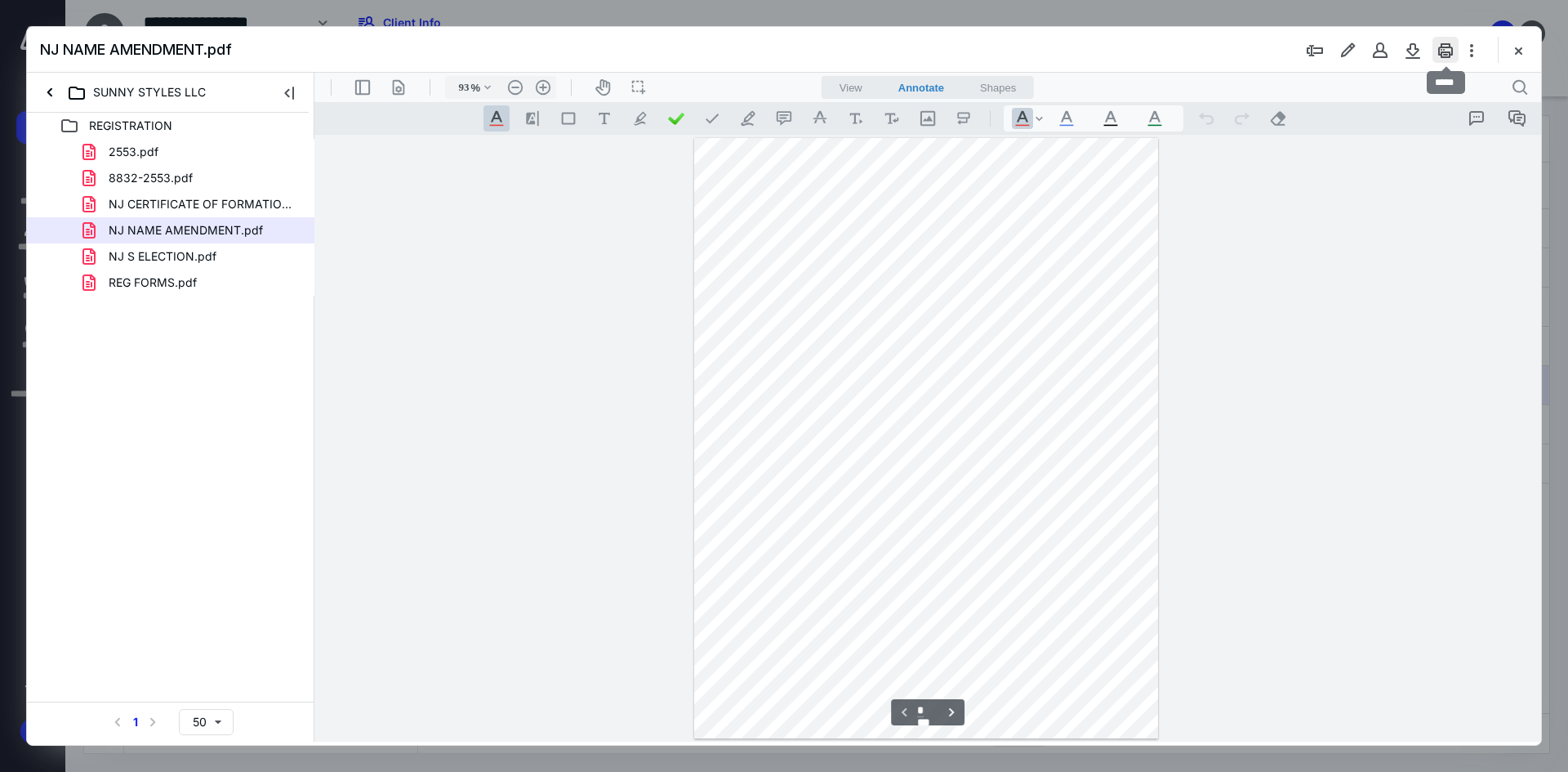 click at bounding box center (1446, 50) 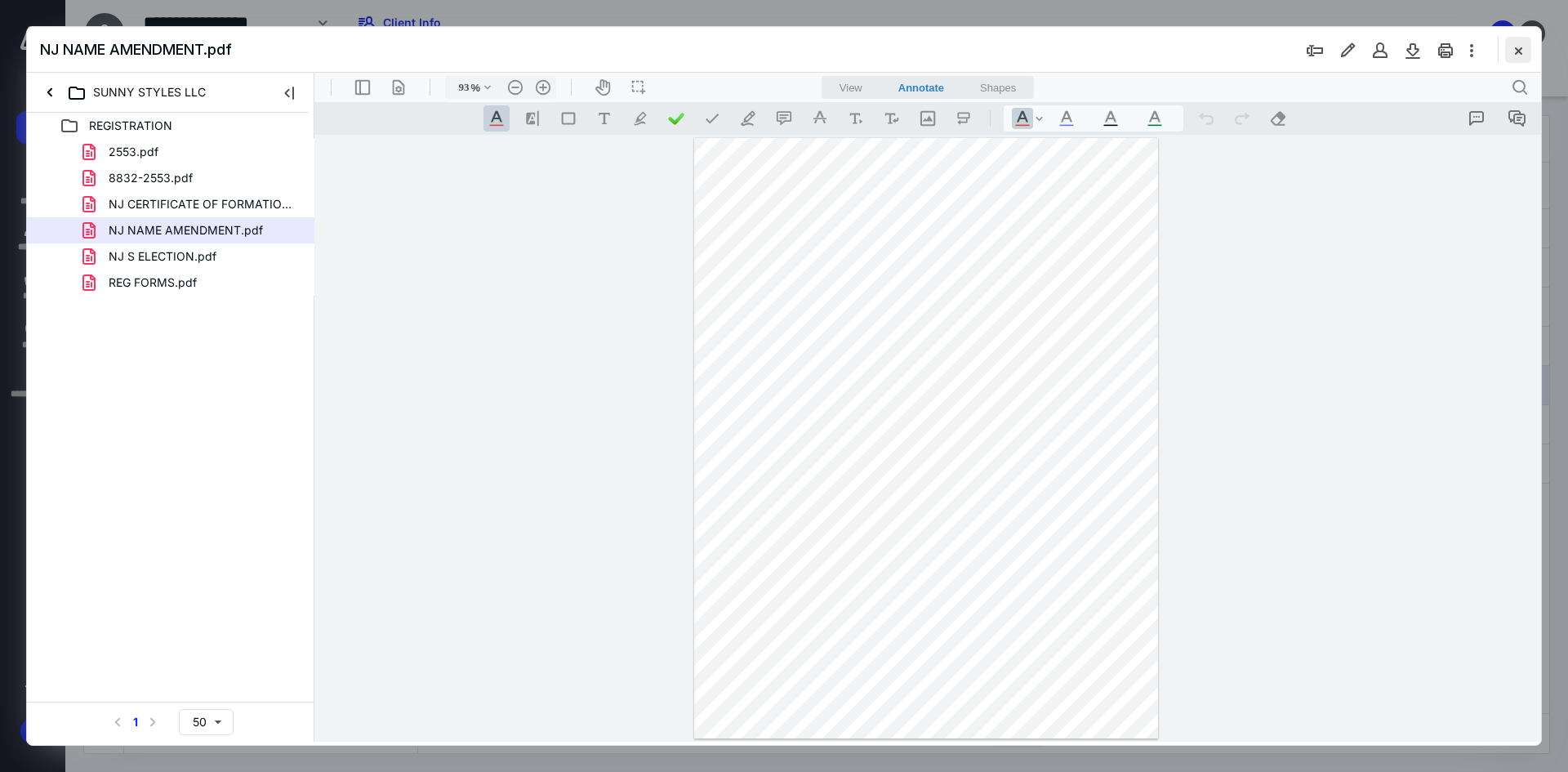 click at bounding box center (1518, 50) 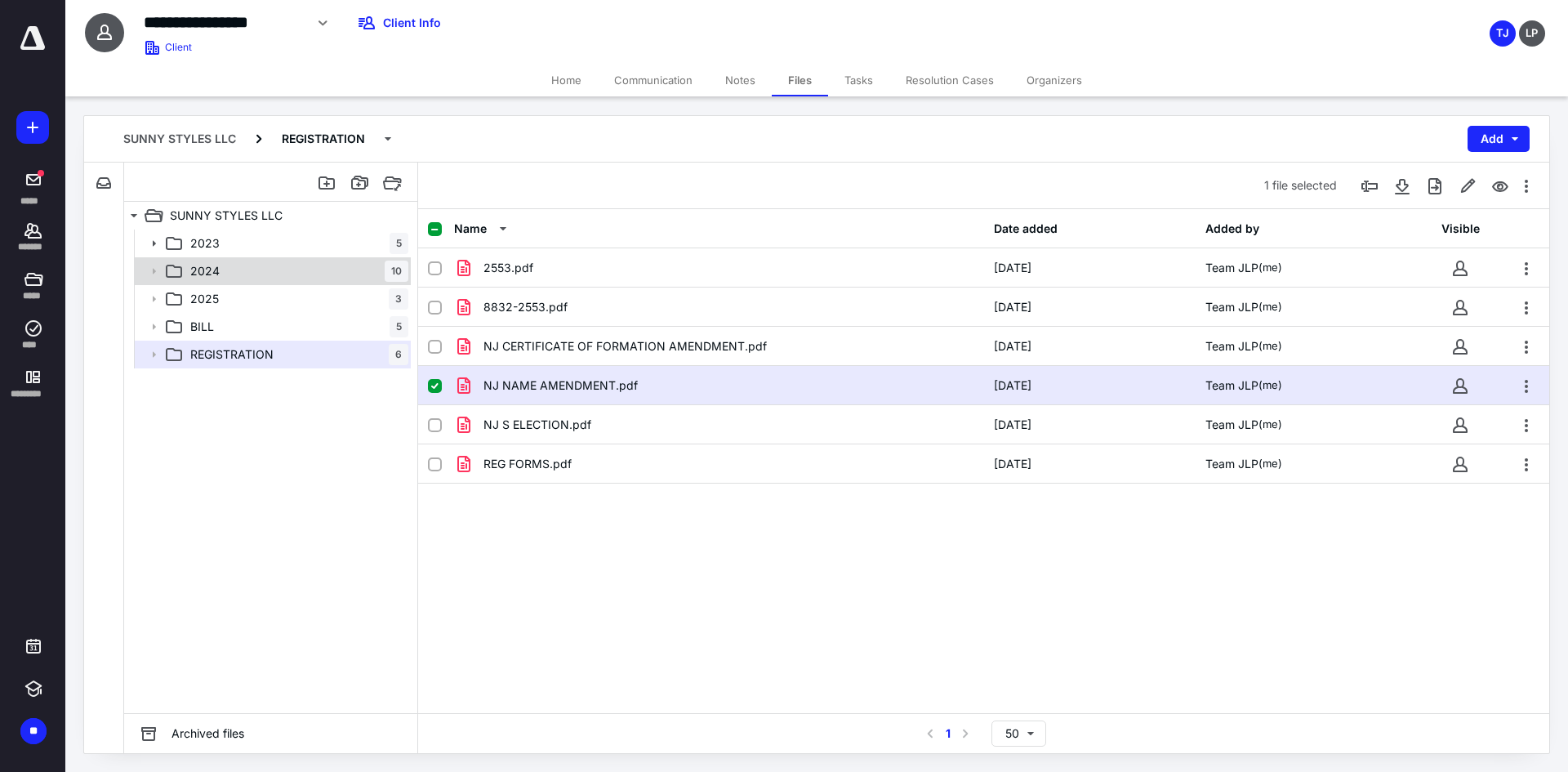 click on "2024 10" at bounding box center [296, 271] 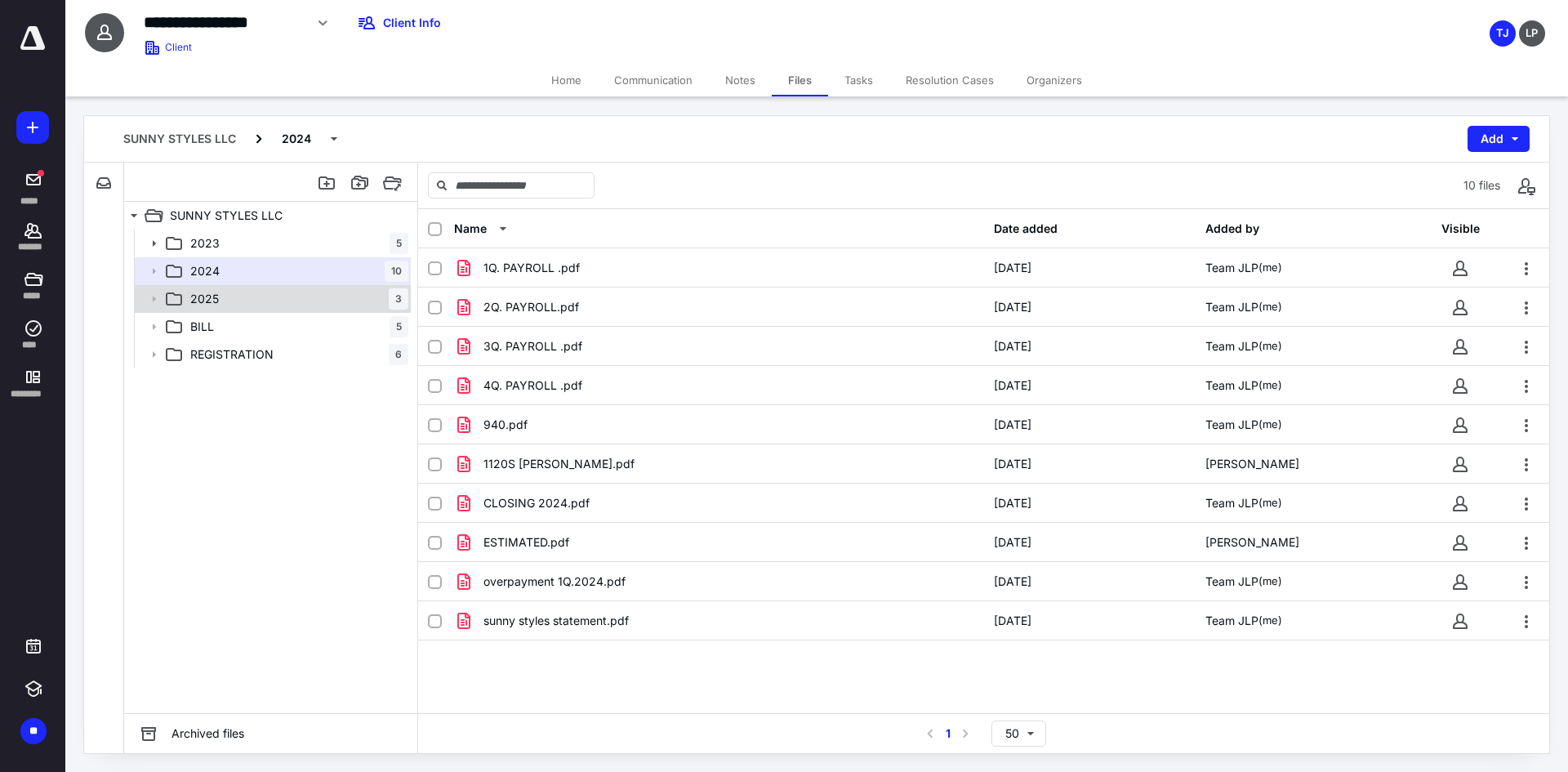 click on "2025 3" at bounding box center (296, 299) 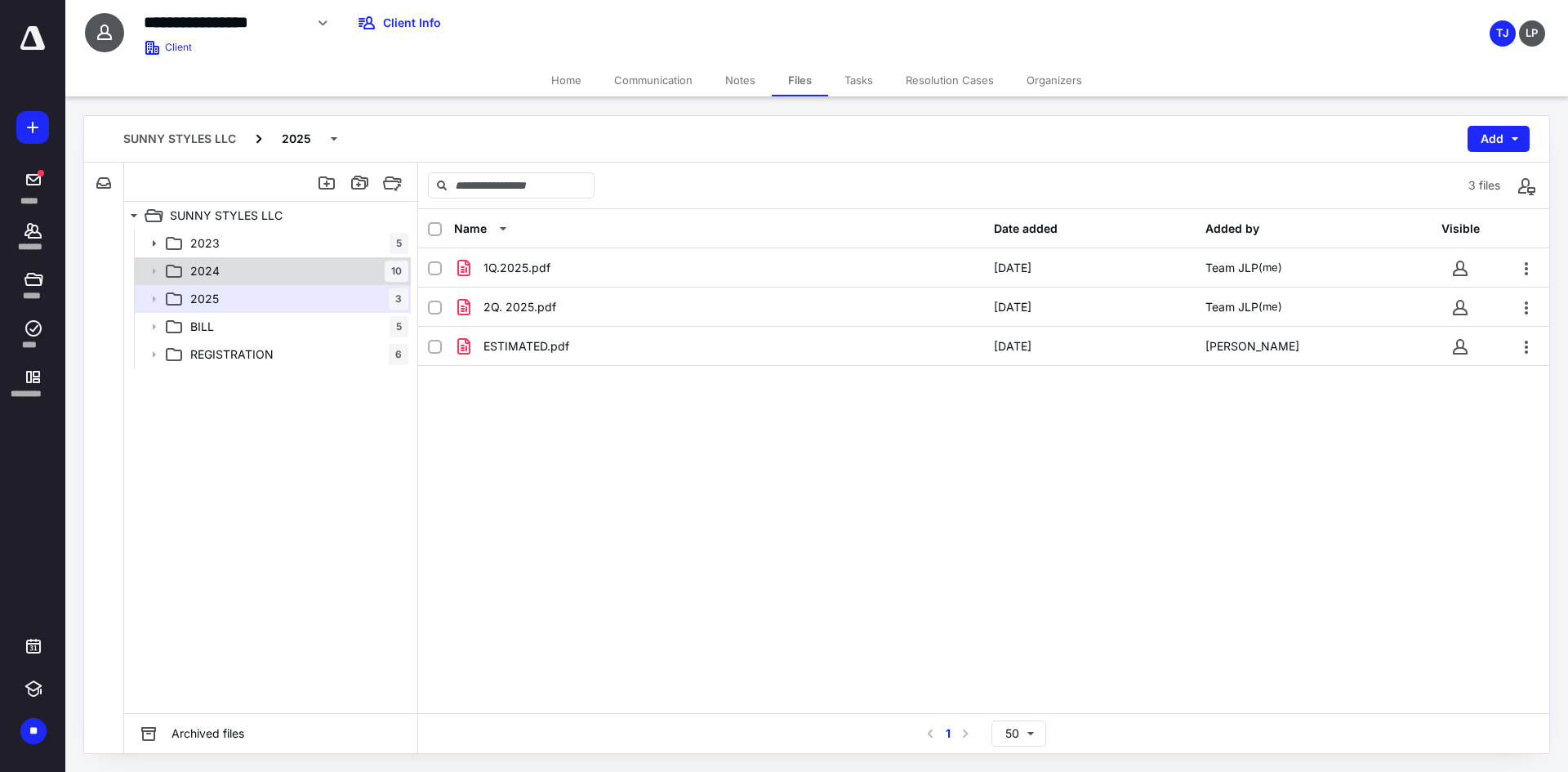 click on "2024 10" at bounding box center (296, 271) 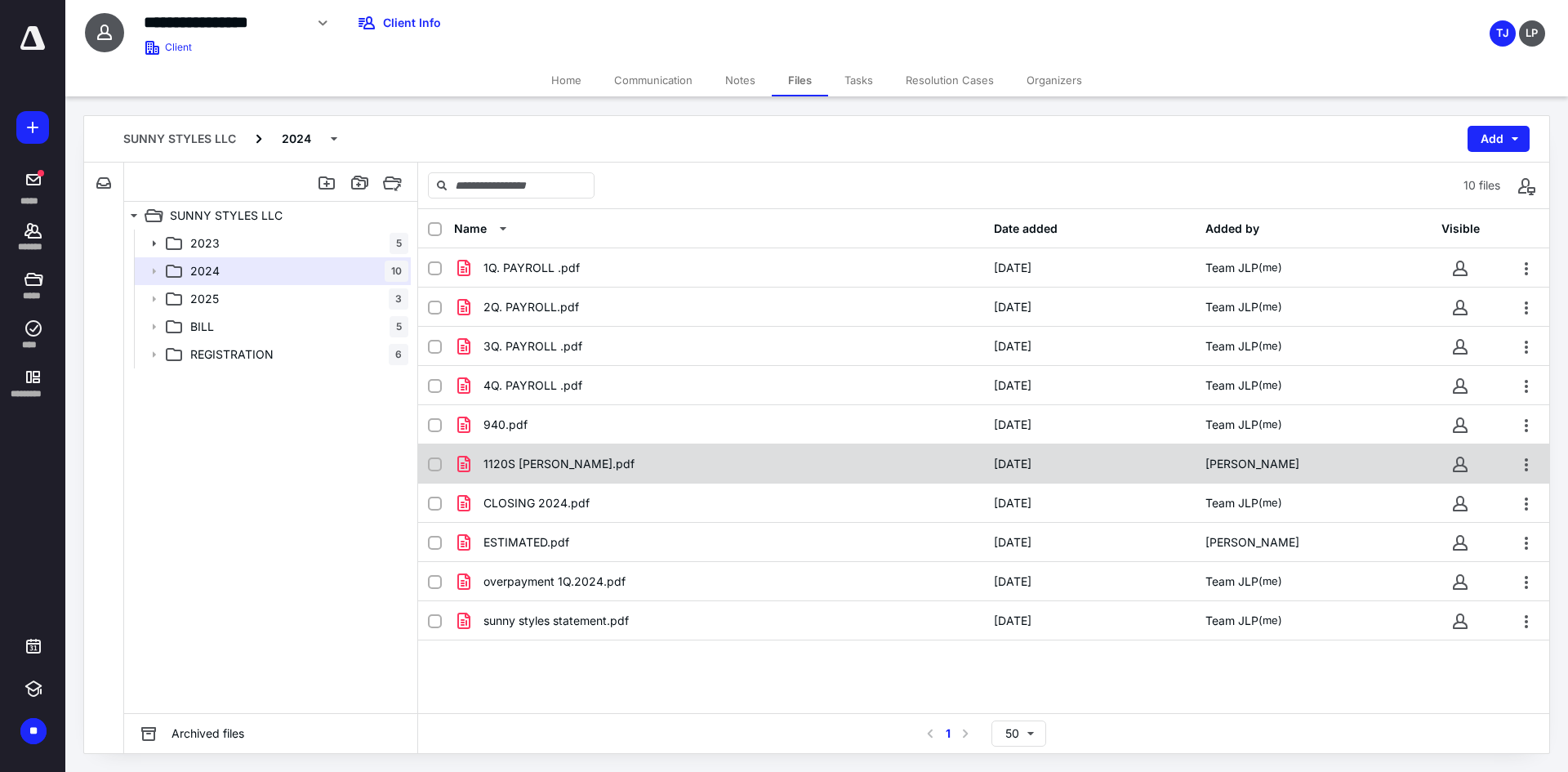 click on "1120S AMADA.pdf 3/17/2025 Lia Palomino Paneque" at bounding box center (983, 464) 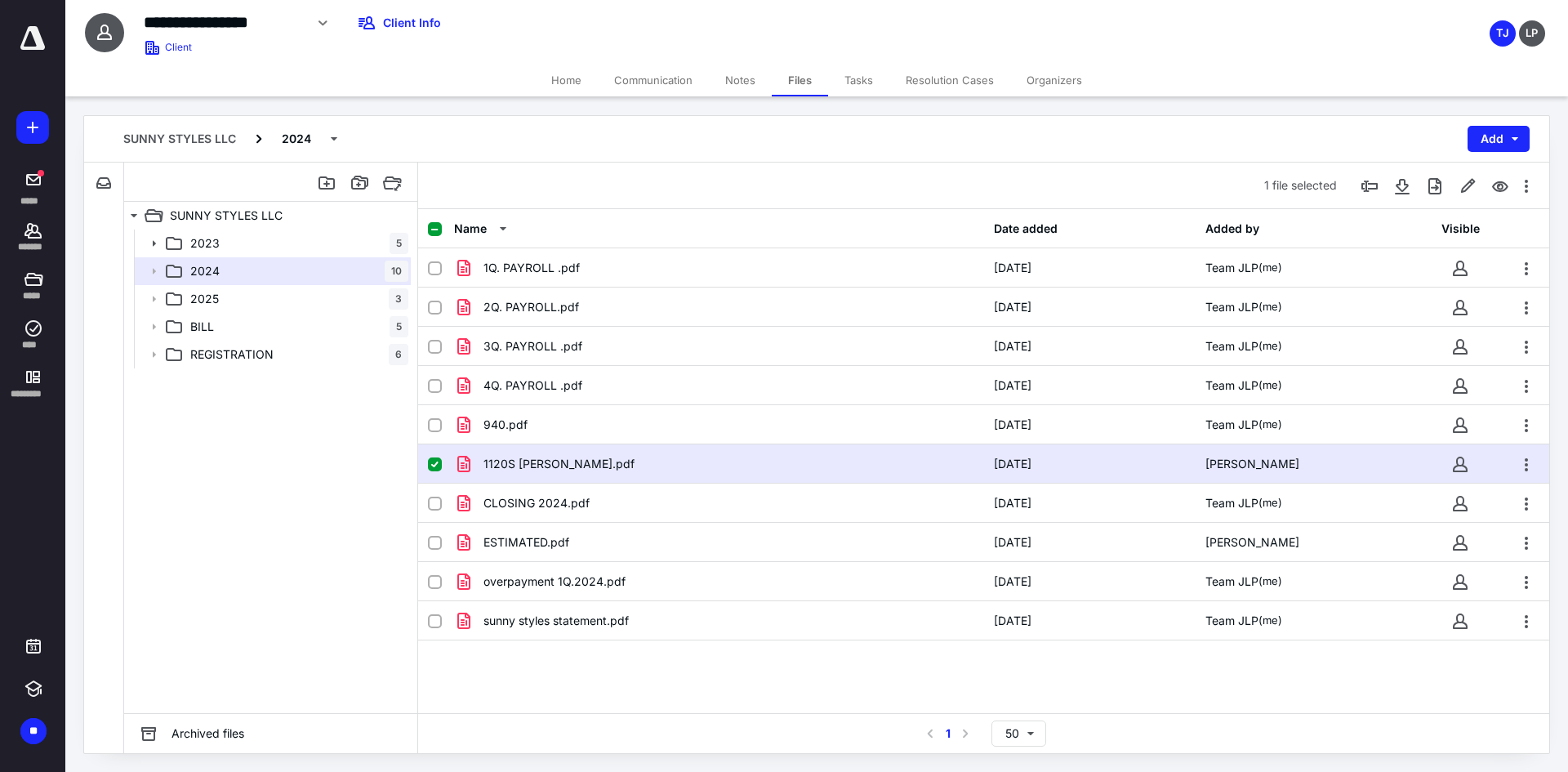 click on "1120S AMADA.pdf 3/17/2025 Lia Palomino Paneque" at bounding box center (983, 464) 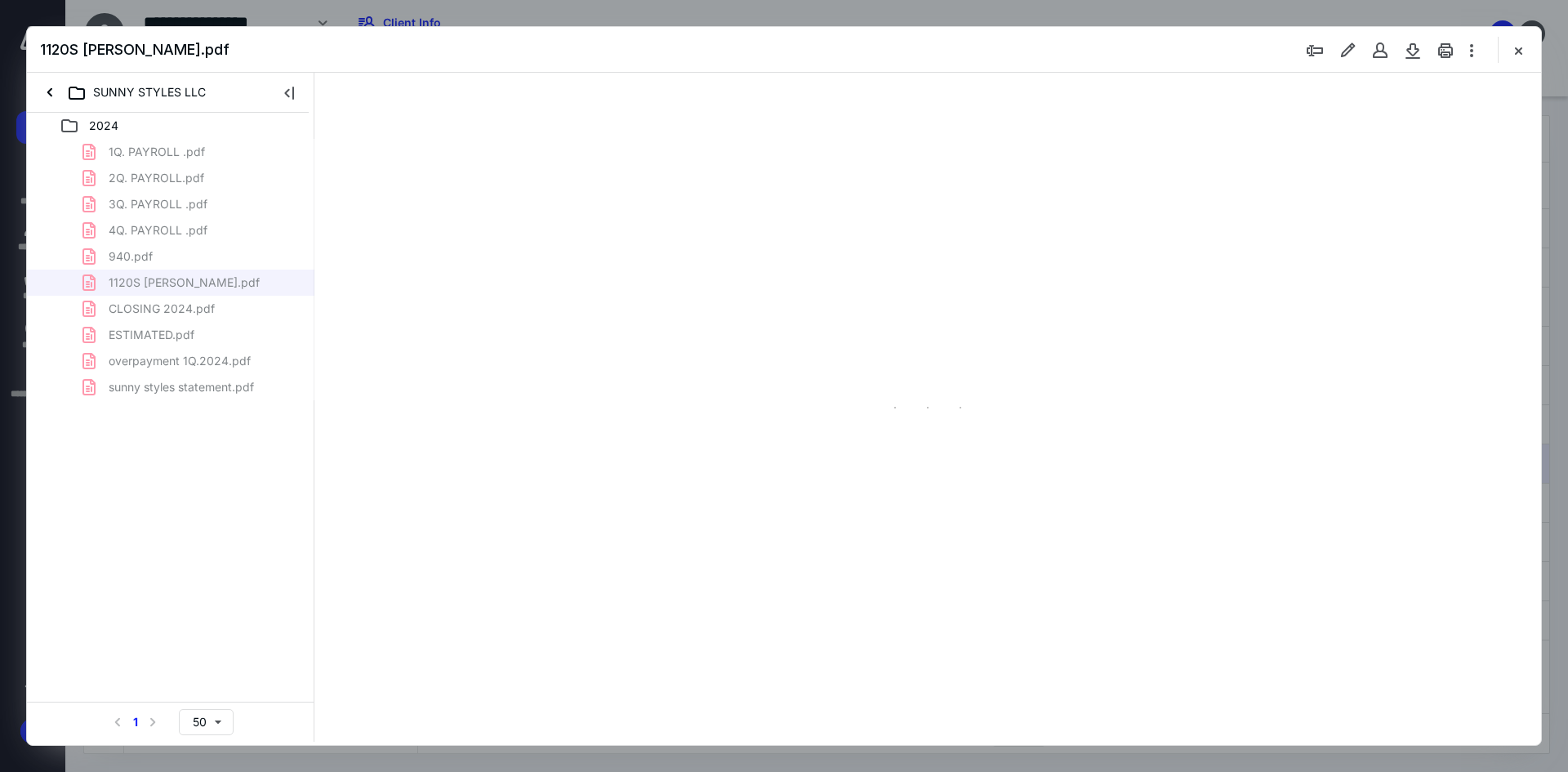scroll, scrollTop: 0, scrollLeft: 0, axis: both 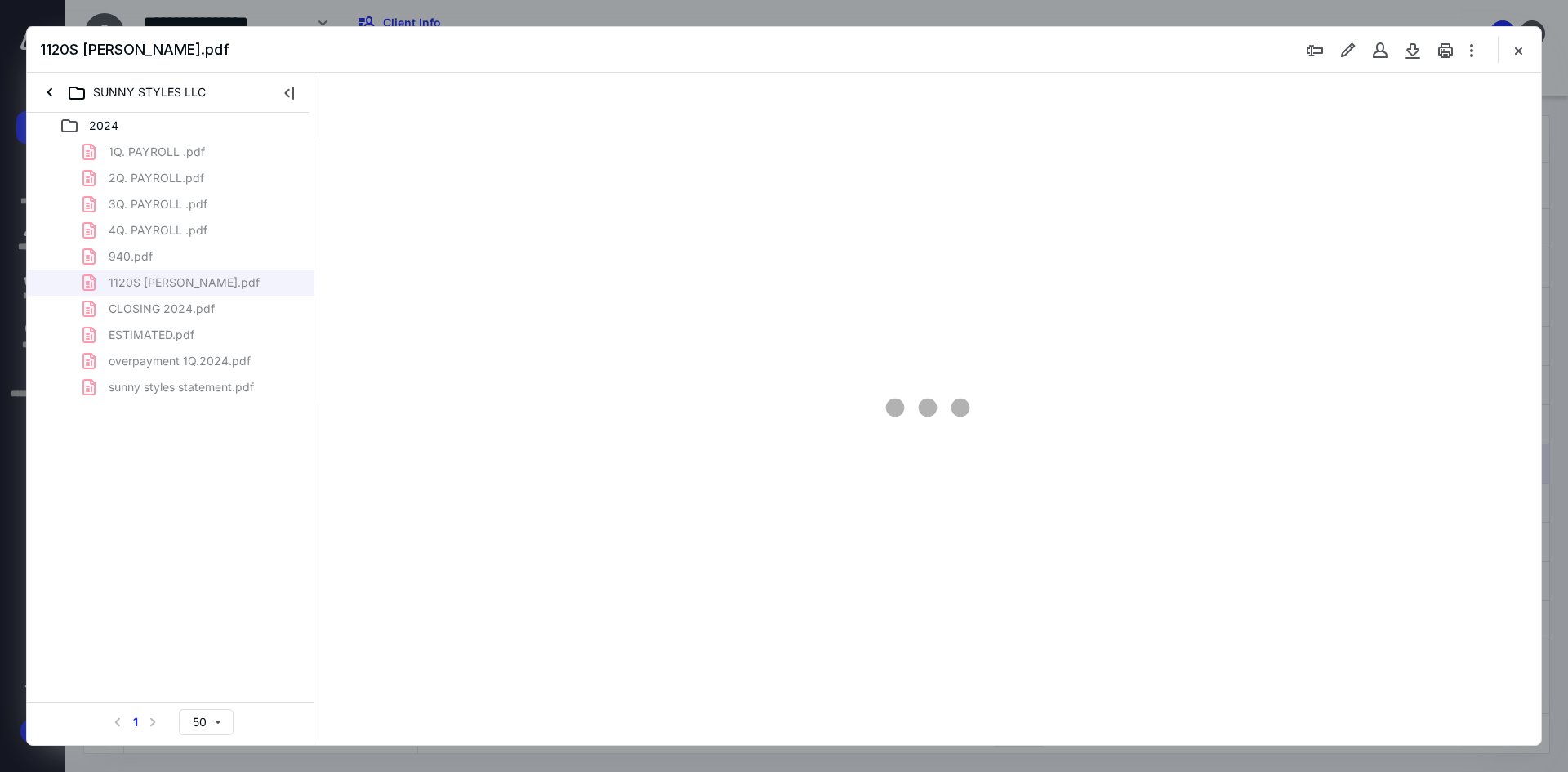 type on "93" 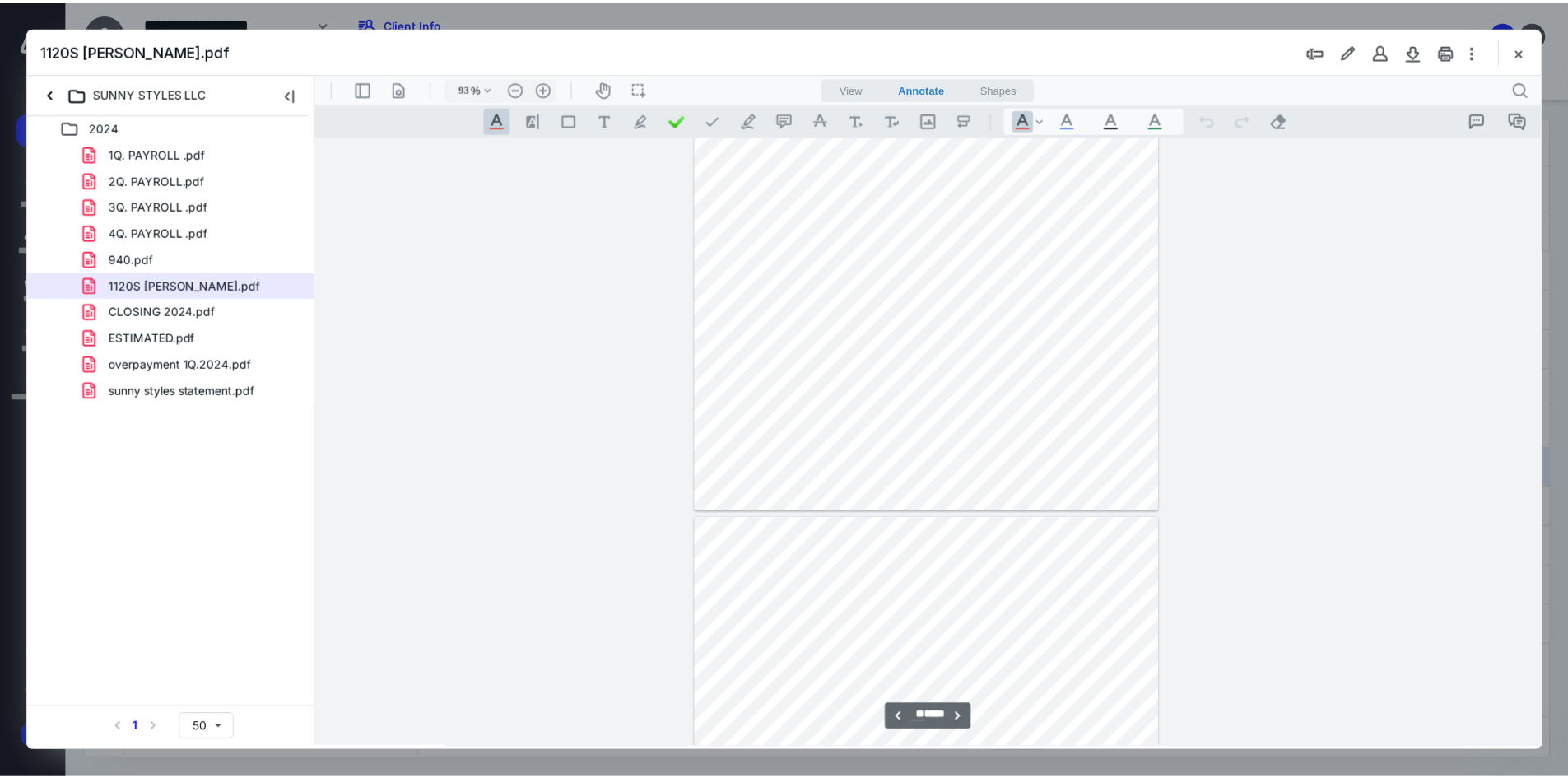 scroll, scrollTop: 11938, scrollLeft: 0, axis: vertical 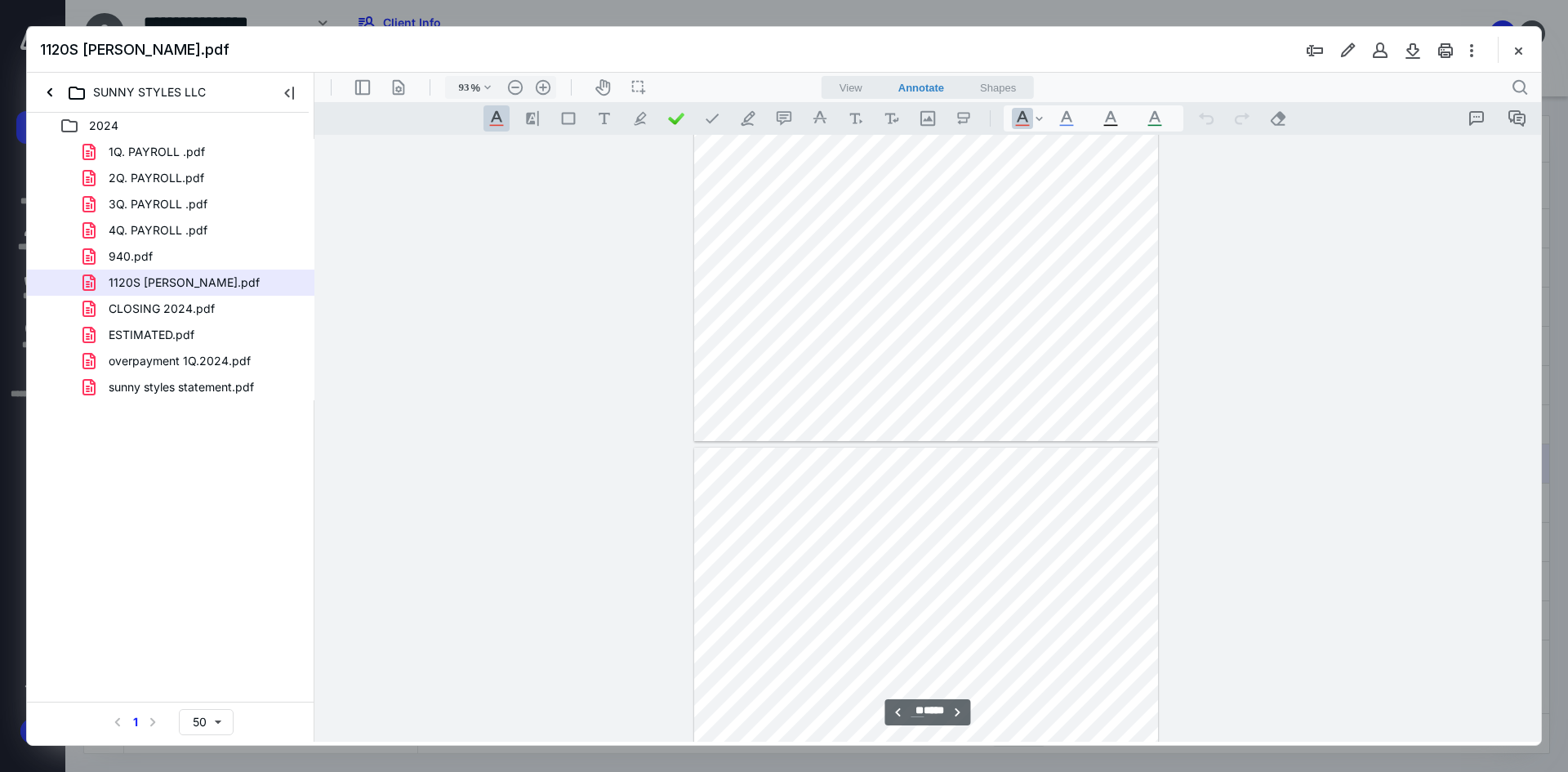 type on "**" 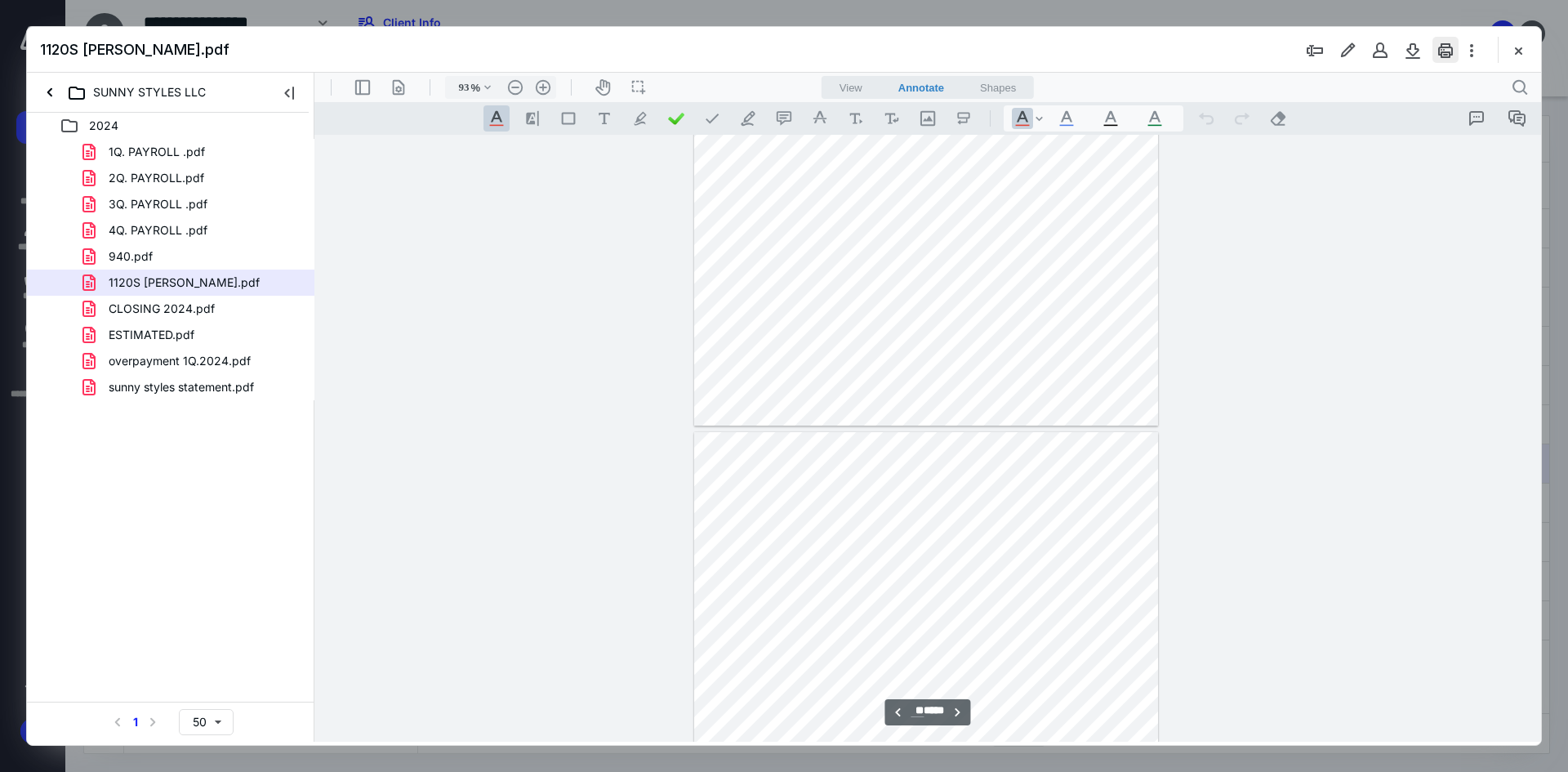 click at bounding box center [1446, 50] 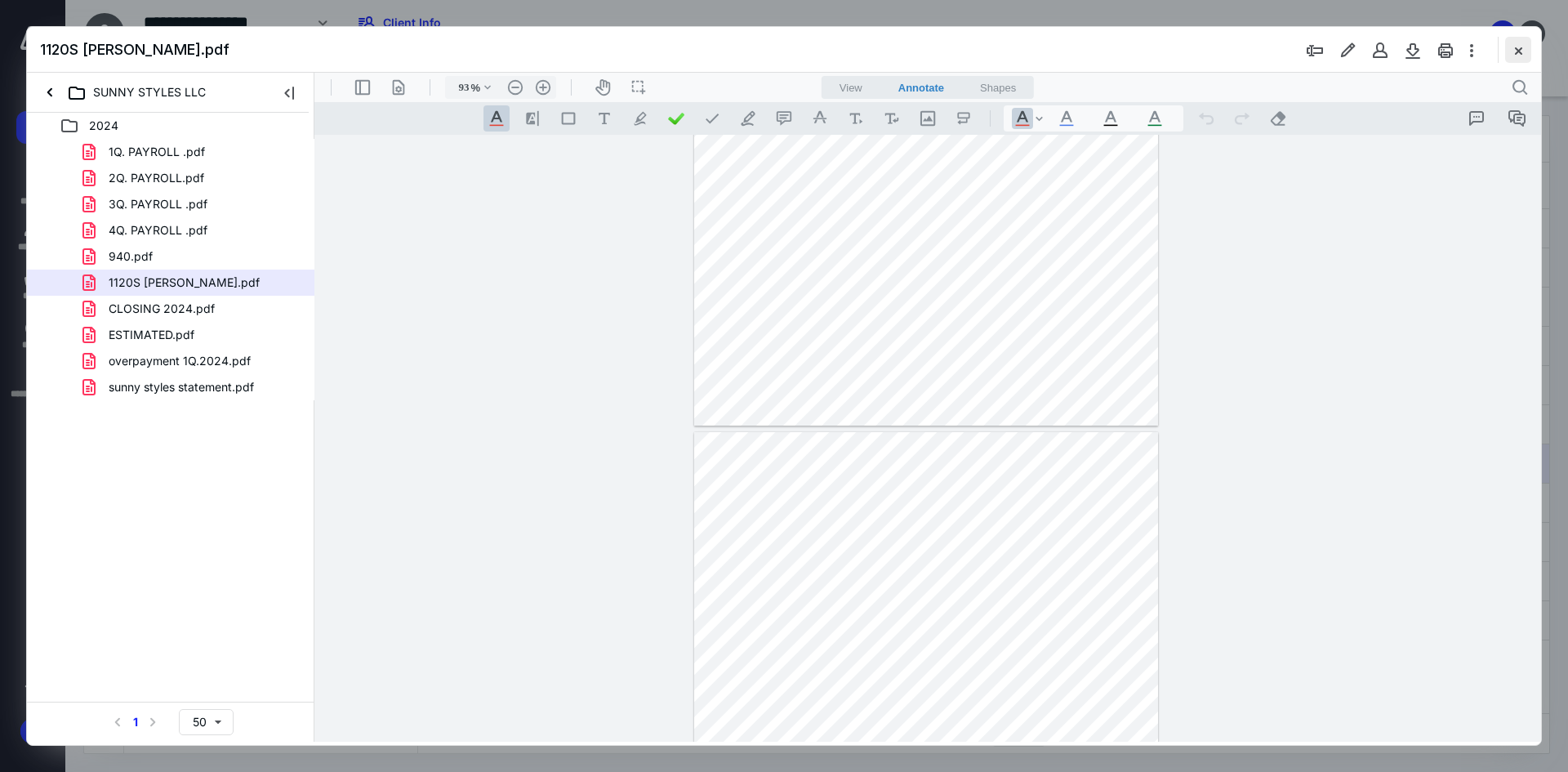 drag, startPoint x: 1517, startPoint y: 55, endPoint x: 1504, endPoint y: 56, distance: 13.038405 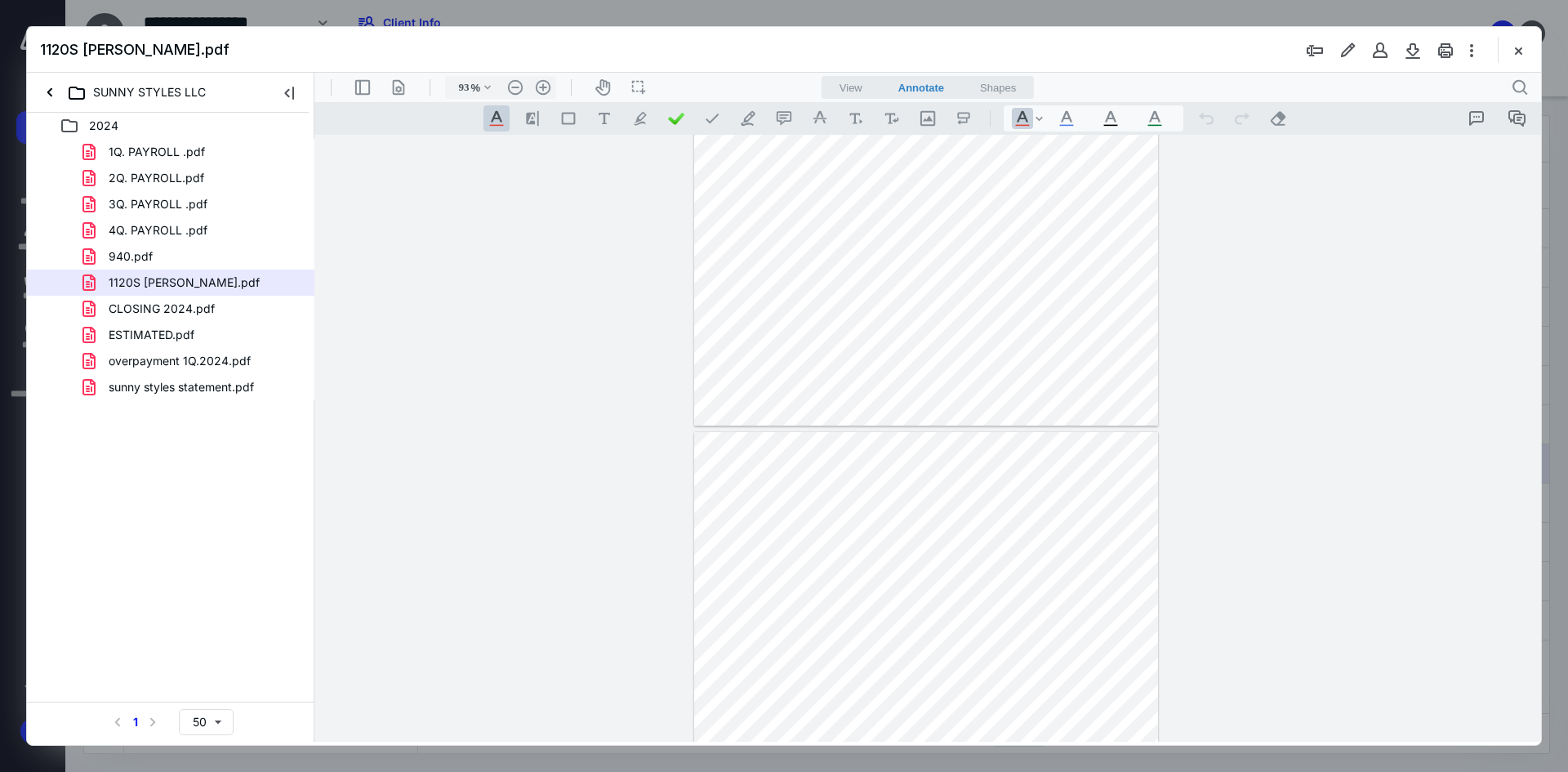 click at bounding box center [1518, 50] 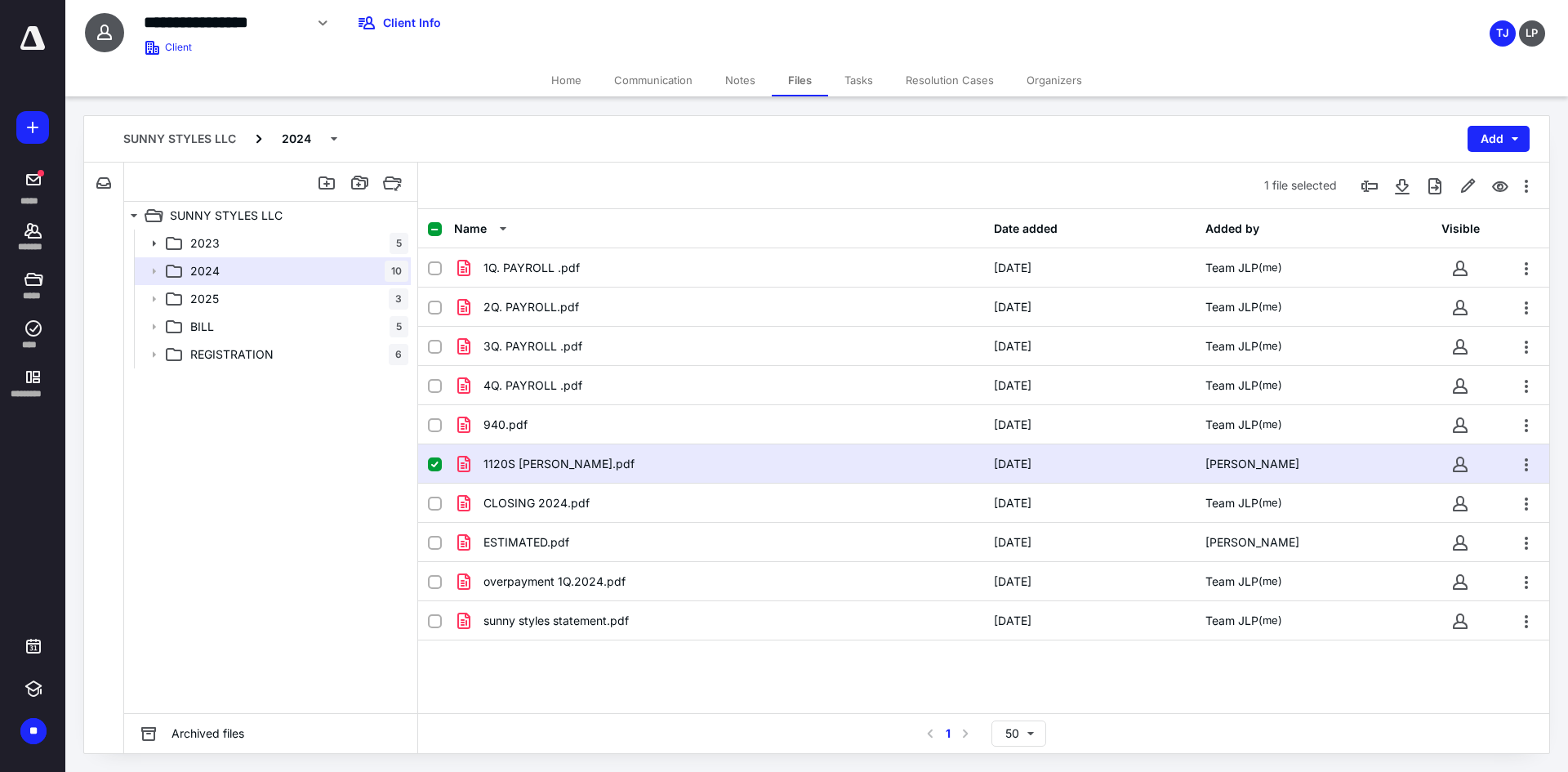 click on "Home" at bounding box center (566, 80) 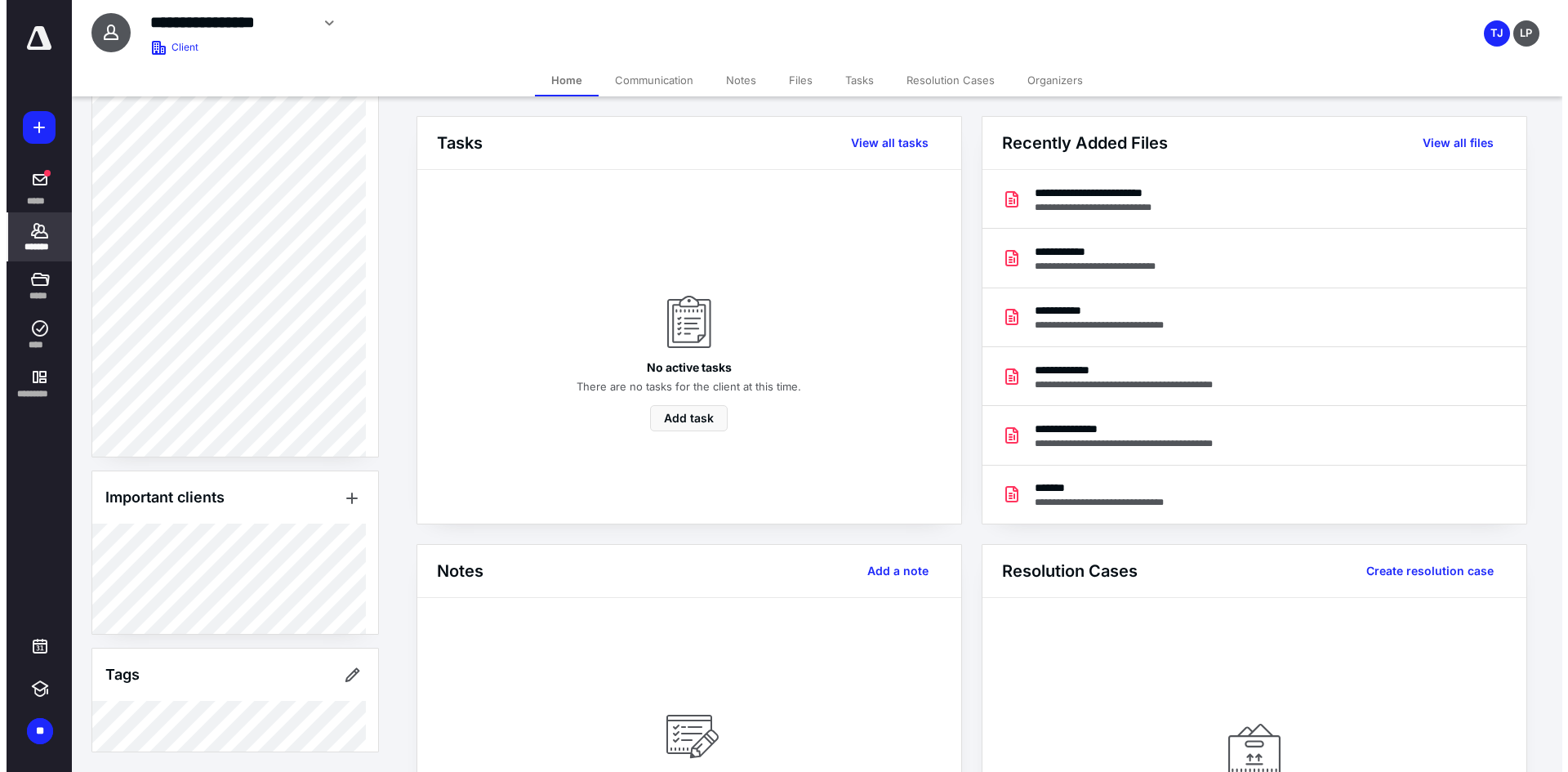 scroll, scrollTop: 794, scrollLeft: 0, axis: vertical 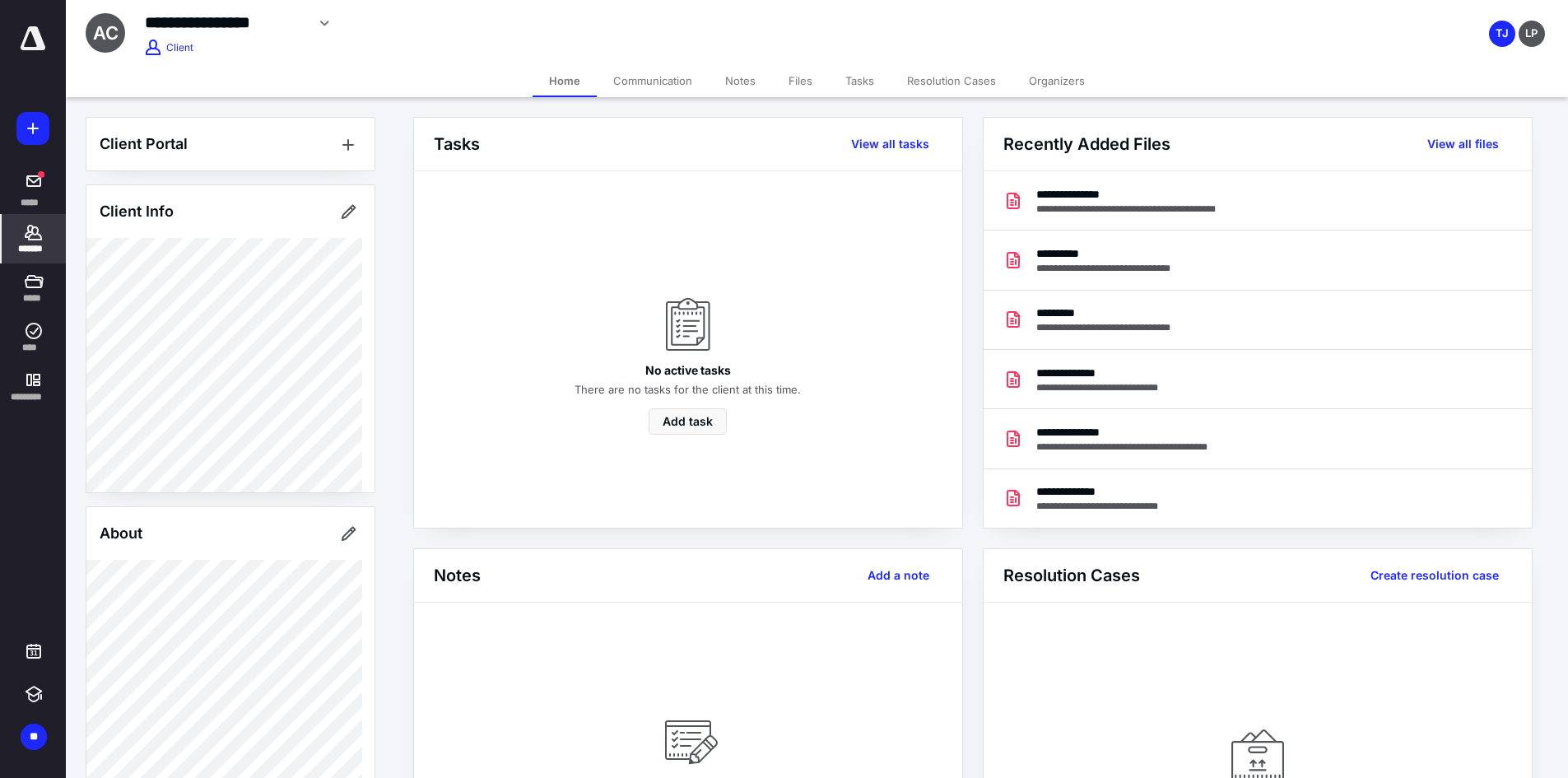 click on "Files" at bounding box center (800, 81) 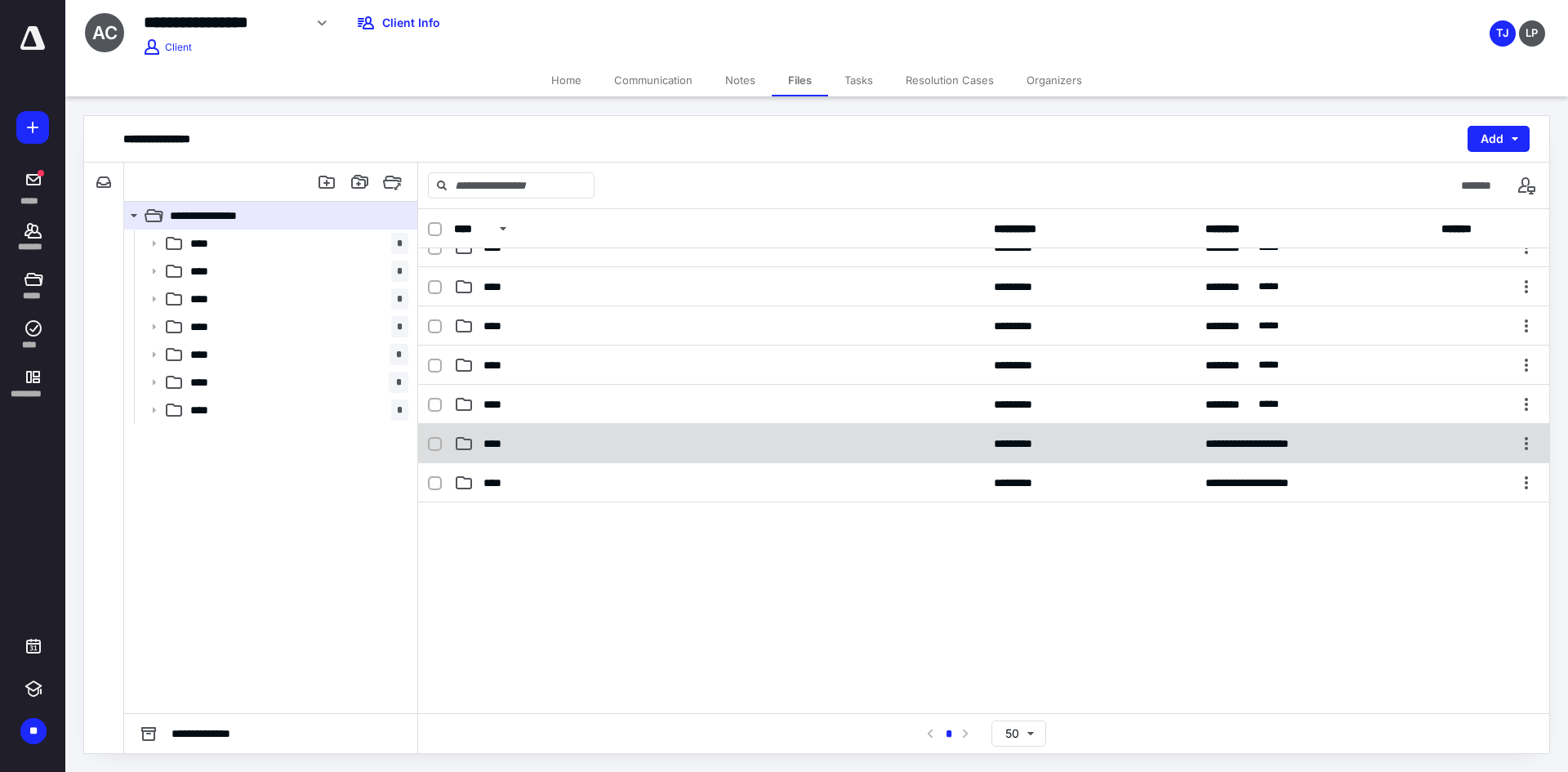 scroll, scrollTop: 55, scrollLeft: 0, axis: vertical 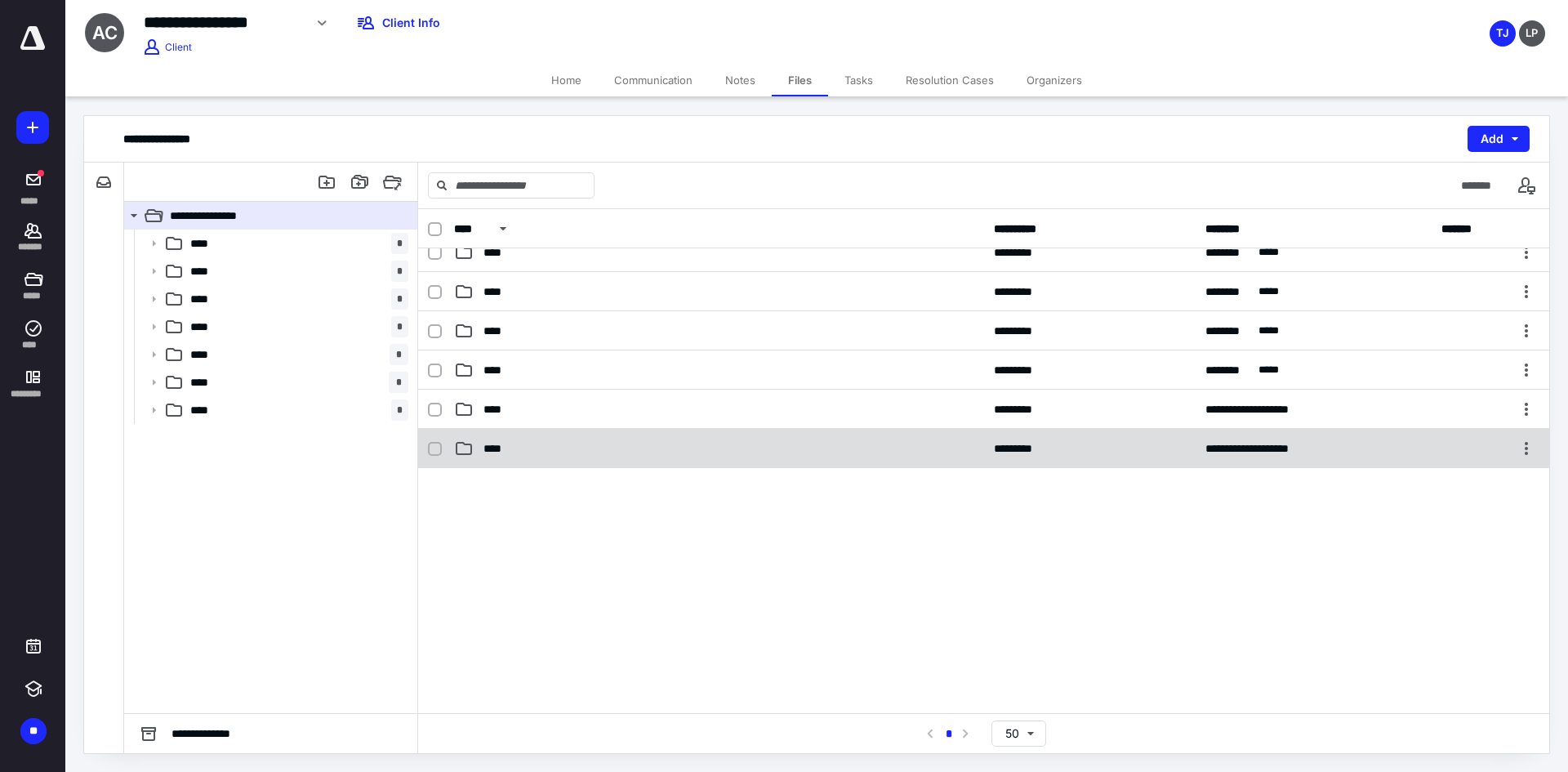 click on "****" at bounding box center (719, 448) 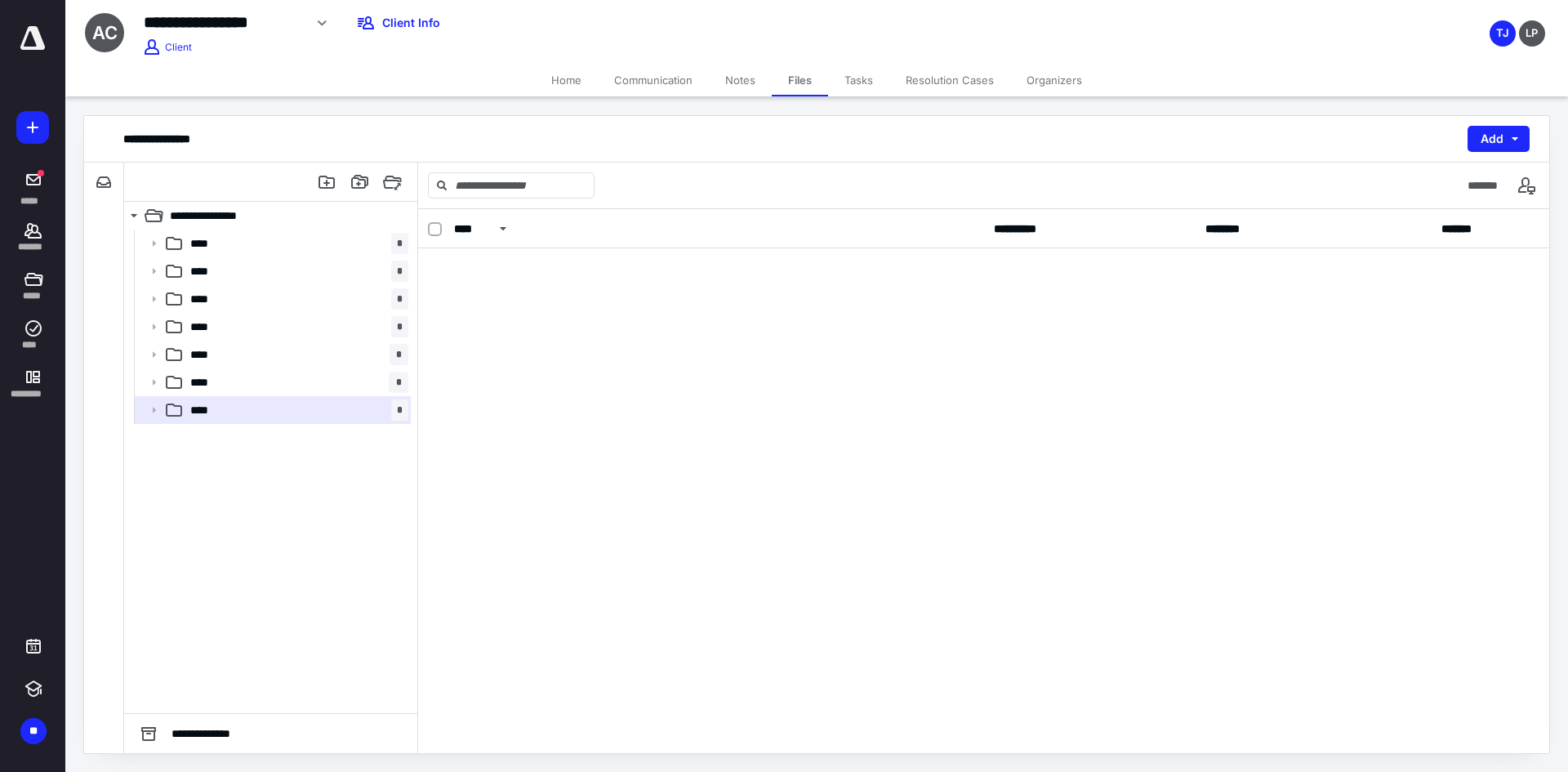 scroll, scrollTop: 0, scrollLeft: 0, axis: both 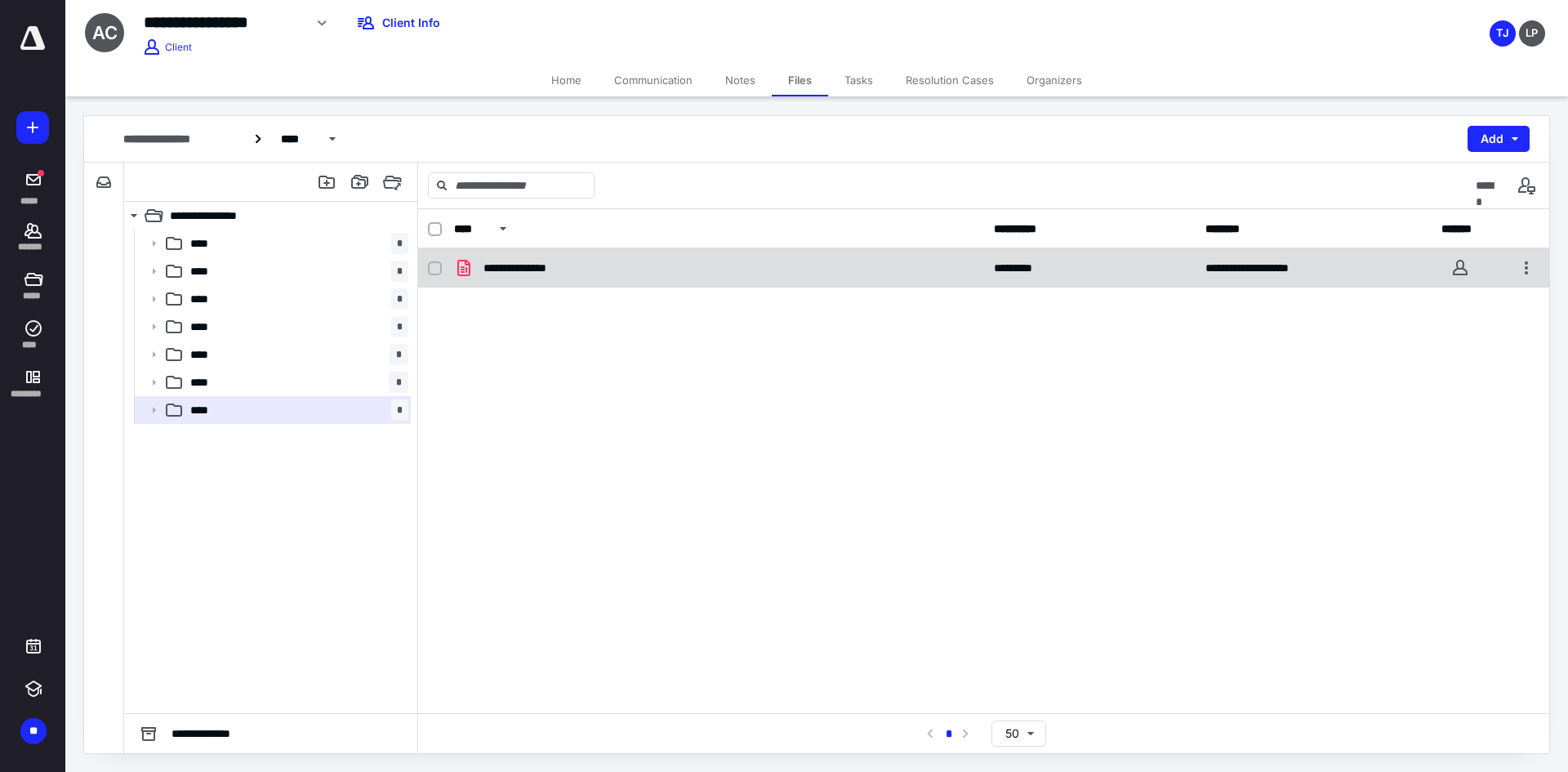 click on "**********" at bounding box center [719, 268] 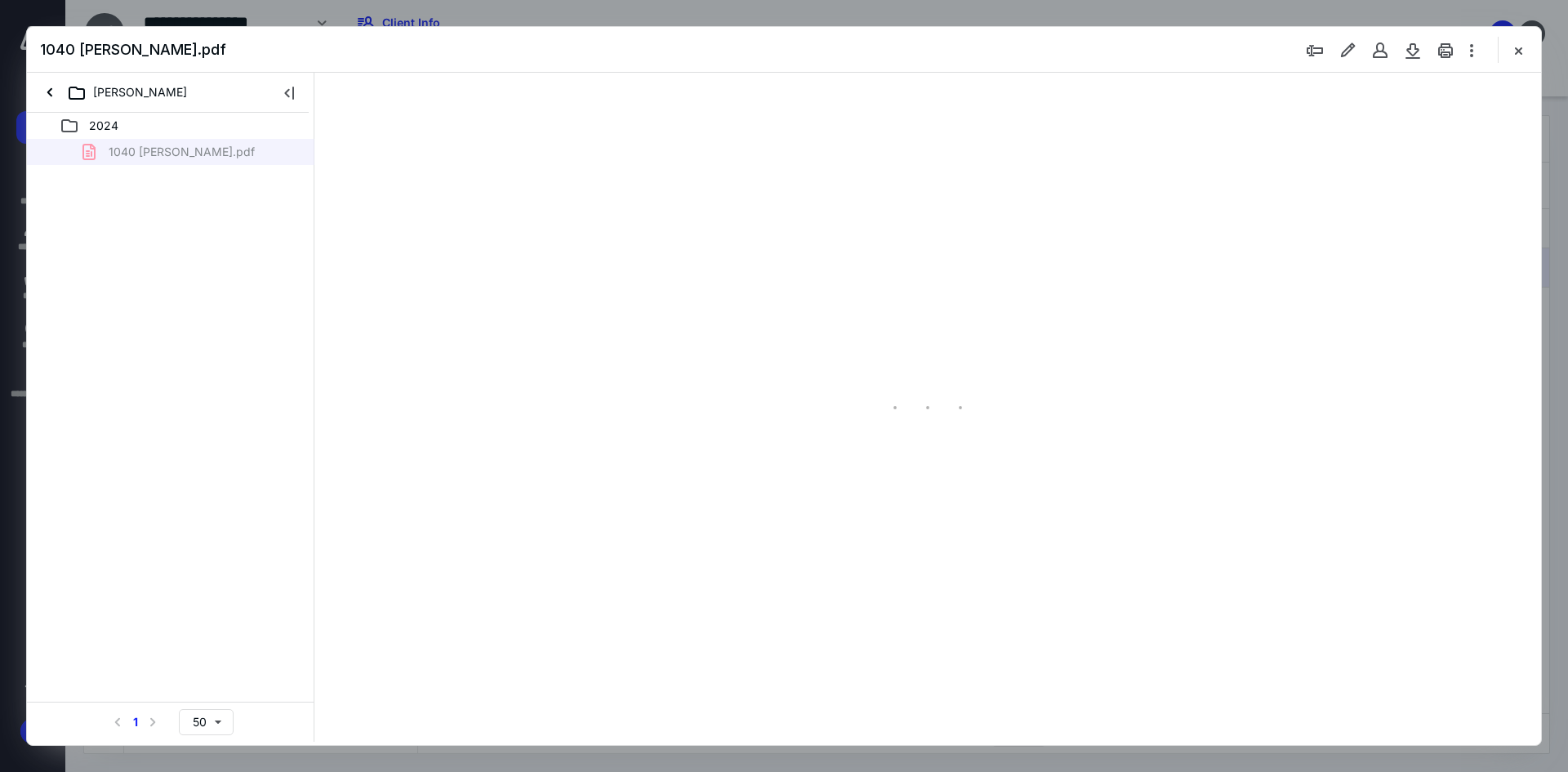 scroll, scrollTop: 0, scrollLeft: 0, axis: both 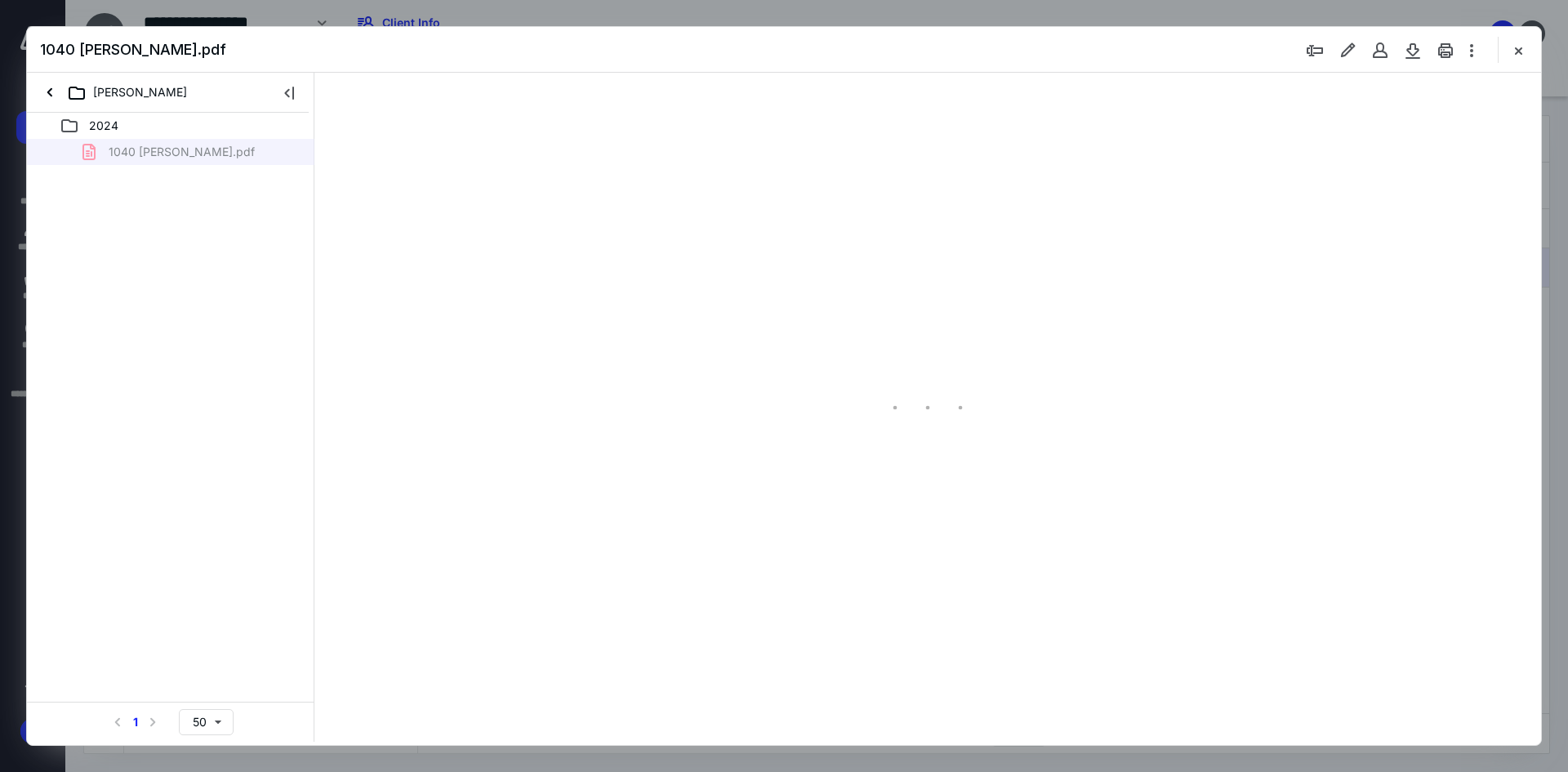 type on "93" 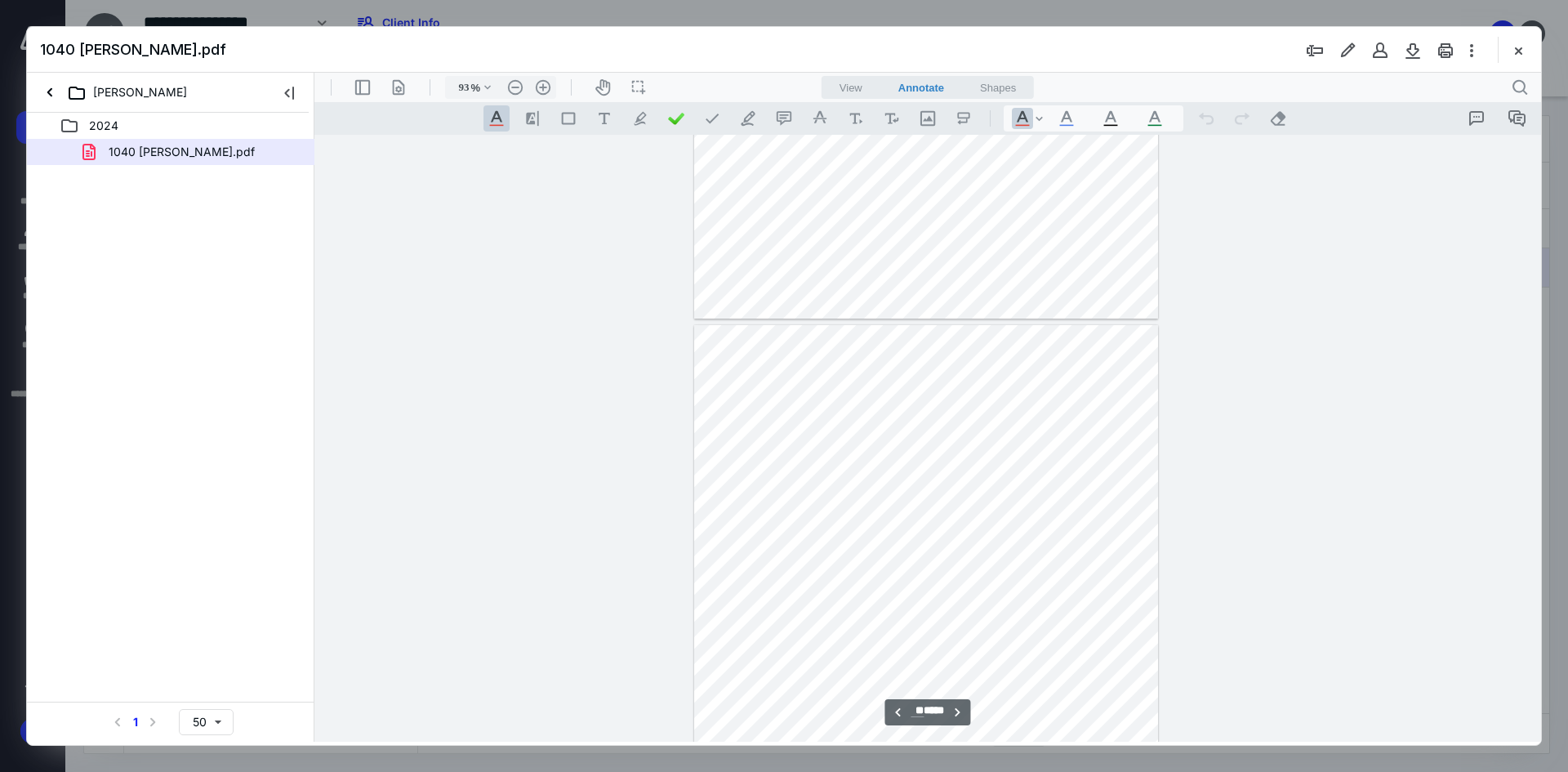 scroll, scrollTop: 21322, scrollLeft: 0, axis: vertical 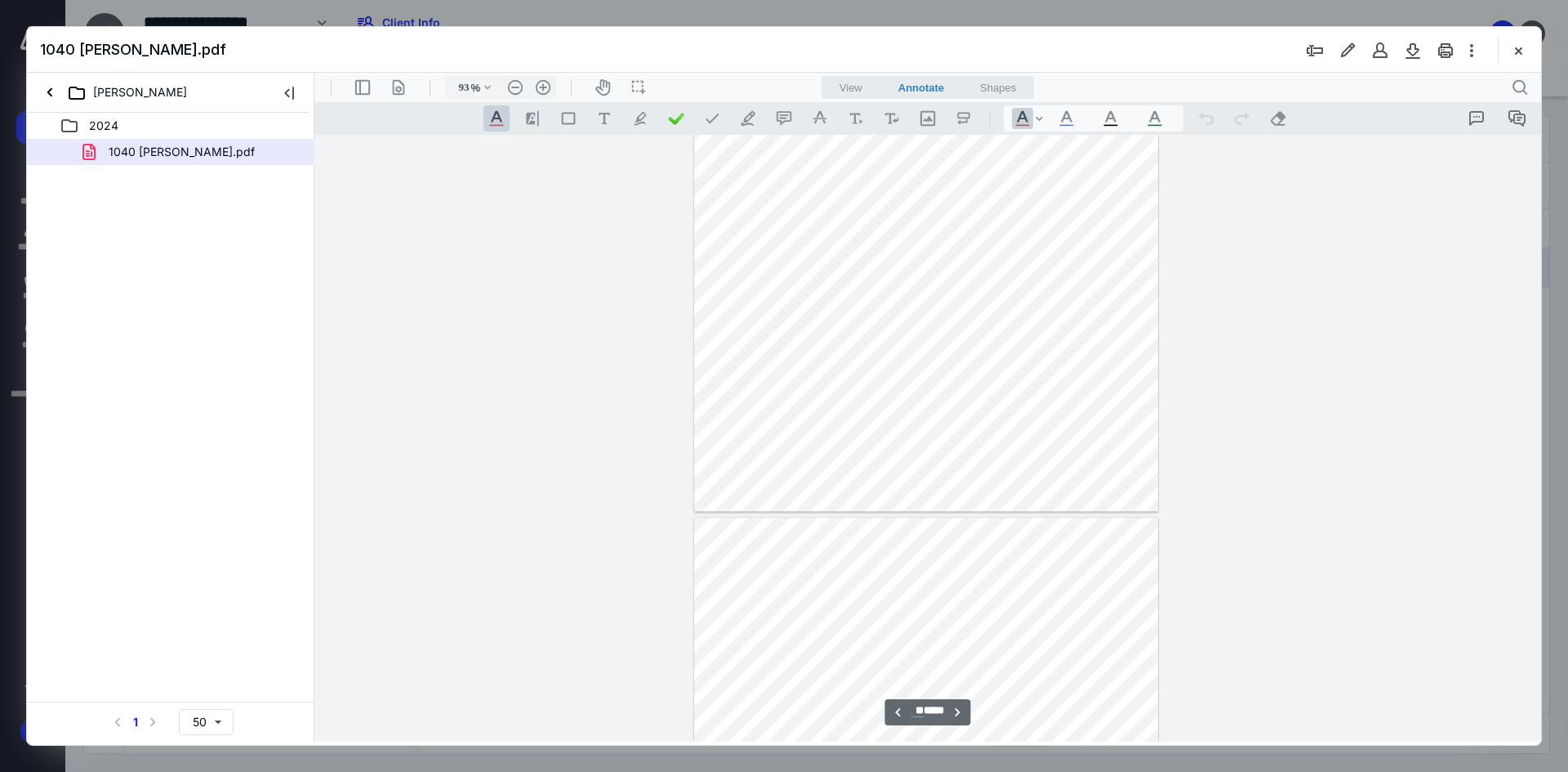 type on "**" 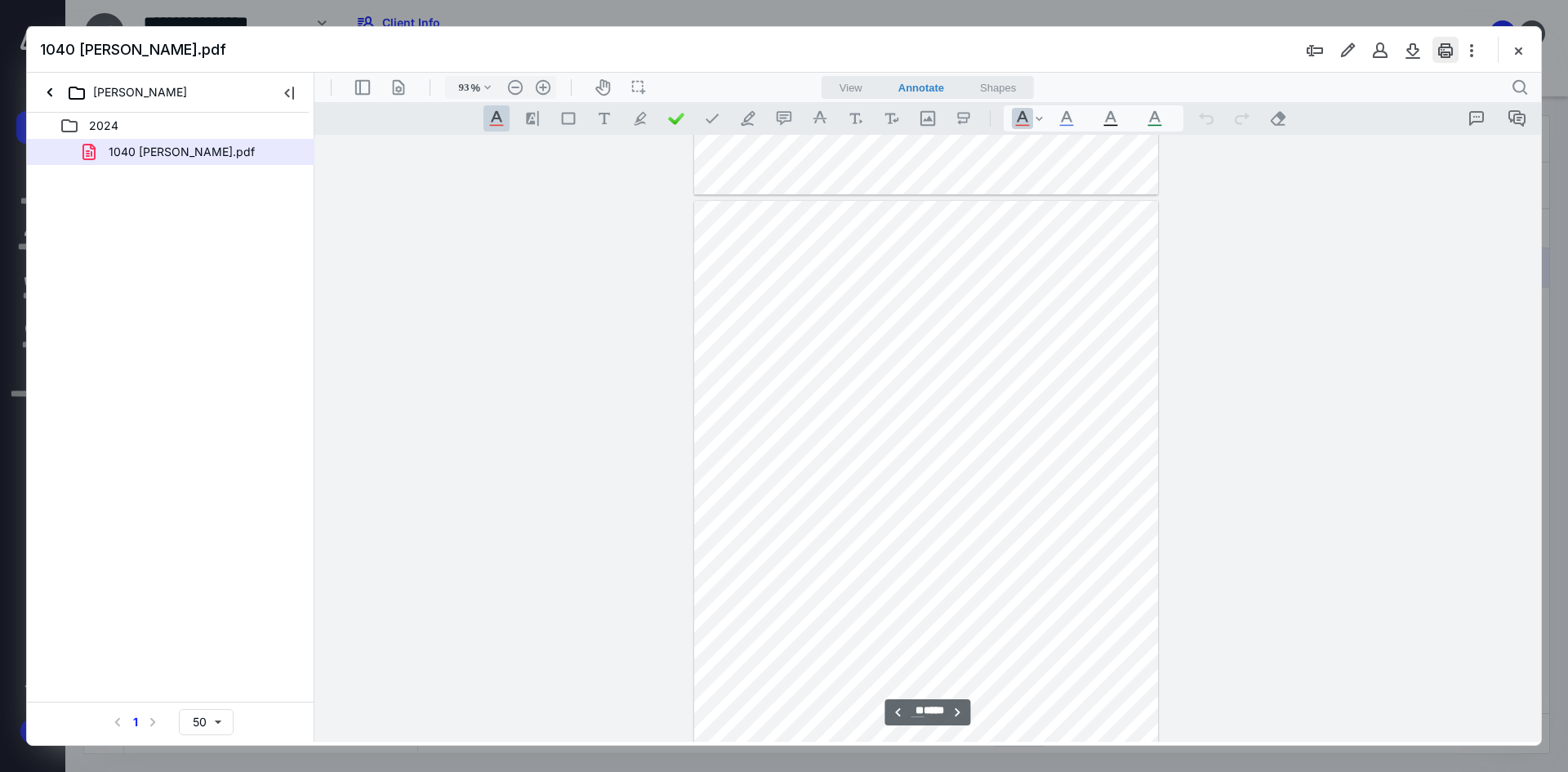 click at bounding box center (1446, 50) 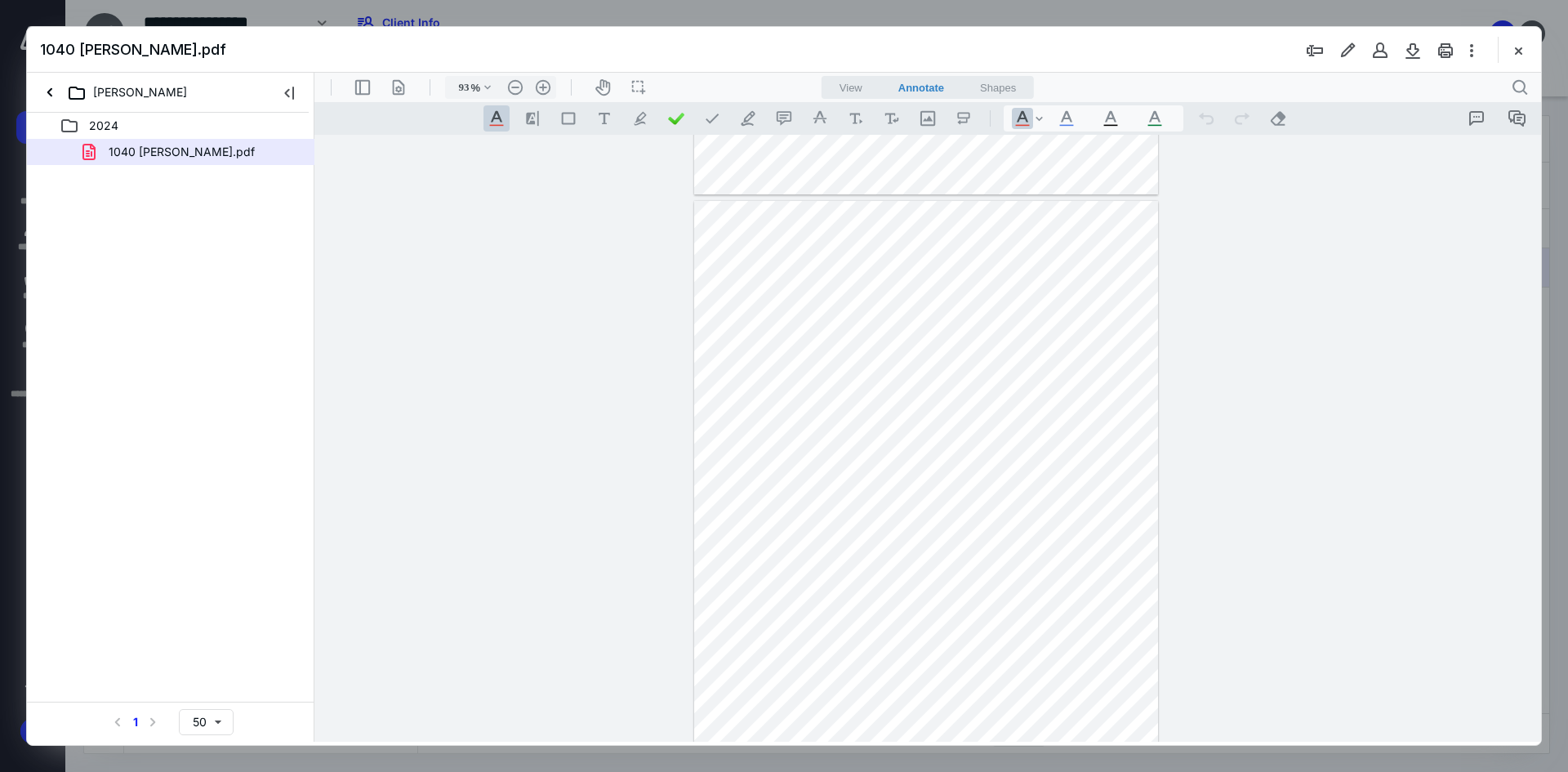 click at bounding box center (1413, 50) 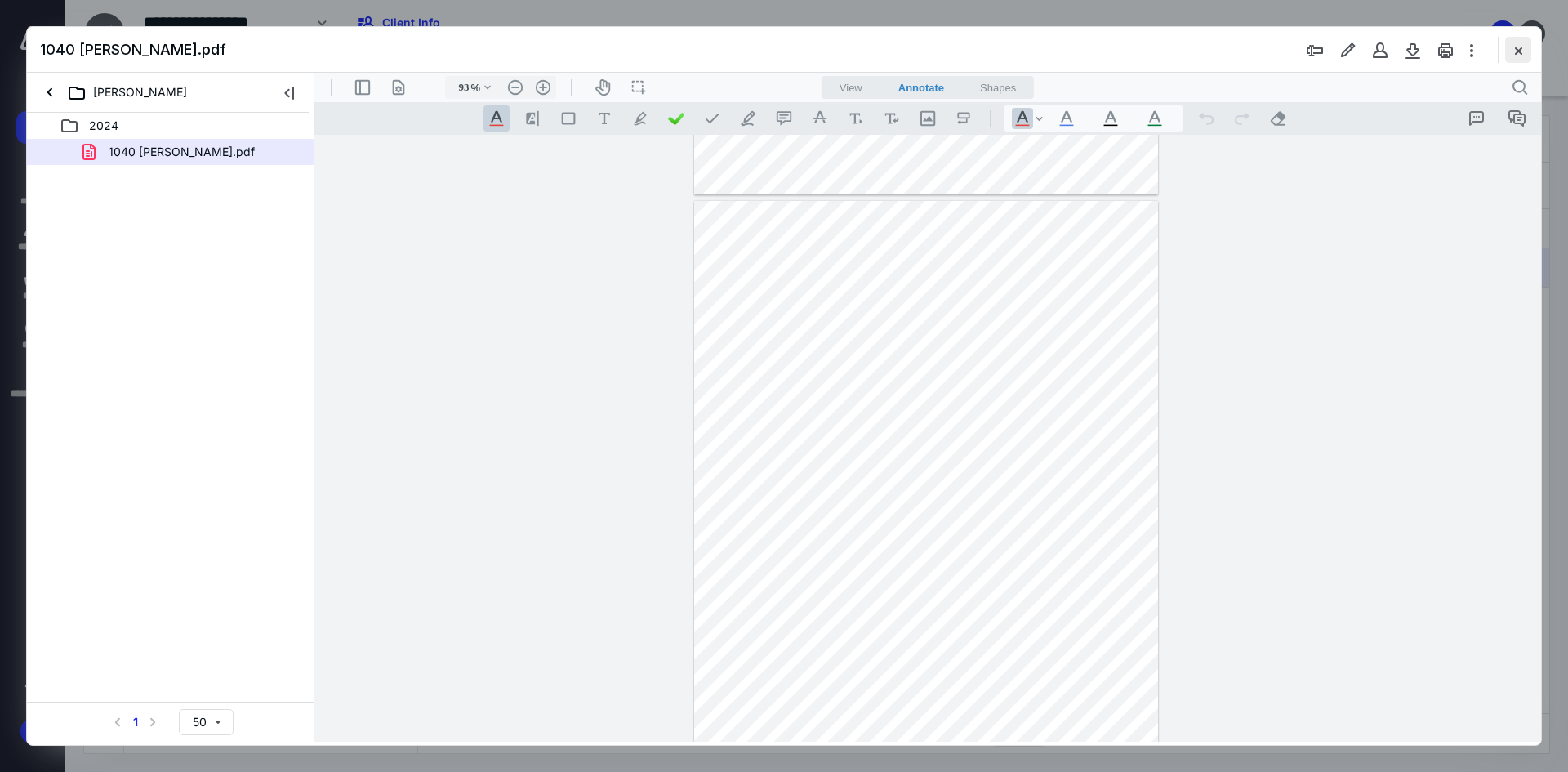 click at bounding box center [1518, 50] 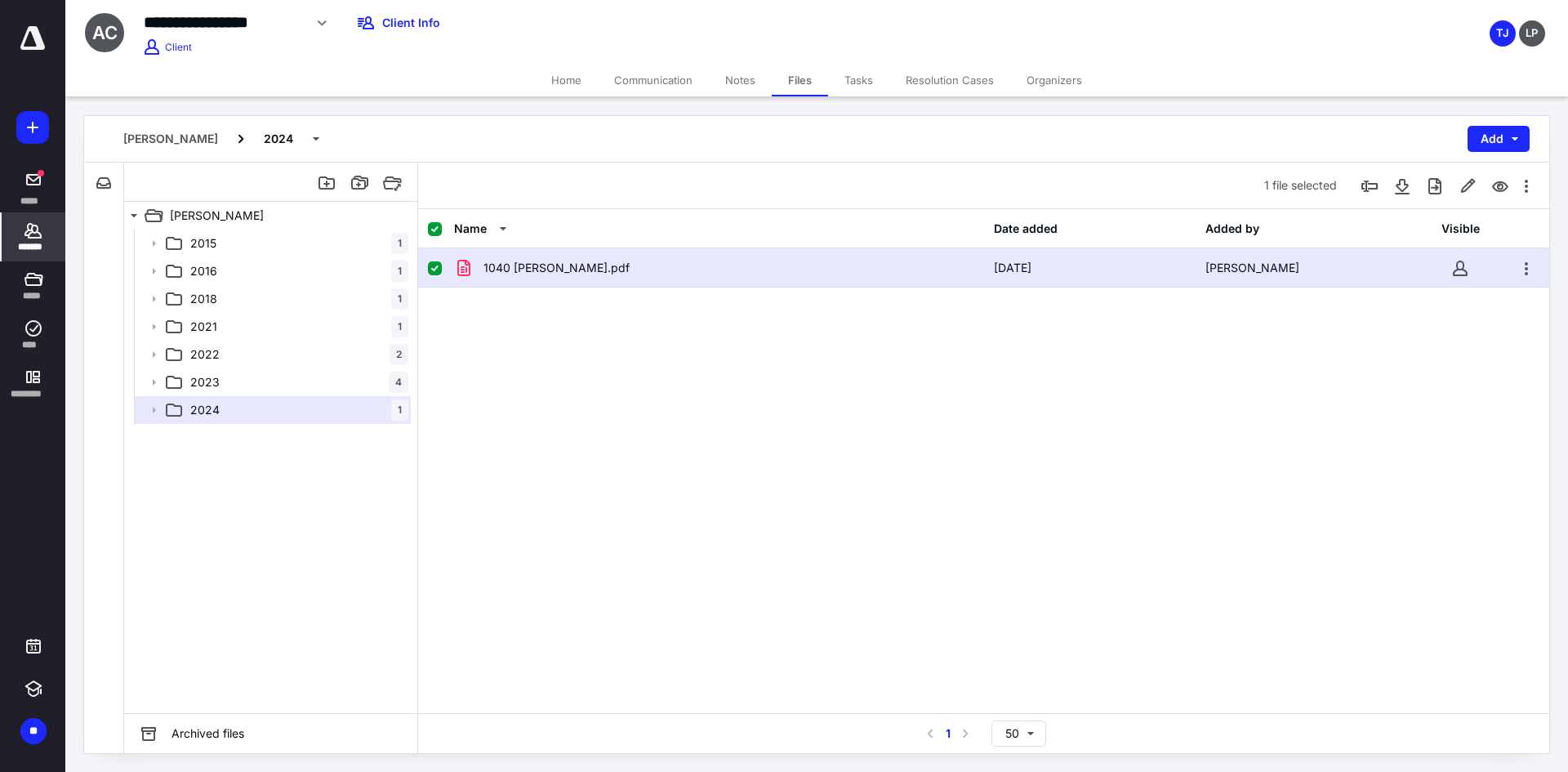 click on "*******" at bounding box center [33, 247] 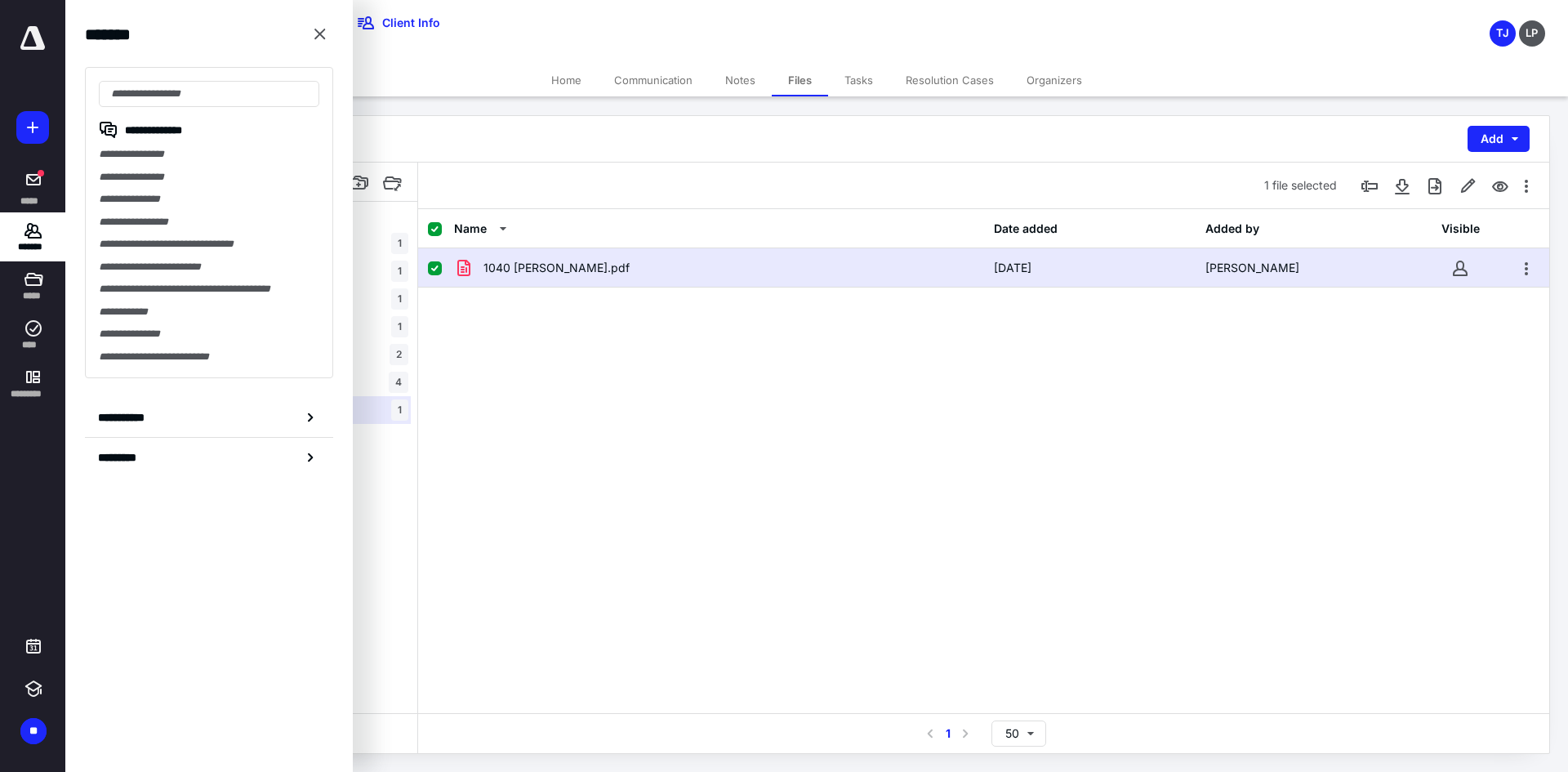 click on "1040  AMADA.pdf 3/17/2025 Lia Palomino Paneque" at bounding box center (983, 371) 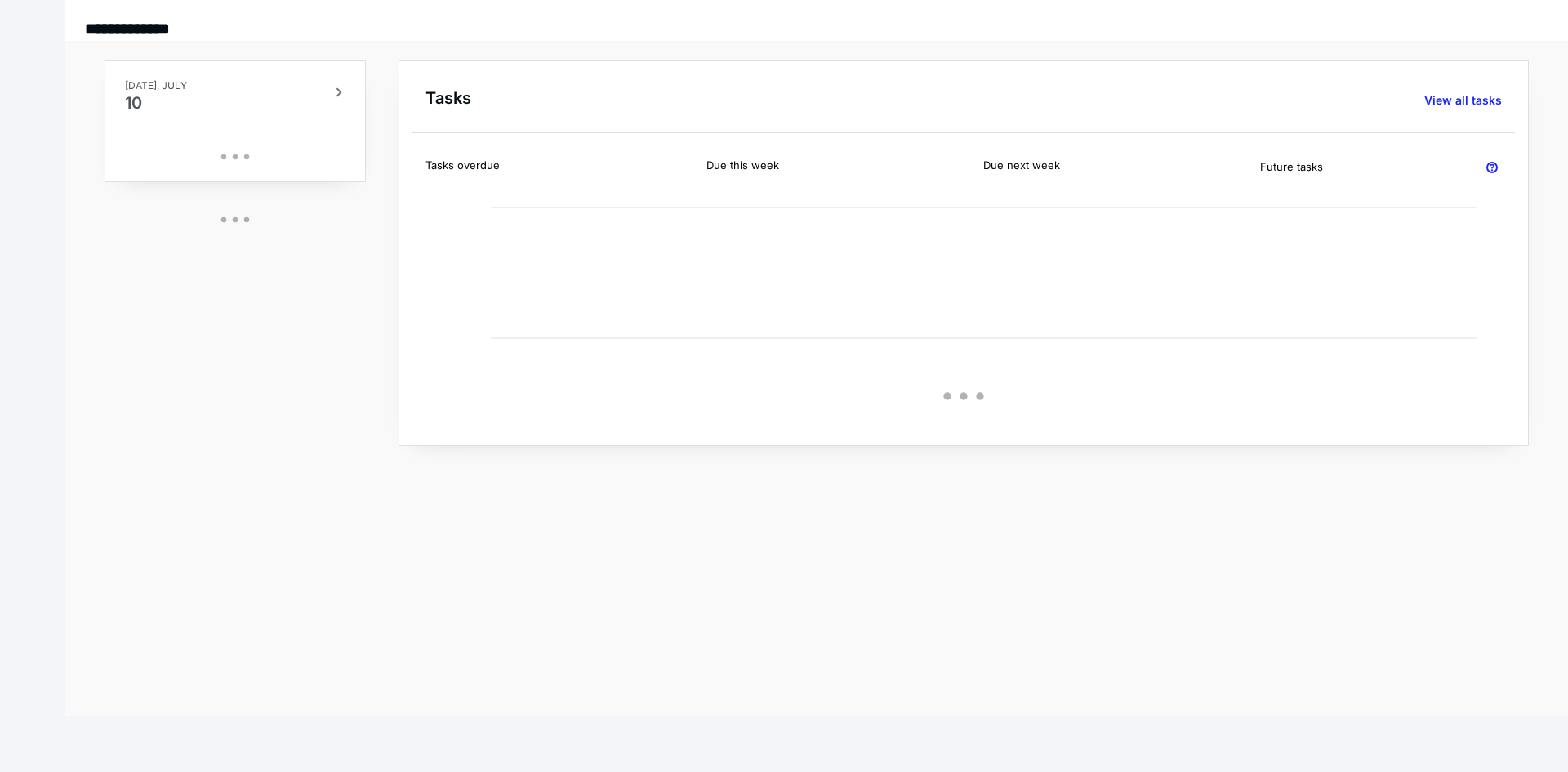 scroll, scrollTop: 0, scrollLeft: 0, axis: both 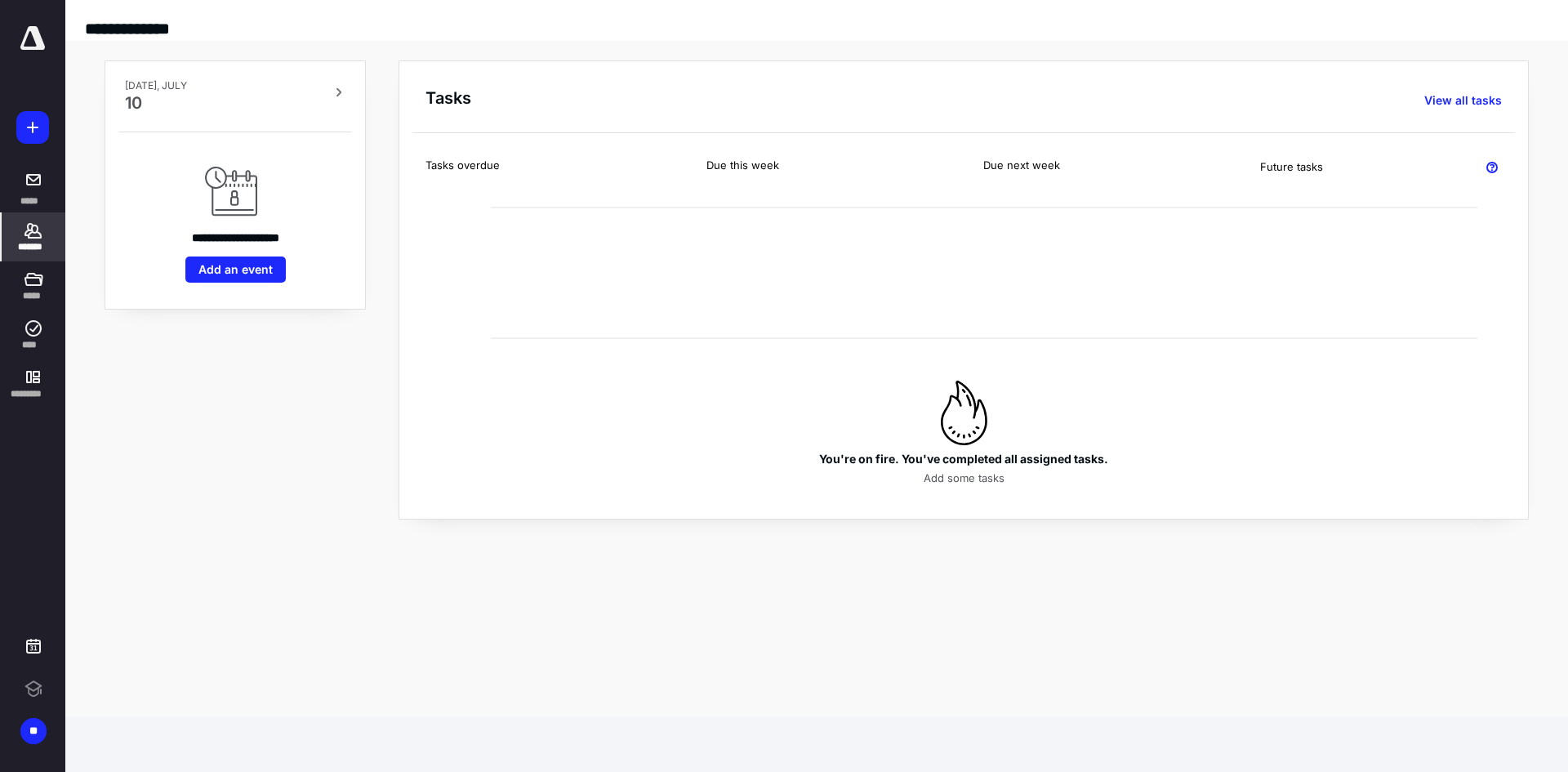 click 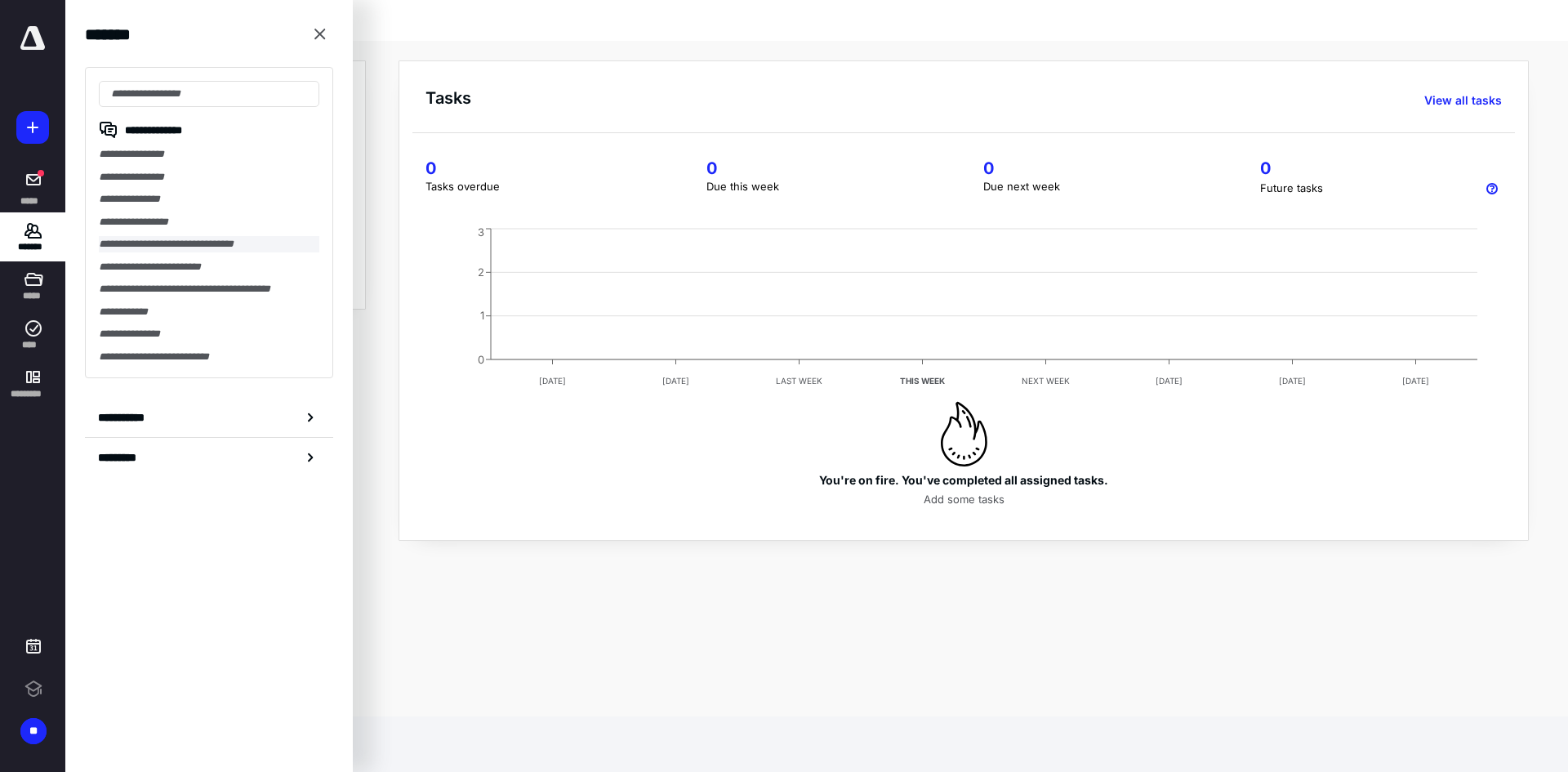 scroll, scrollTop: 0, scrollLeft: 0, axis: both 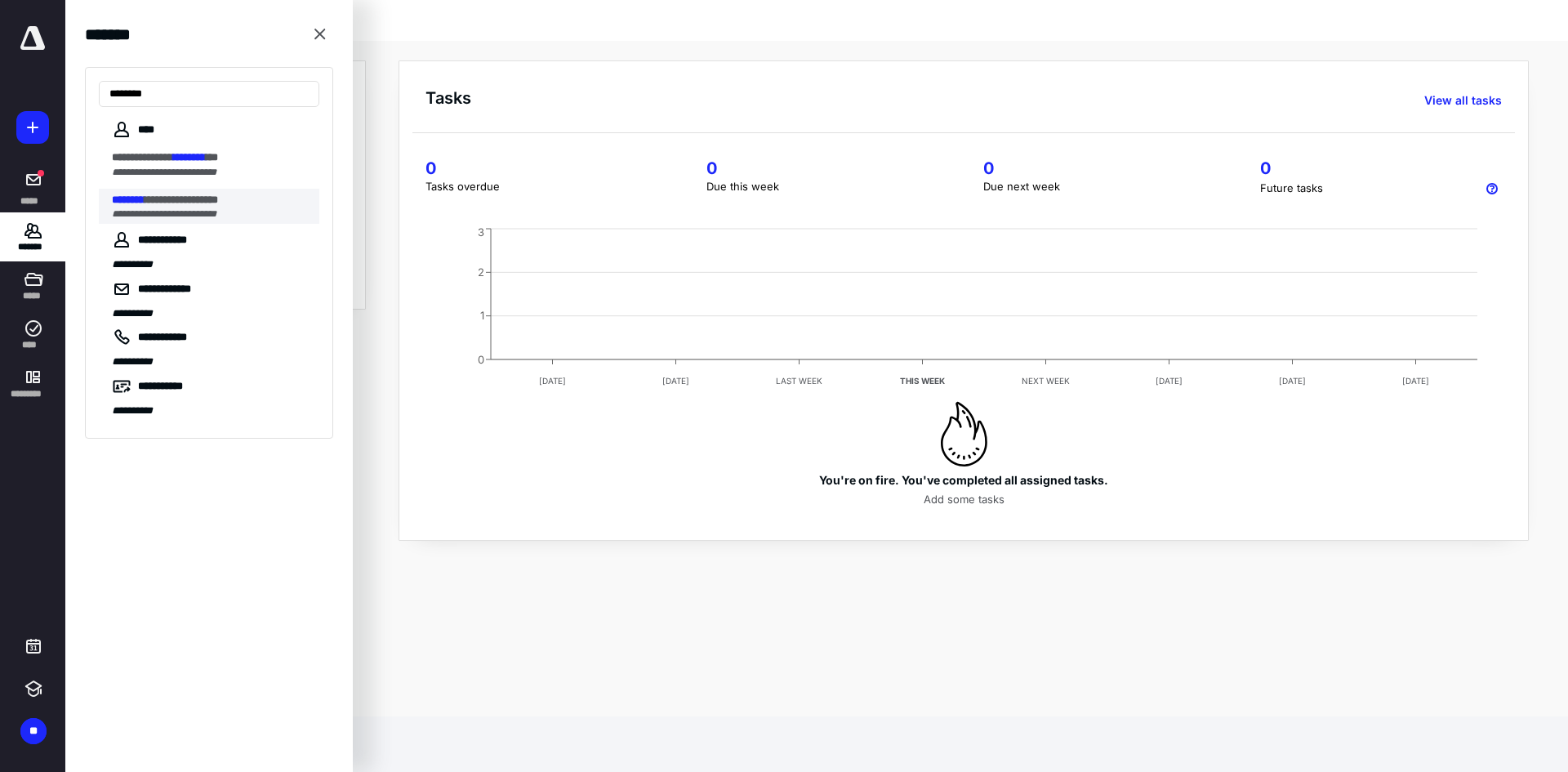 type on "********" 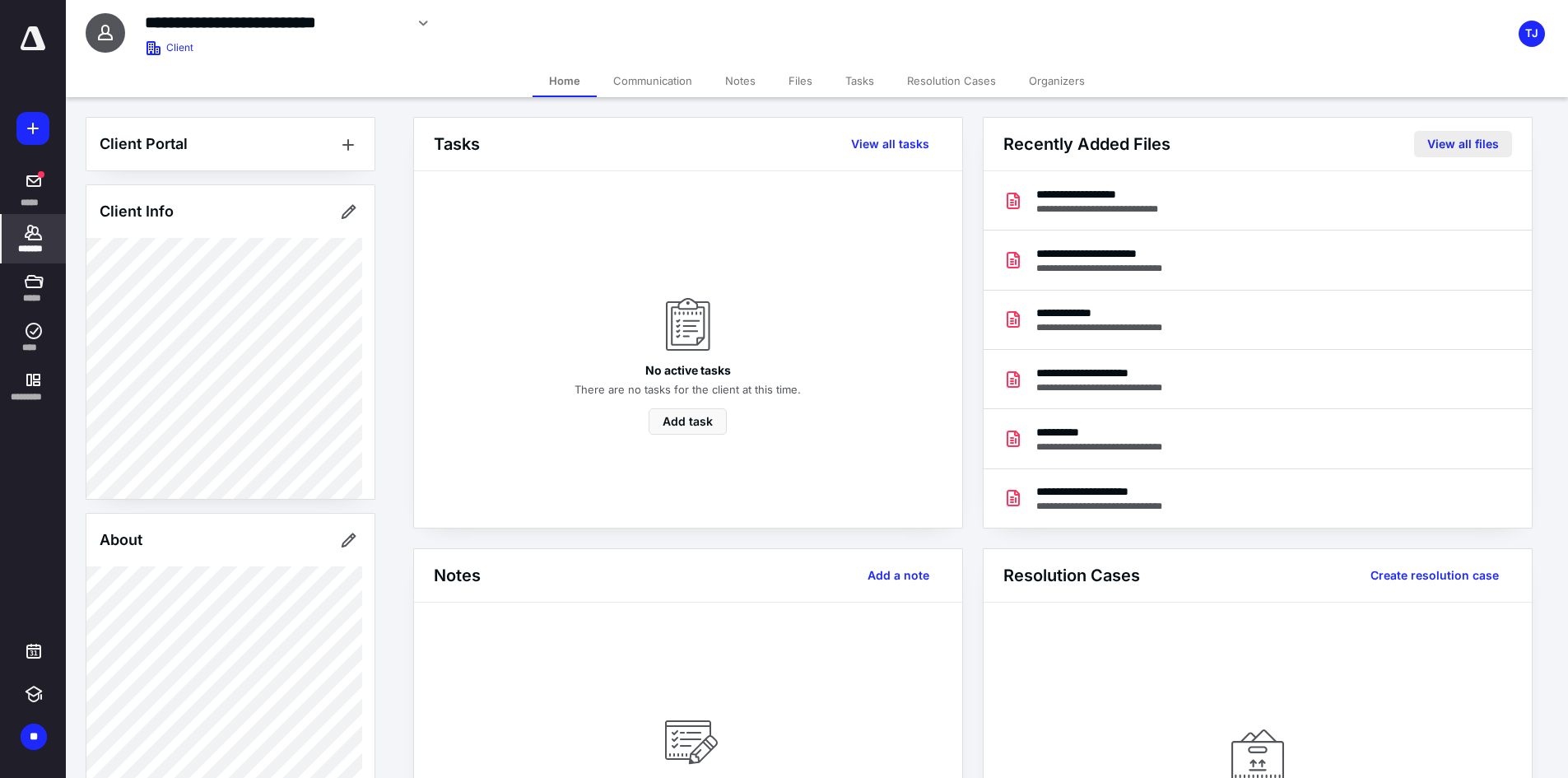 click on "View all files" at bounding box center (1463, 144) 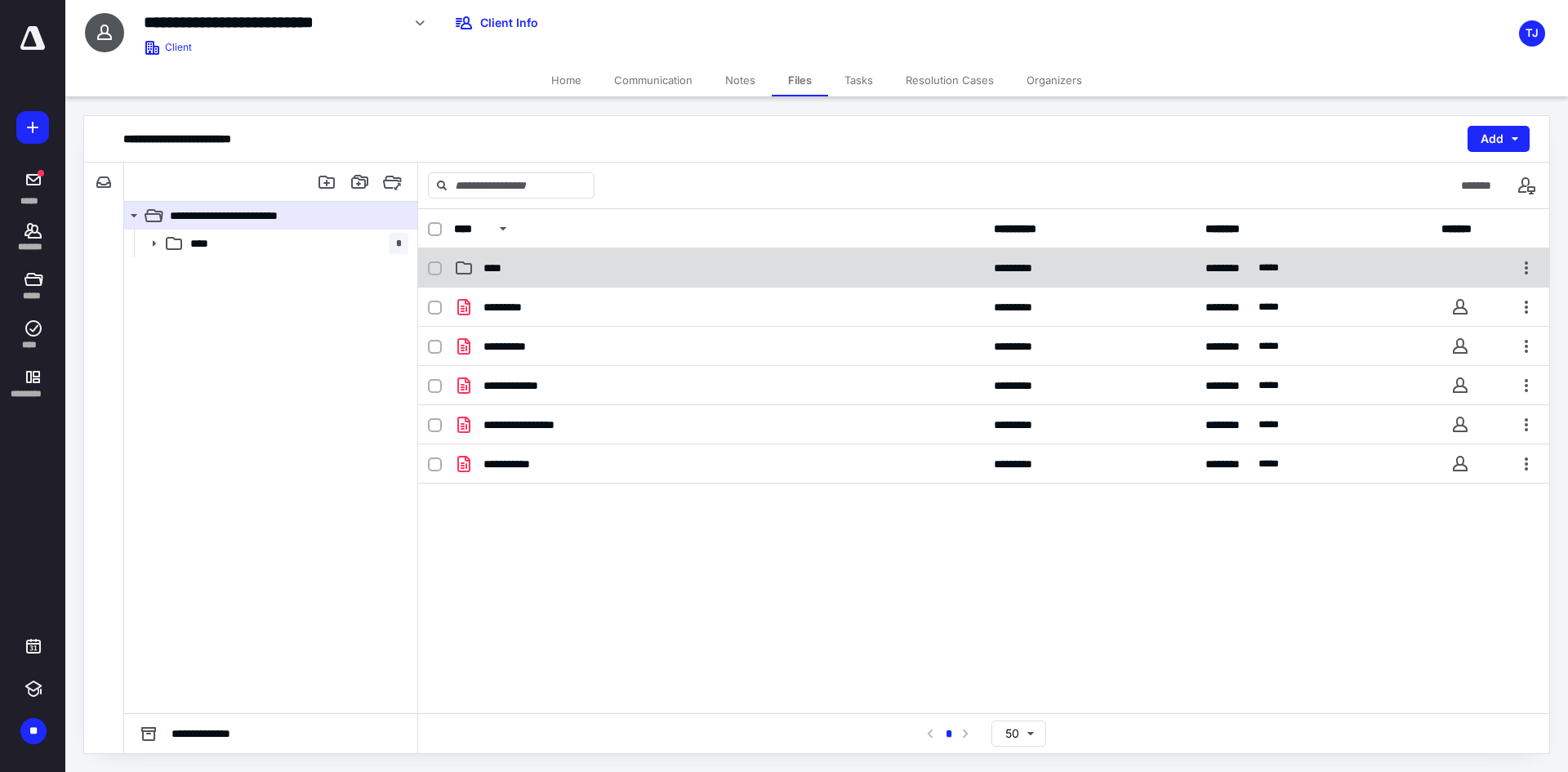 click on "****" at bounding box center (719, 268) 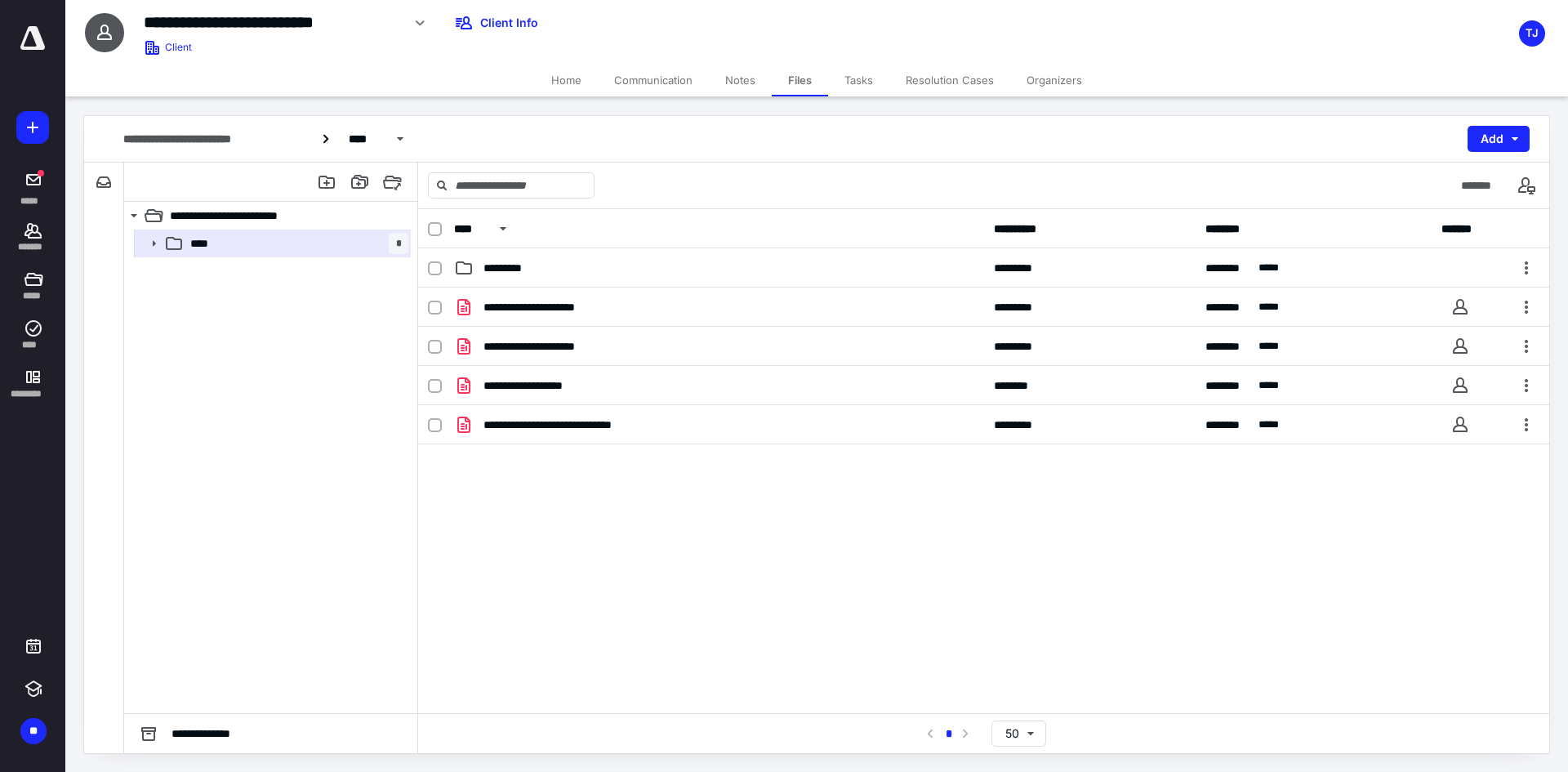 click on "Home" at bounding box center (566, 80) 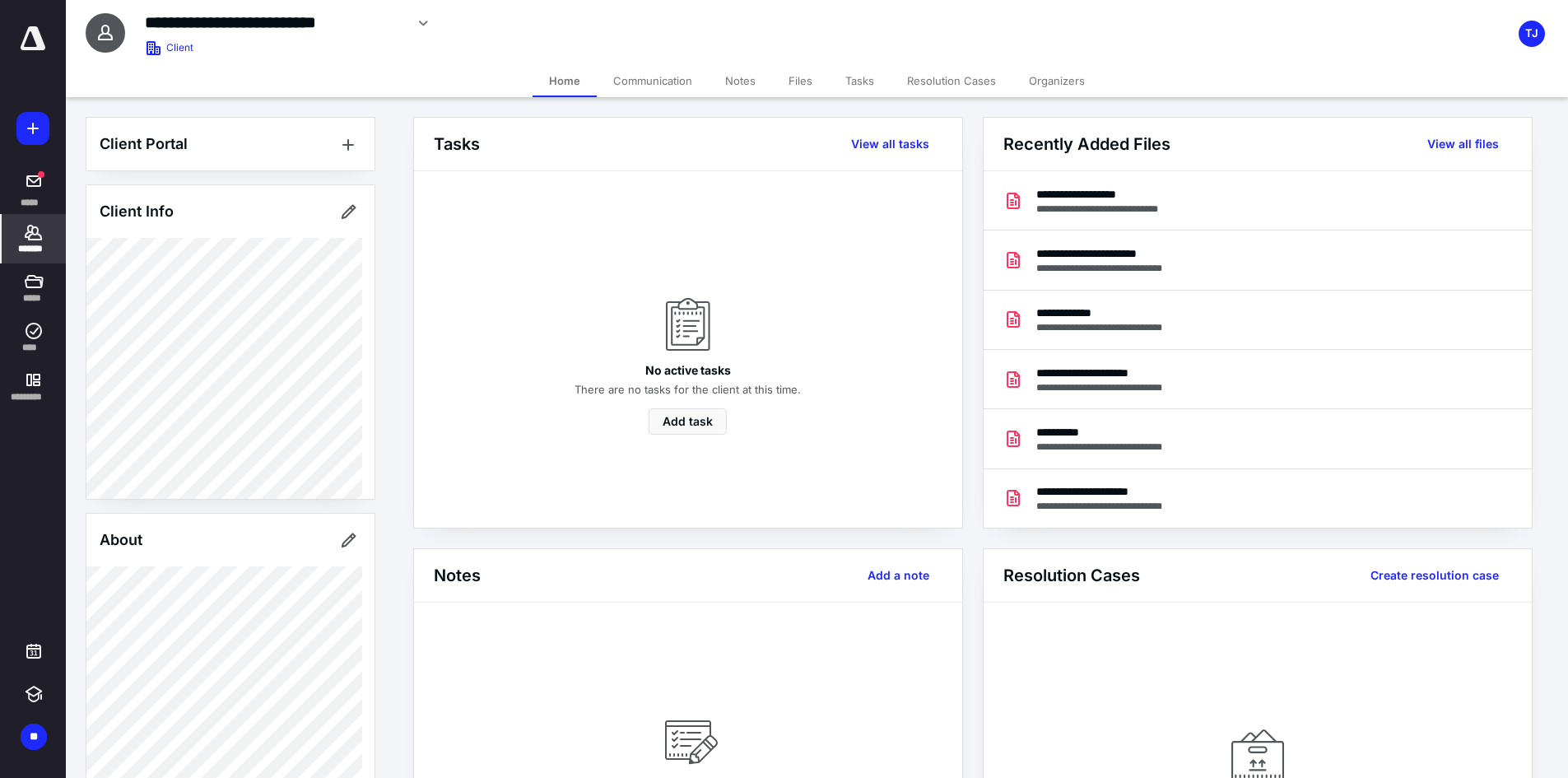 click 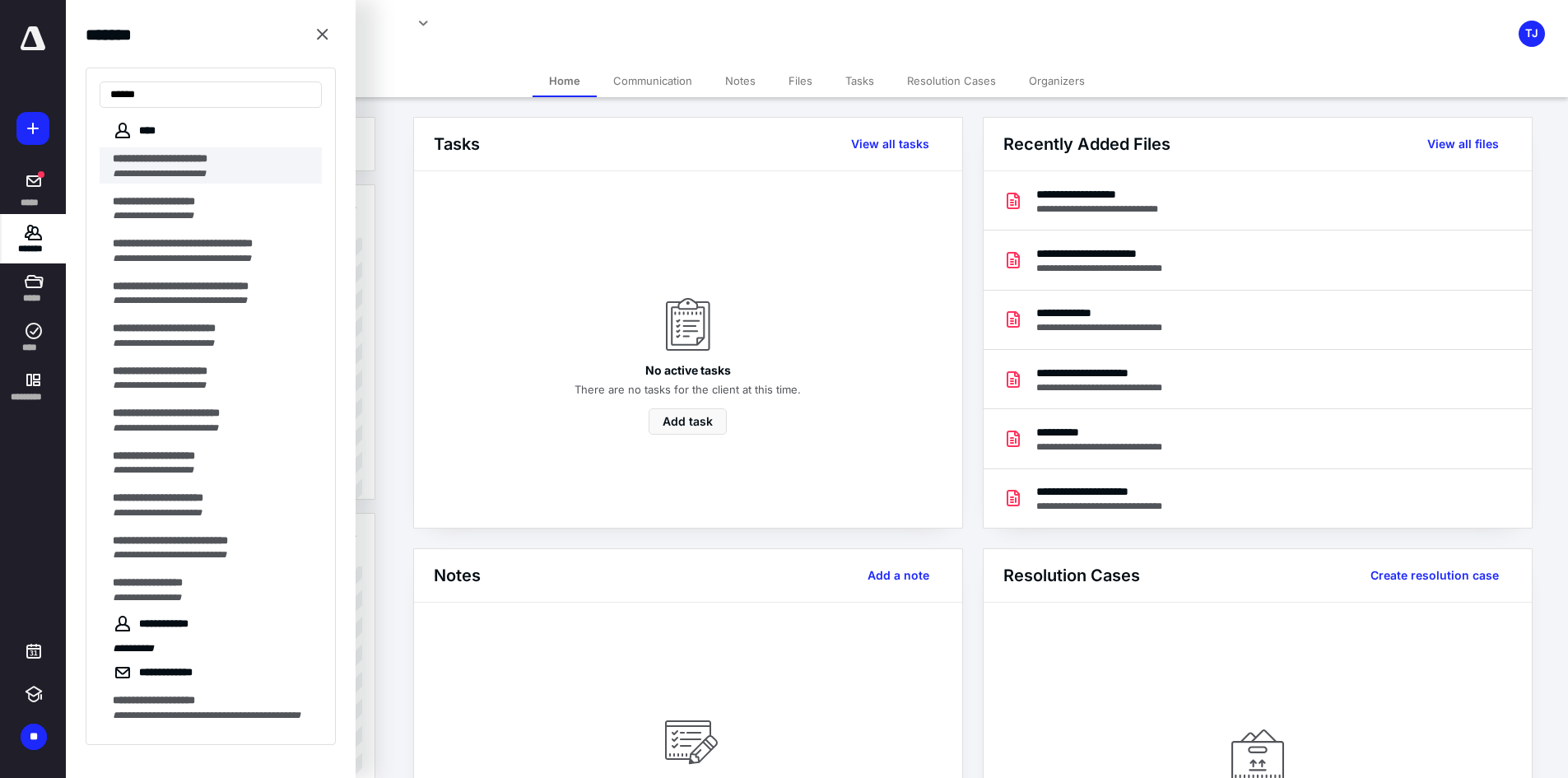 type on "*****" 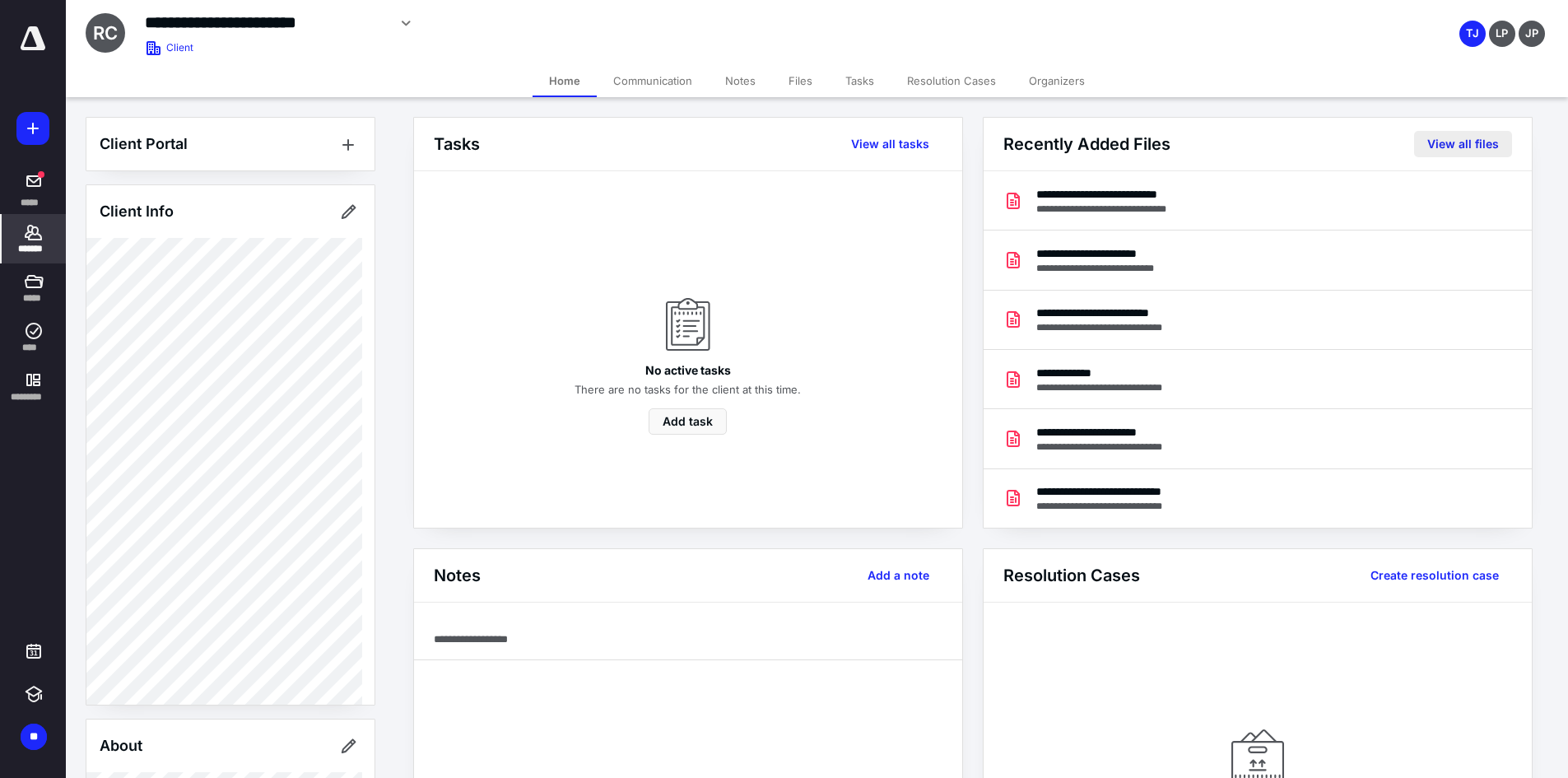 click on "View all files" at bounding box center [1463, 144] 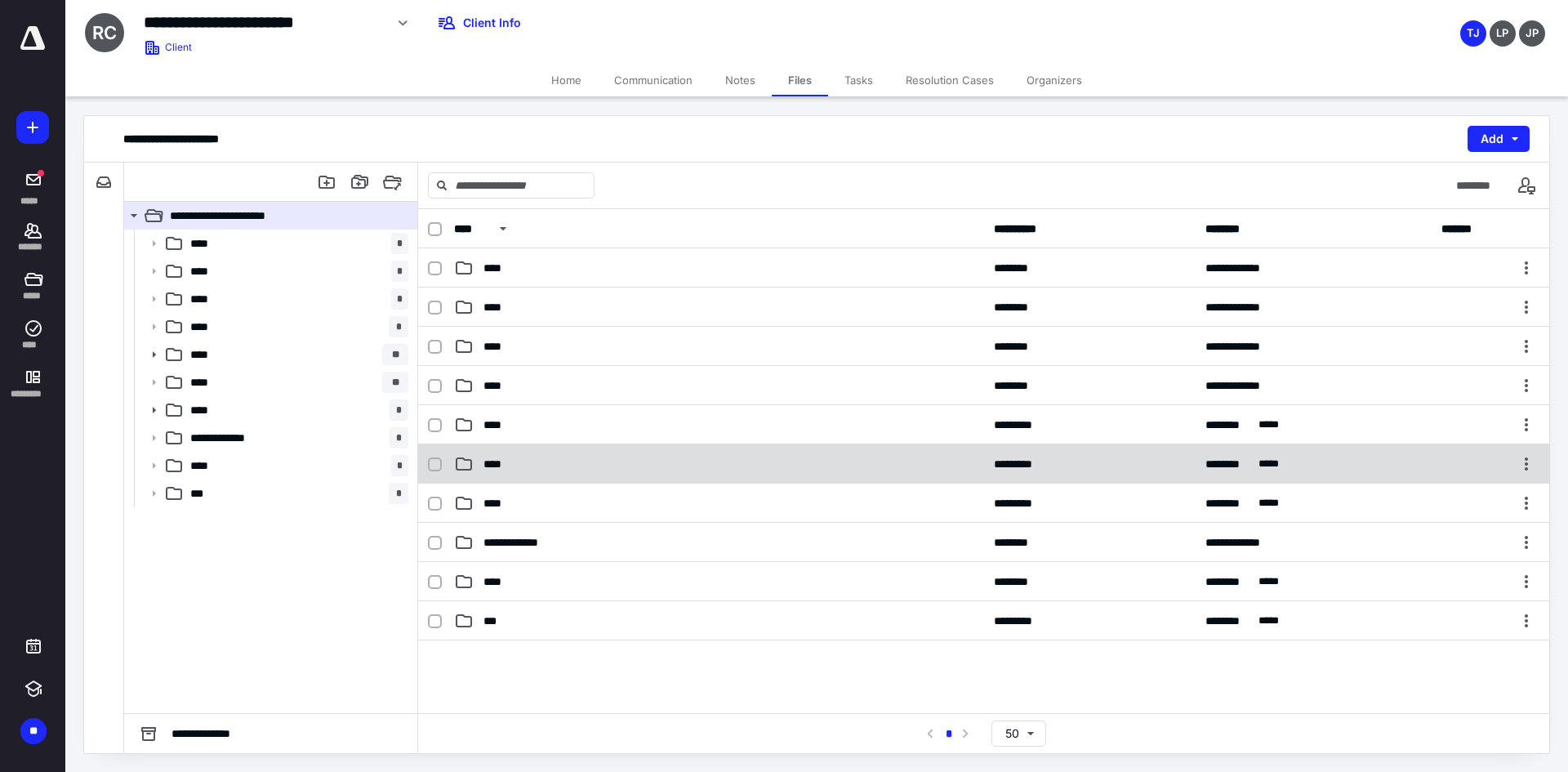 click on "**** ********* ******** ****" at bounding box center (983, 464) 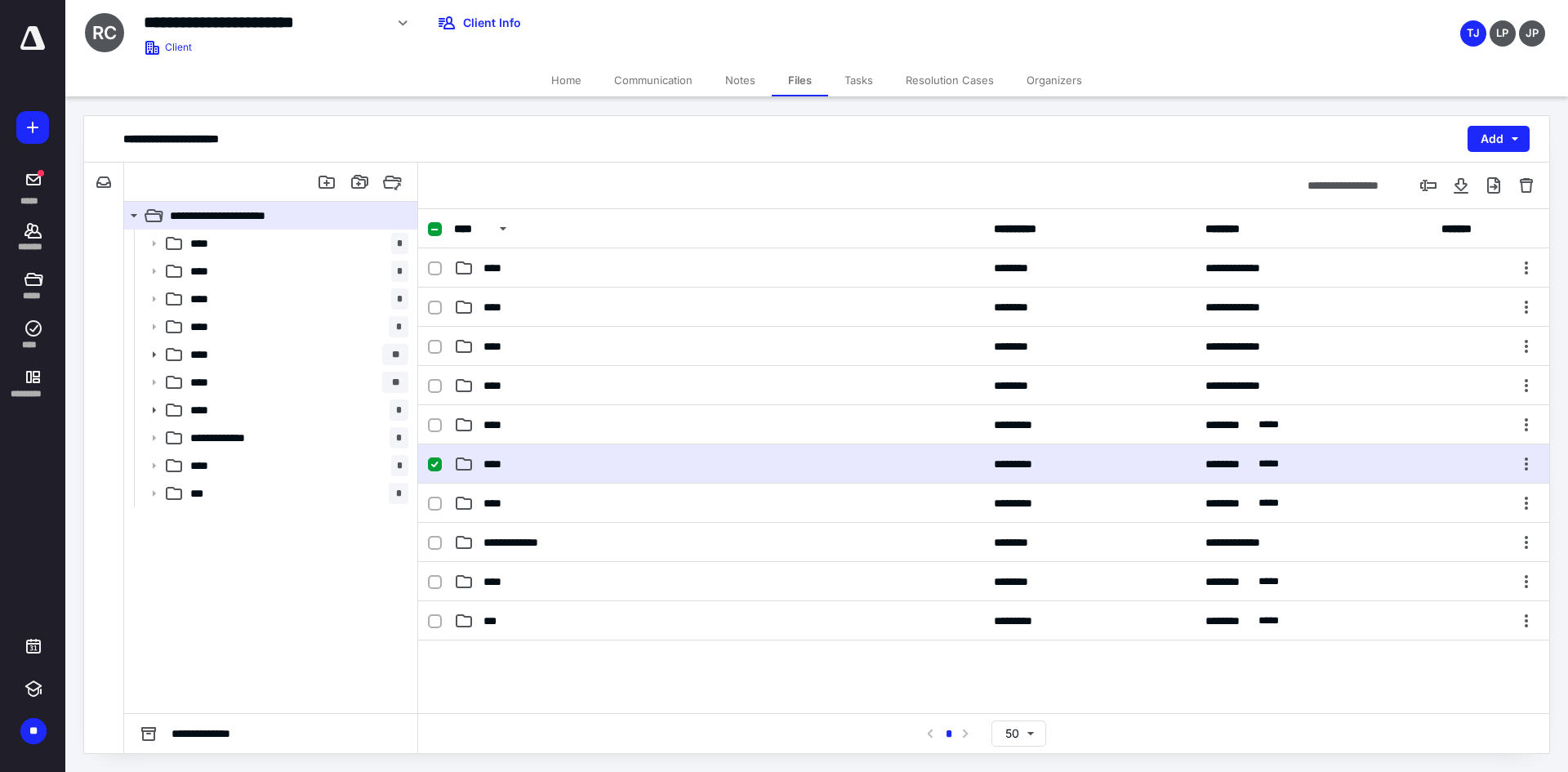 click on "**** ********* ******** ****" at bounding box center (983, 464) 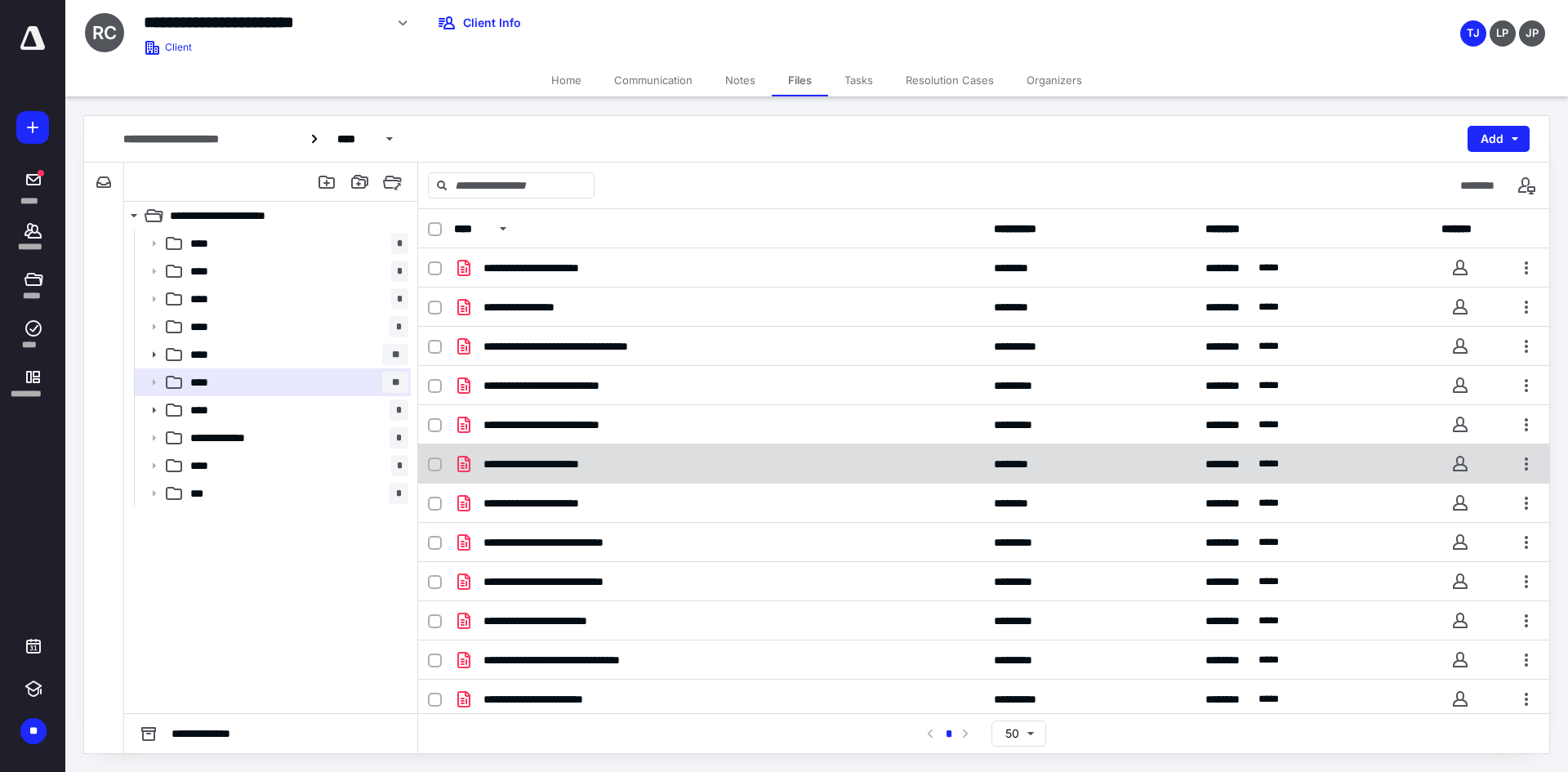 click on "**********" at bounding box center (719, 464) 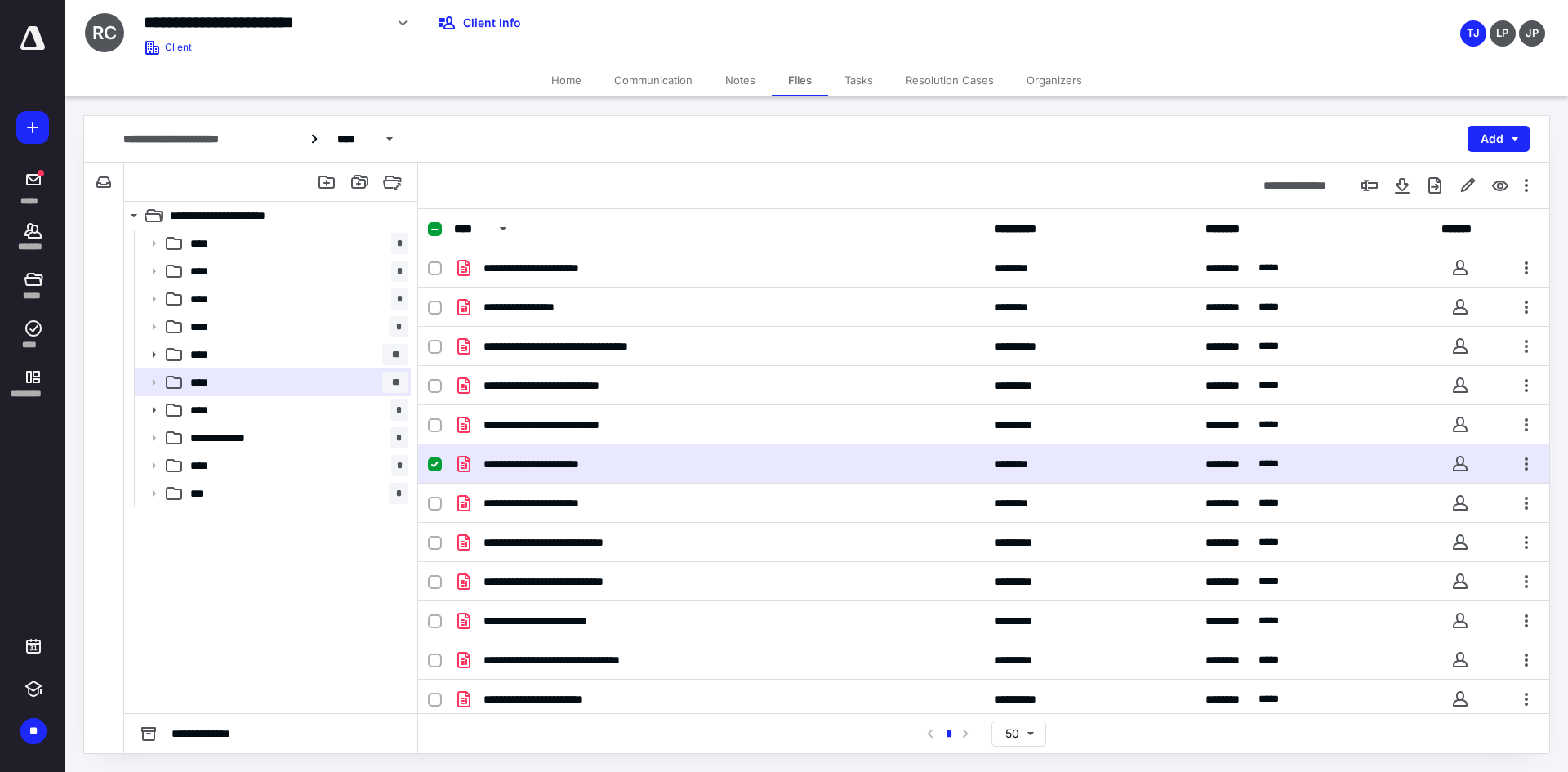 click on "**********" at bounding box center (719, 464) 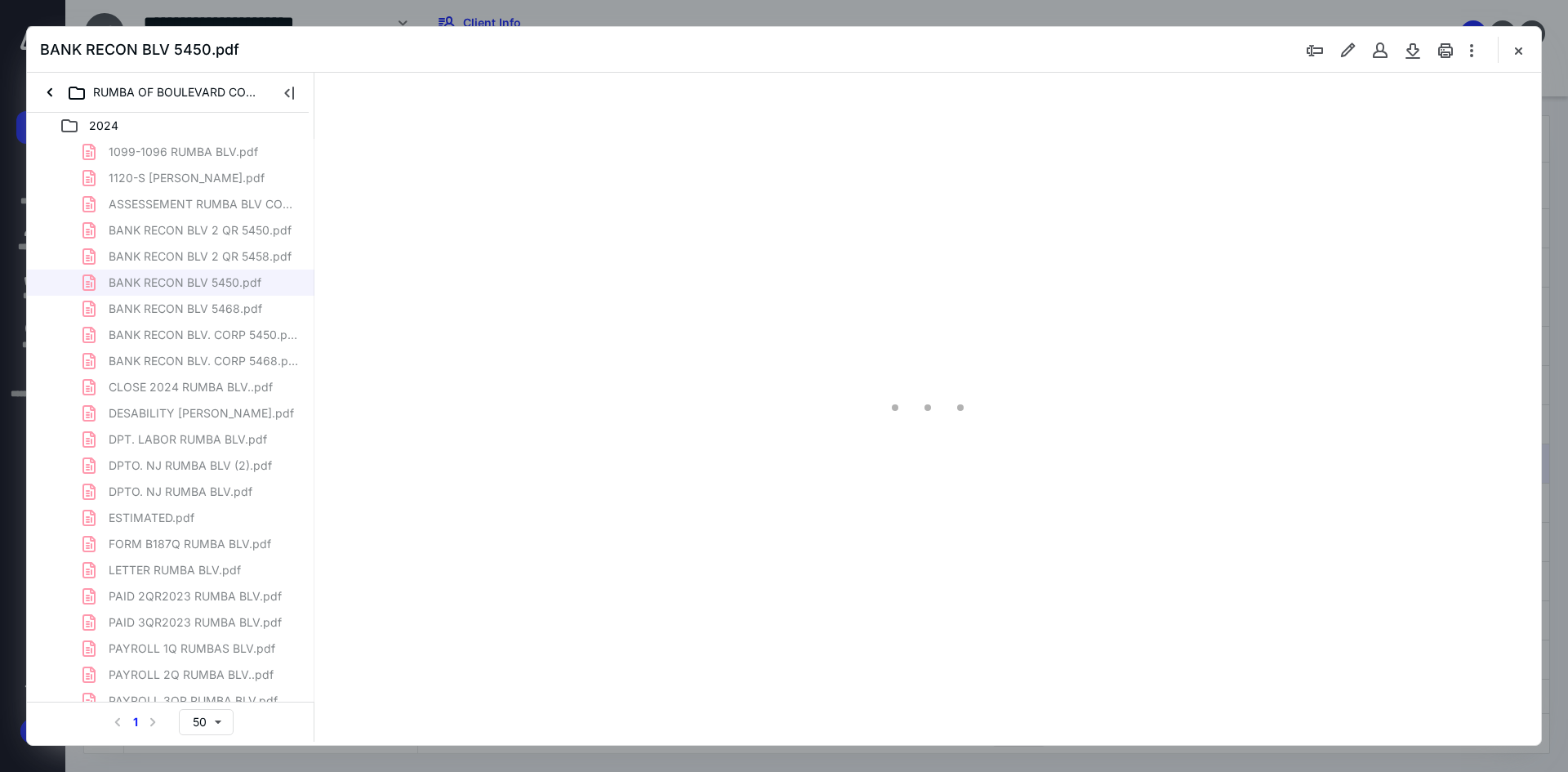 scroll, scrollTop: 0, scrollLeft: 0, axis: both 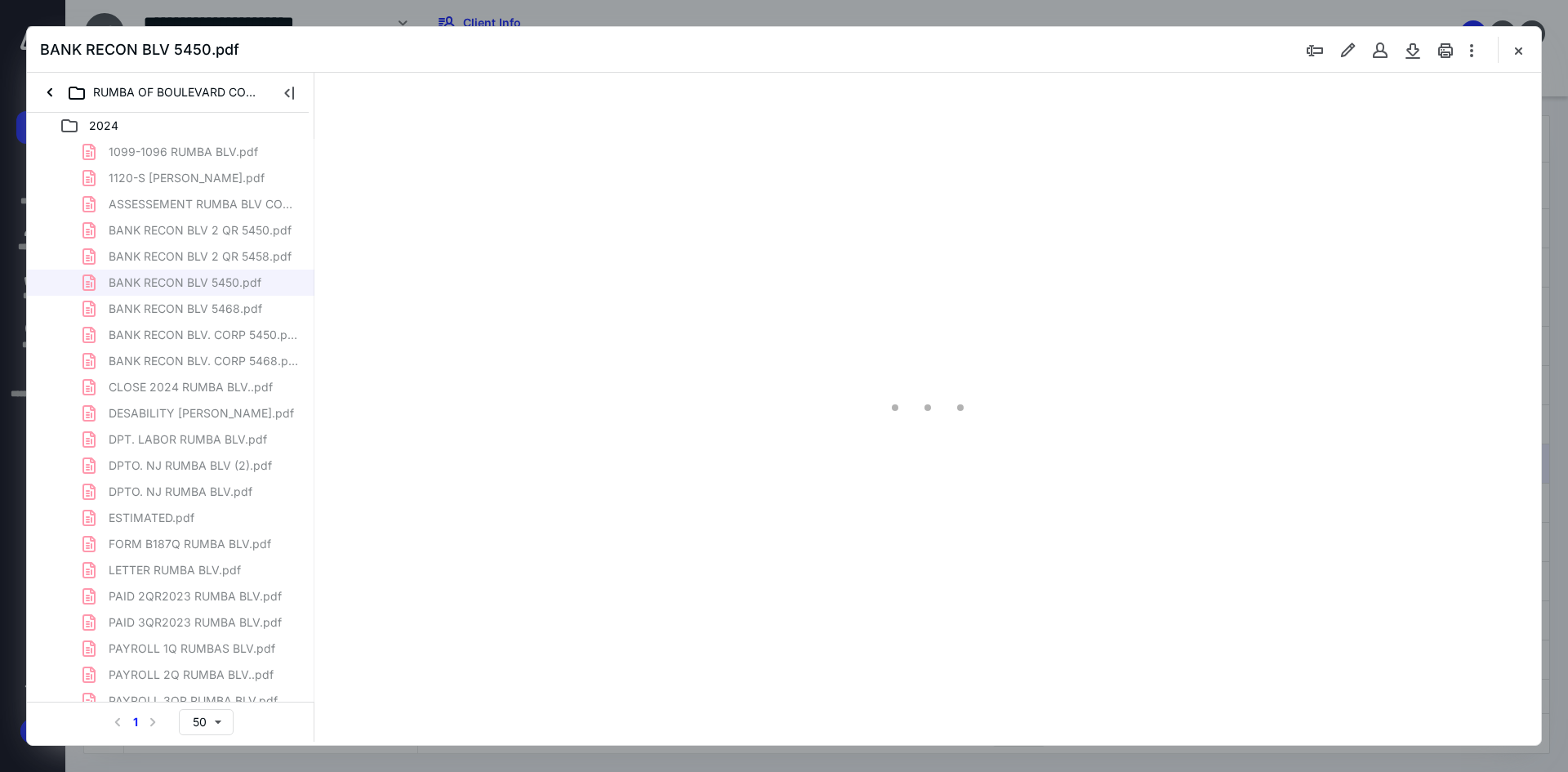 type on "93" 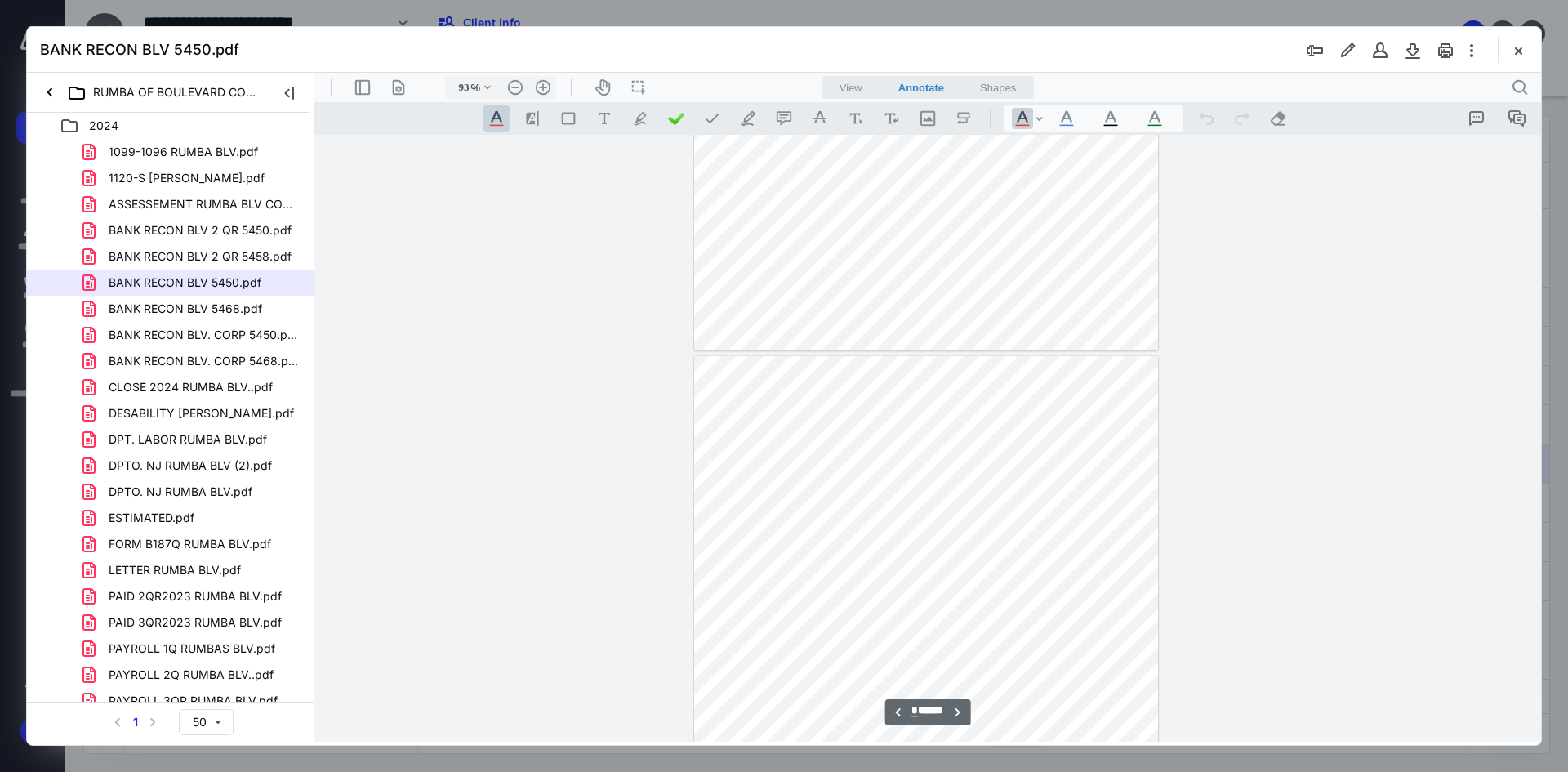 scroll, scrollTop: 3496, scrollLeft: 0, axis: vertical 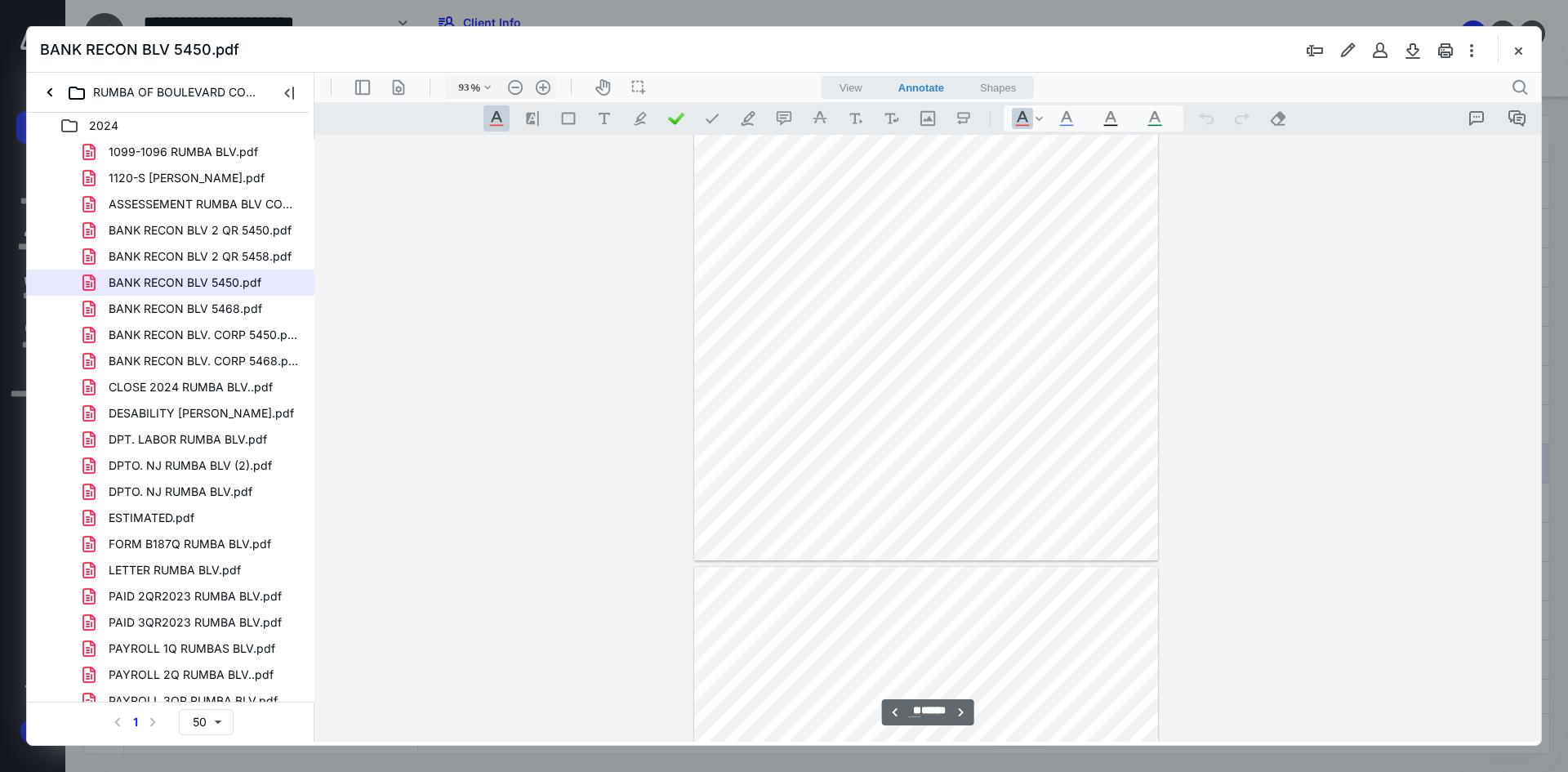 type on "**" 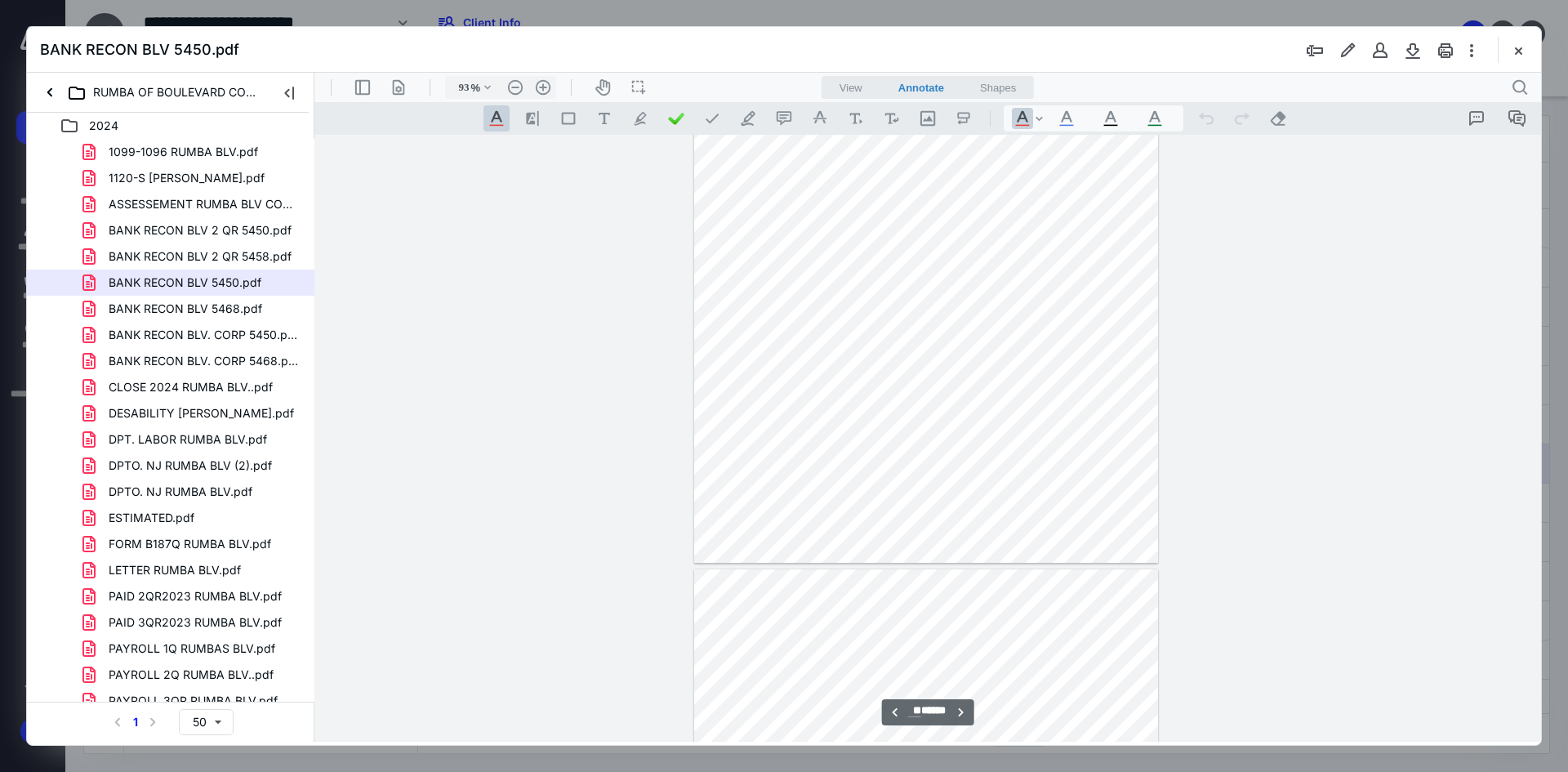 scroll, scrollTop: 13325, scrollLeft: 0, axis: vertical 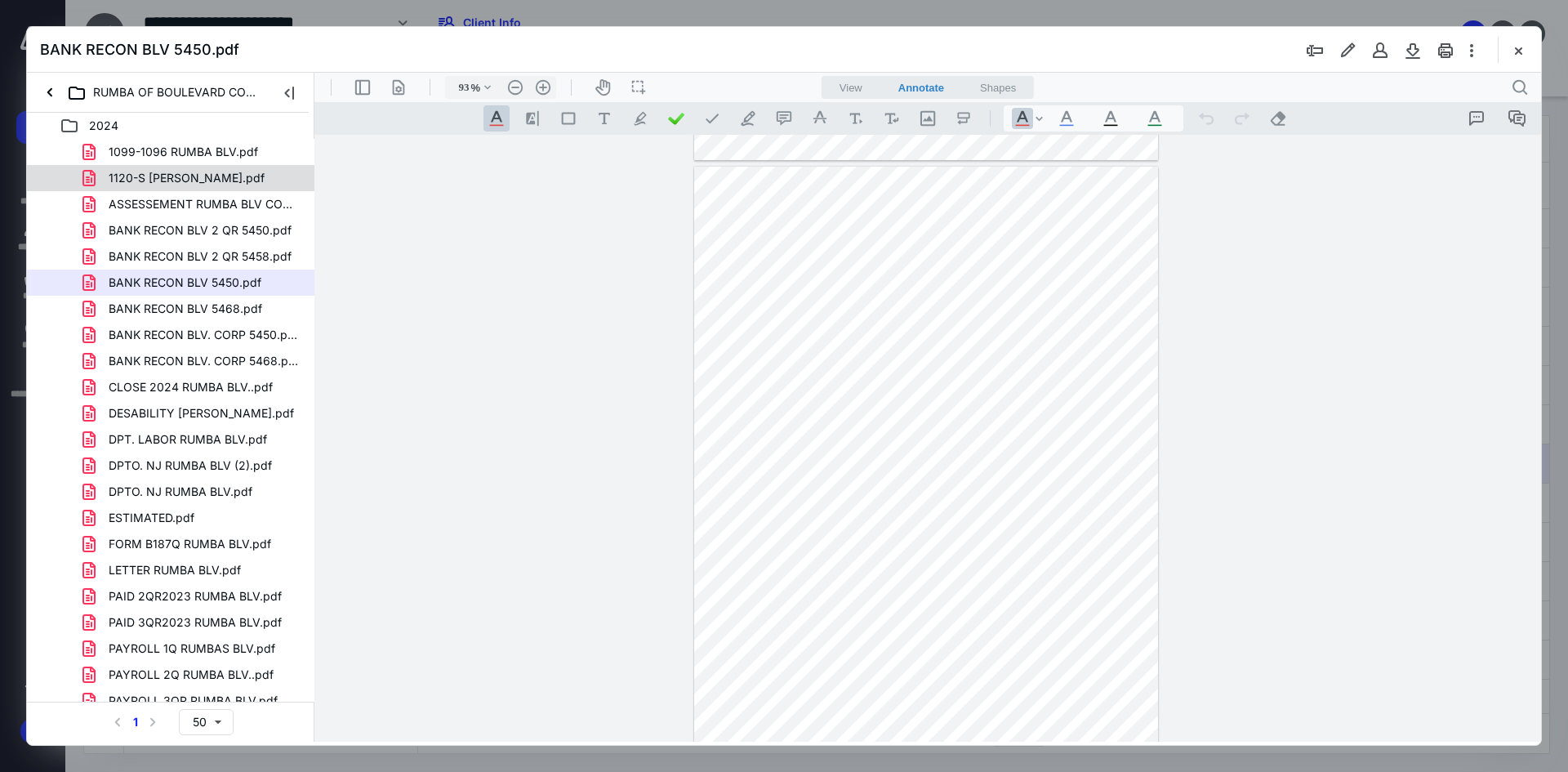 click on "1120-S [PERSON_NAME].pdf" at bounding box center (186, 178) 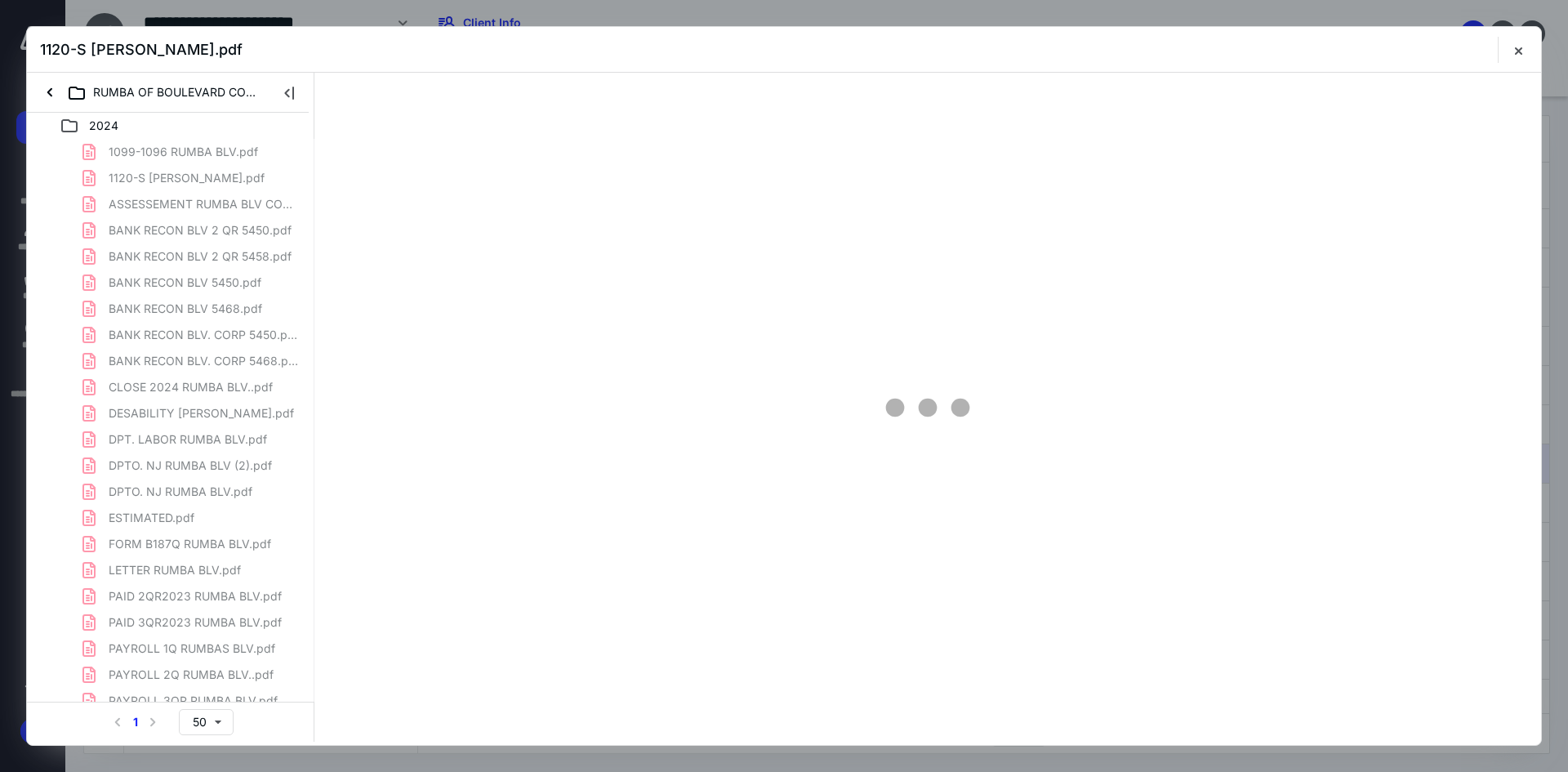 click on "1099-1096 RUMBA BLV.pdf 1120-S [PERSON_NAME].pdf ASSESSEMENT RUMBA BLV CORP 2023.pdf BANK RECON BLV 2 QR 5450.pdf BANK RECON BLV 2 QR 5458.pdf BANK RECON BLV 5450.pdf BANK RECON BLV 5468.pdf BANK RECON BLV. CORP 5450.pdf BANK RECON BLV. CORP 5468.pdf CLOSE 2024 RUMBA BLV..pdf DESABILITY [PERSON_NAME].pdf DPT. LABOR RUMBA BLV.pdf DPTO. NJ RUMBA BLV (2).pdf DPTO. NJ RUMBA BLV.pdf ESTIMATED.pdf FORM B187Q RUMBA BLV.pdf LETTER RUMBA BLV.pdf PAID 2QR2023 RUMBA BLV.pdf PAID 3QR2023 RUMBA BLV.pdf PAYROLL 1Q RUMBAS BLV.pdf PAYROLL 2Q RUMBA BLV..pdf PAYROLL 3QR RUMBA BLV.pdf PAYROLL 4QR BLV CORP.pdf PAYROLL JOURNAL RUMBA BLV. CORP 2024.pdf PROFIT & LOFT RUMBA BLV.pdf RUMBA BLV CORP 401K.pdf RUMBA BLV. CORP.pdf RUMBA BLV.CORP.pdf RUMBA BLV.pdf RUMBAS BLV.CORP.pdf SALES TAX 1Q BLV .pdf SALES TAX 2Q  BLV.pdf SALES TAX 3Q BLV .pdf SALES TAX 4Q BLV.pdf SALES TAX ABRIL RUMBA BLV.EAST.pdf SALES TAX ENE BLV, CORP.pdf SALES TAX ENERO RUMBA BLV.pdf SALES TAX FEB RUMBA BLV.pdf SALES TAX JULY BLV,.pdf SALES TAX MAY BLV,.pdf" at bounding box center [171, 740] 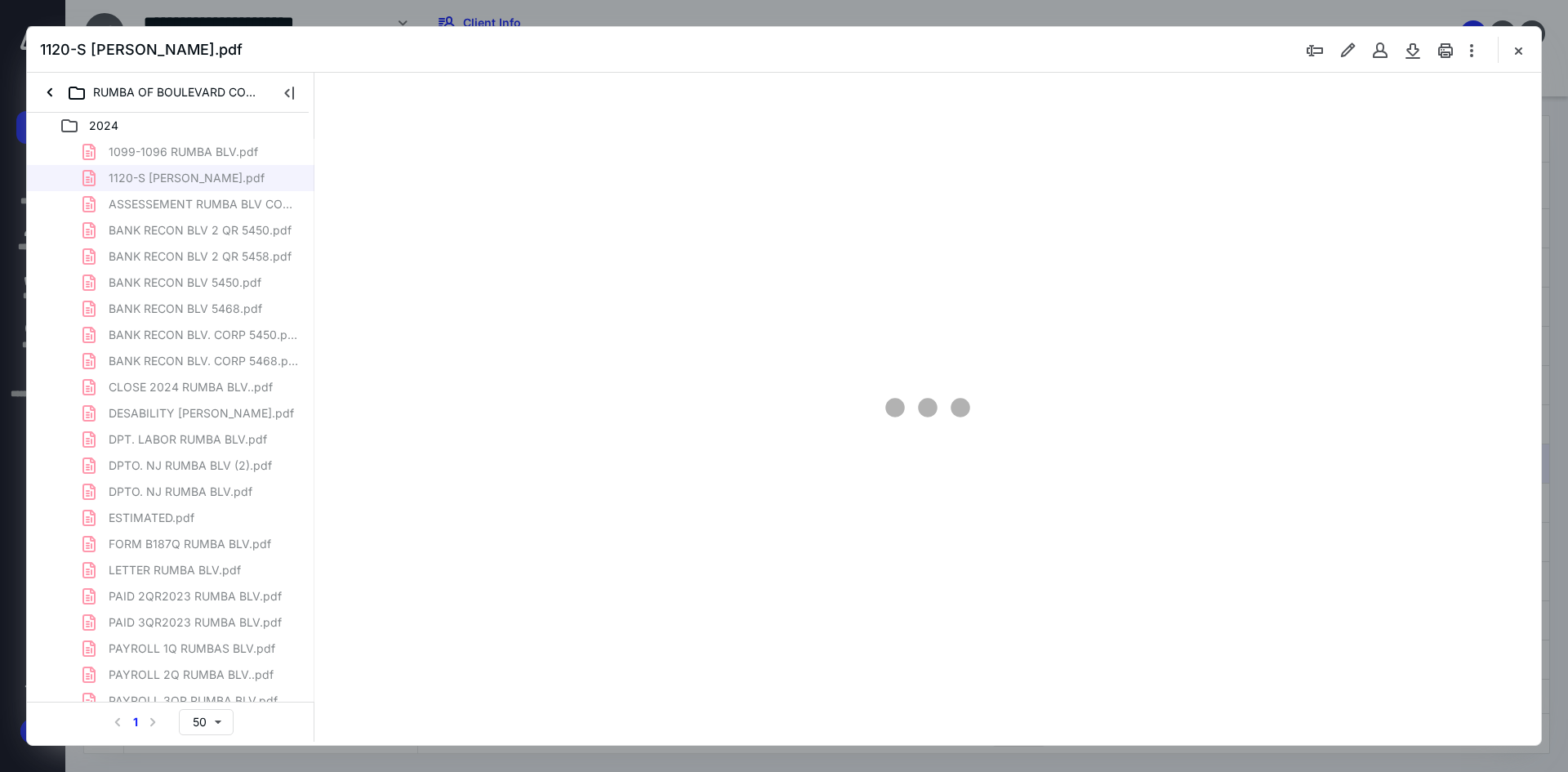 type on "93" 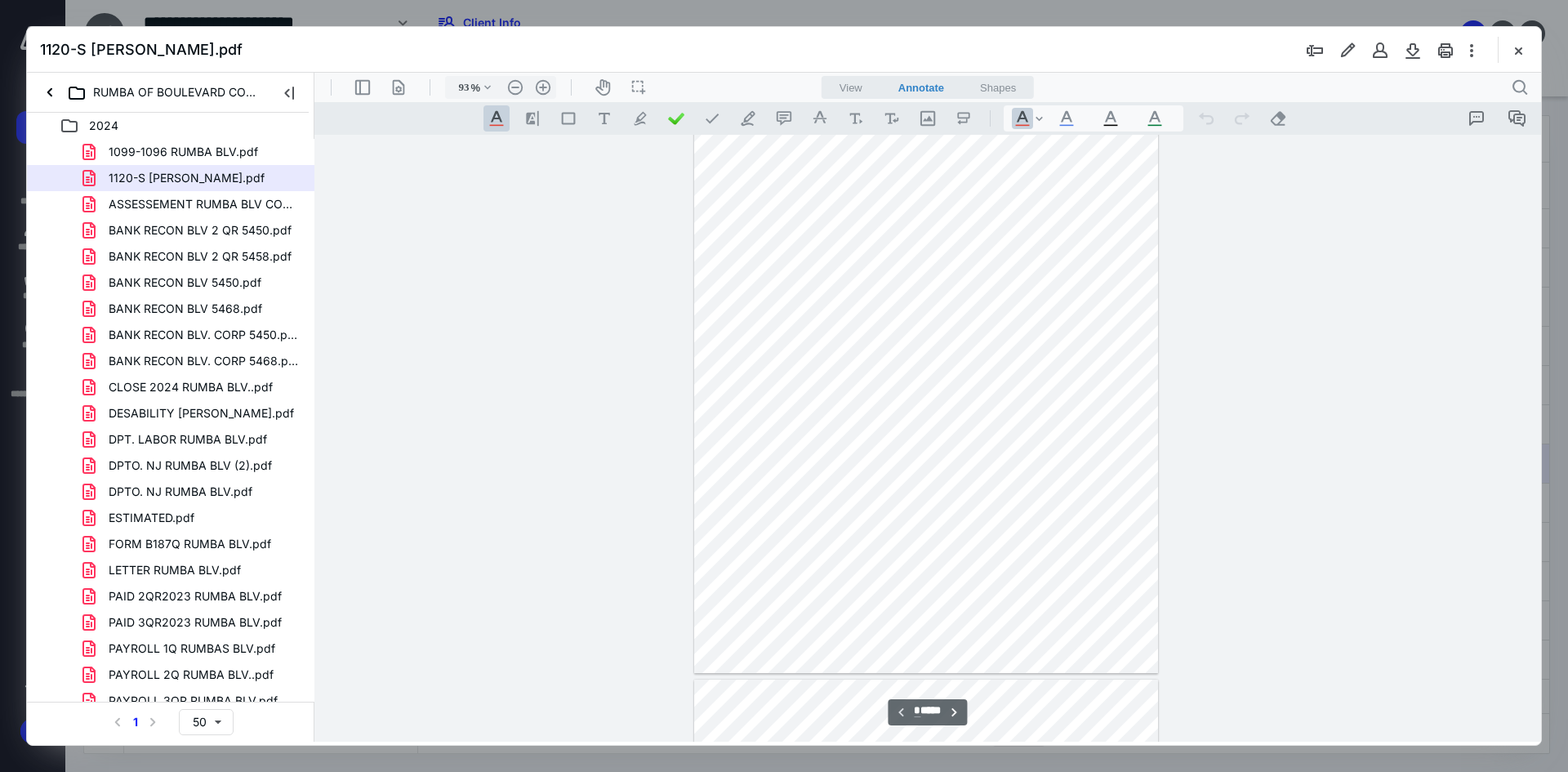 scroll, scrollTop: 0, scrollLeft: 0, axis: both 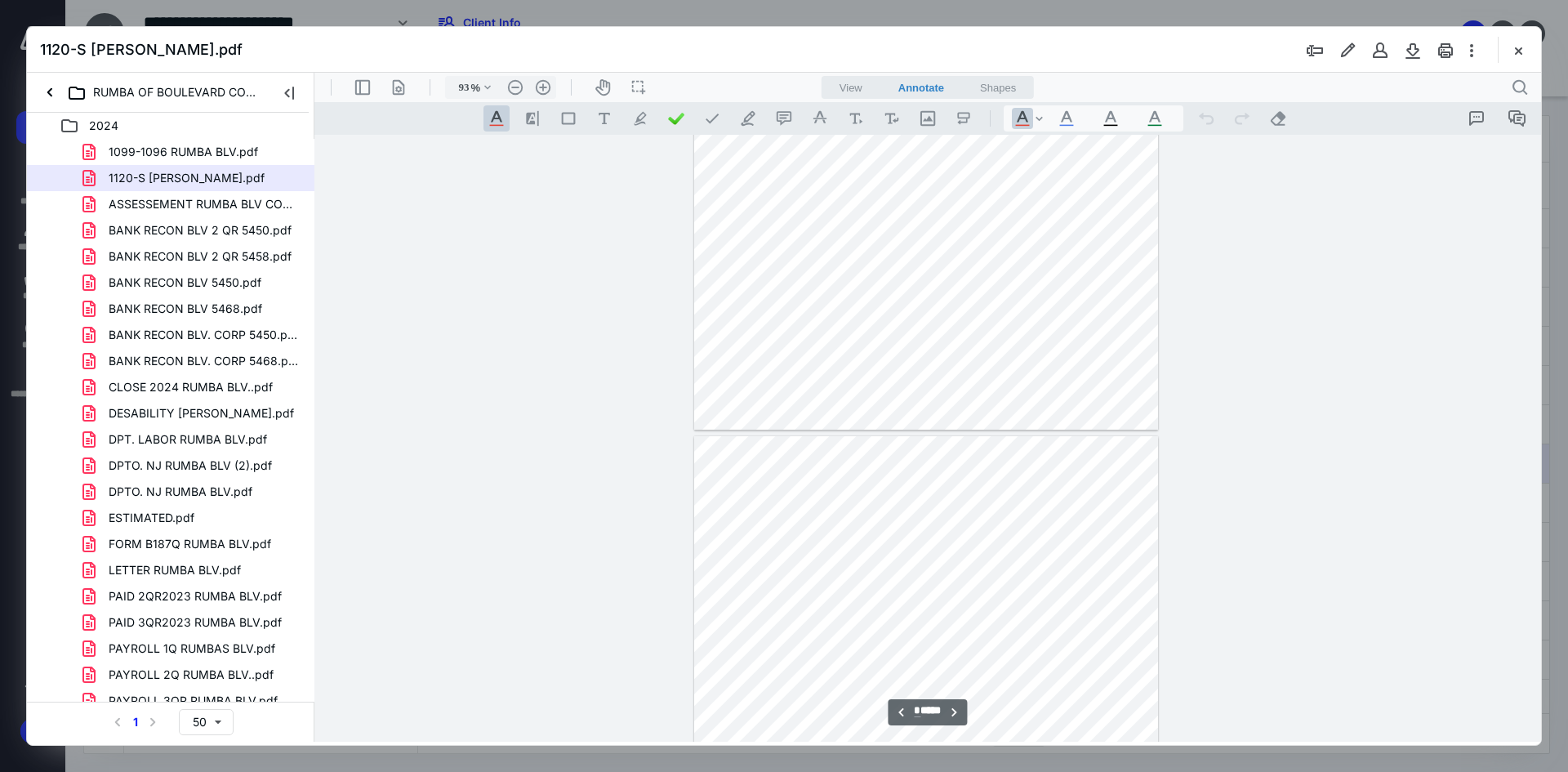type on "*" 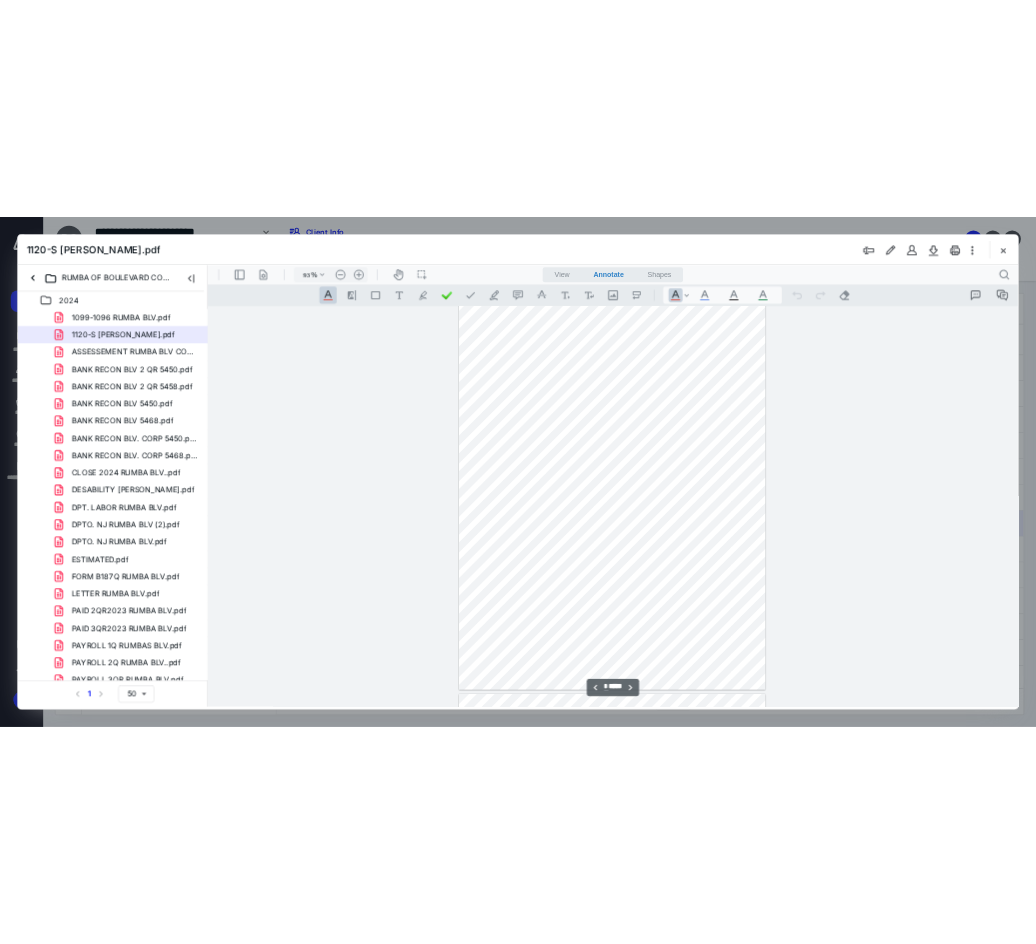 scroll, scrollTop: 1600, scrollLeft: 0, axis: vertical 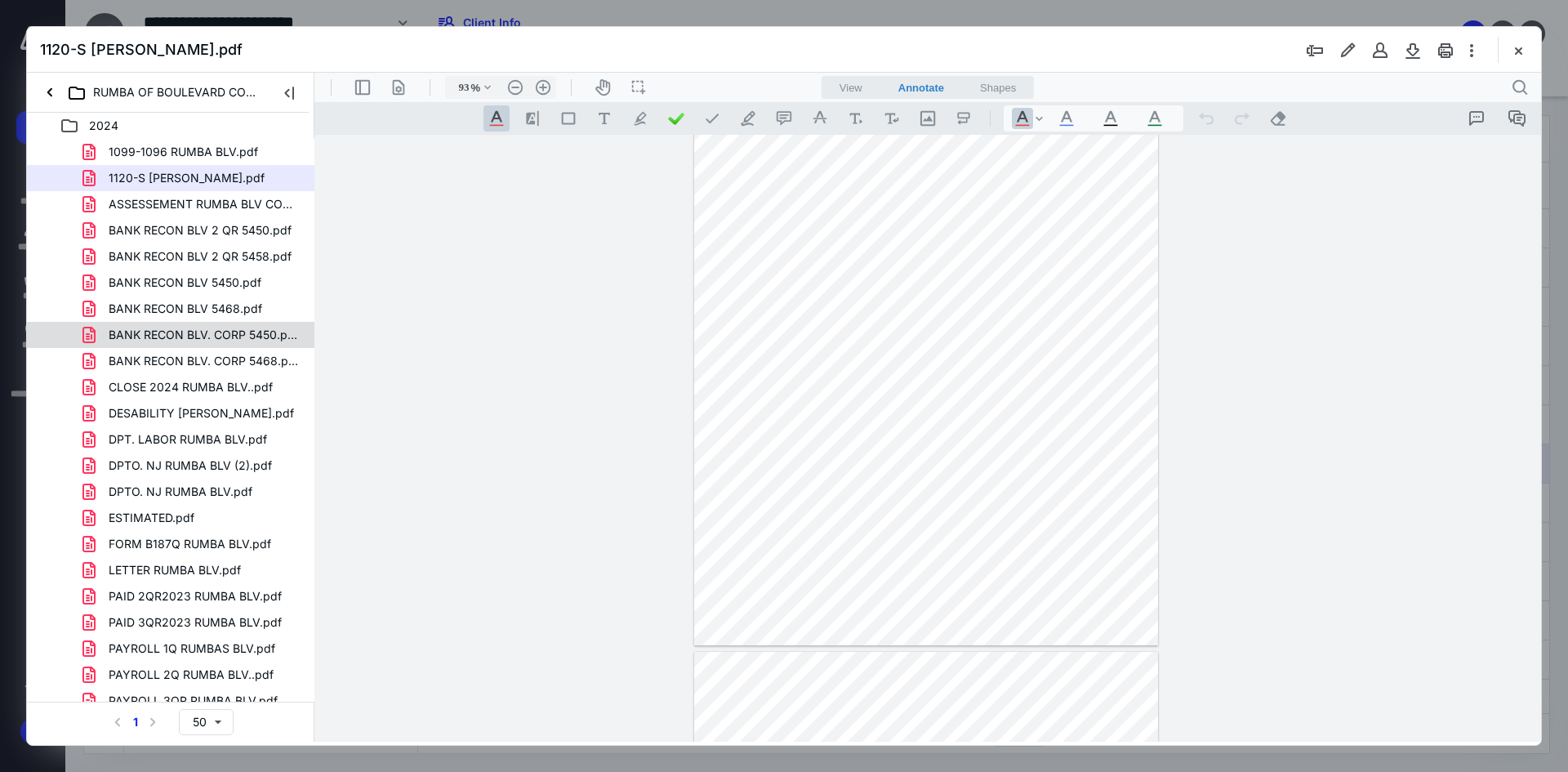 click on "BANK RECON BLV. CORP 5450.pdf" at bounding box center [194, 335] 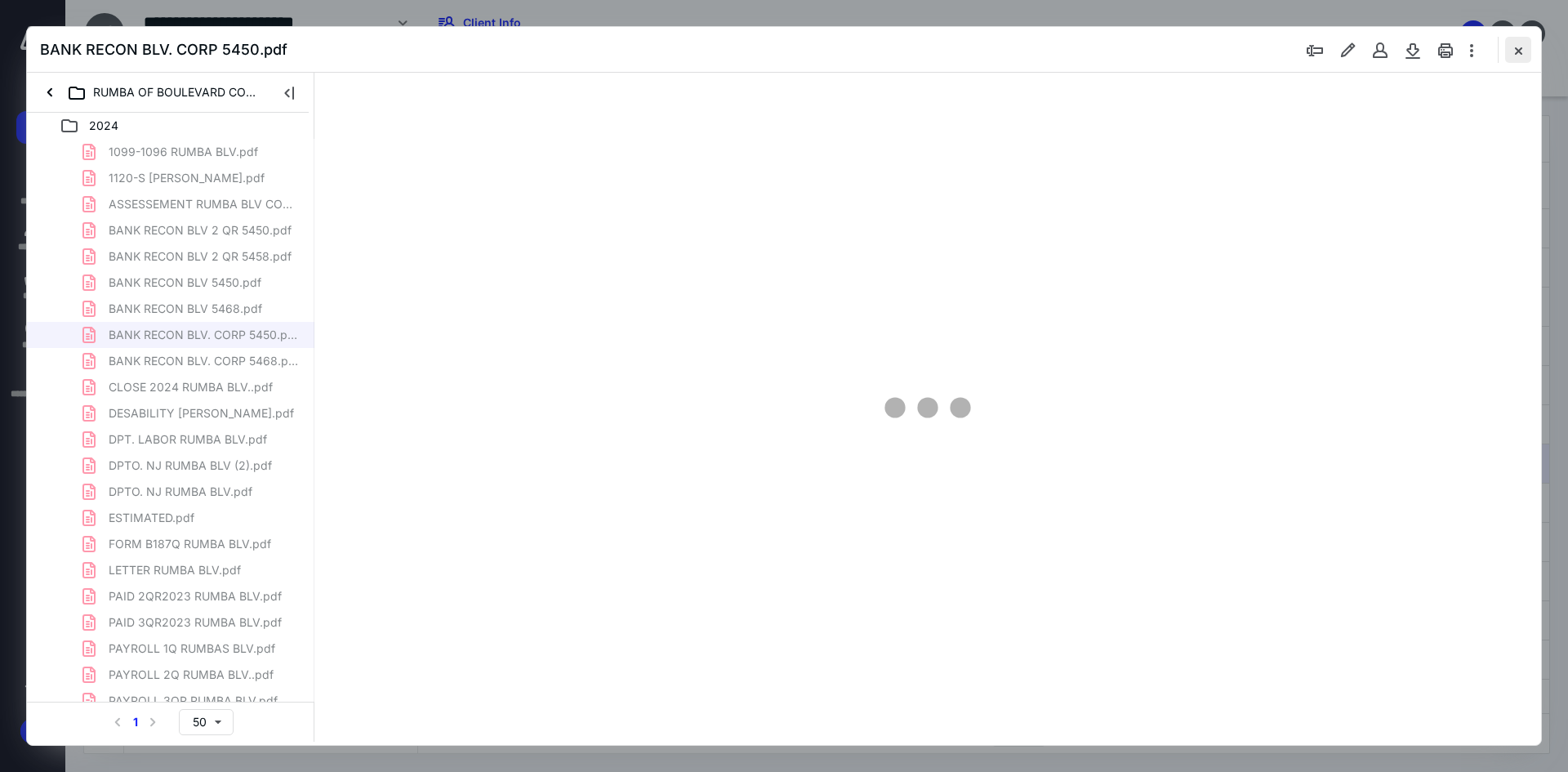 click at bounding box center [1518, 50] 